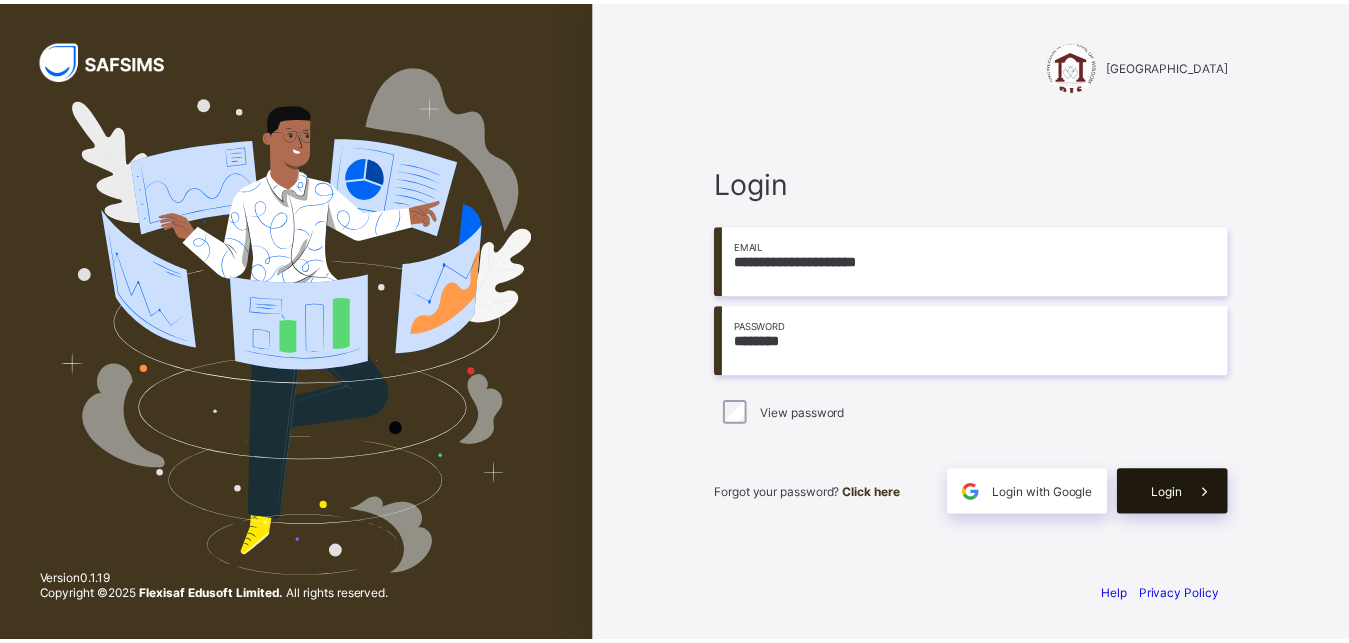 scroll, scrollTop: 0, scrollLeft: 0, axis: both 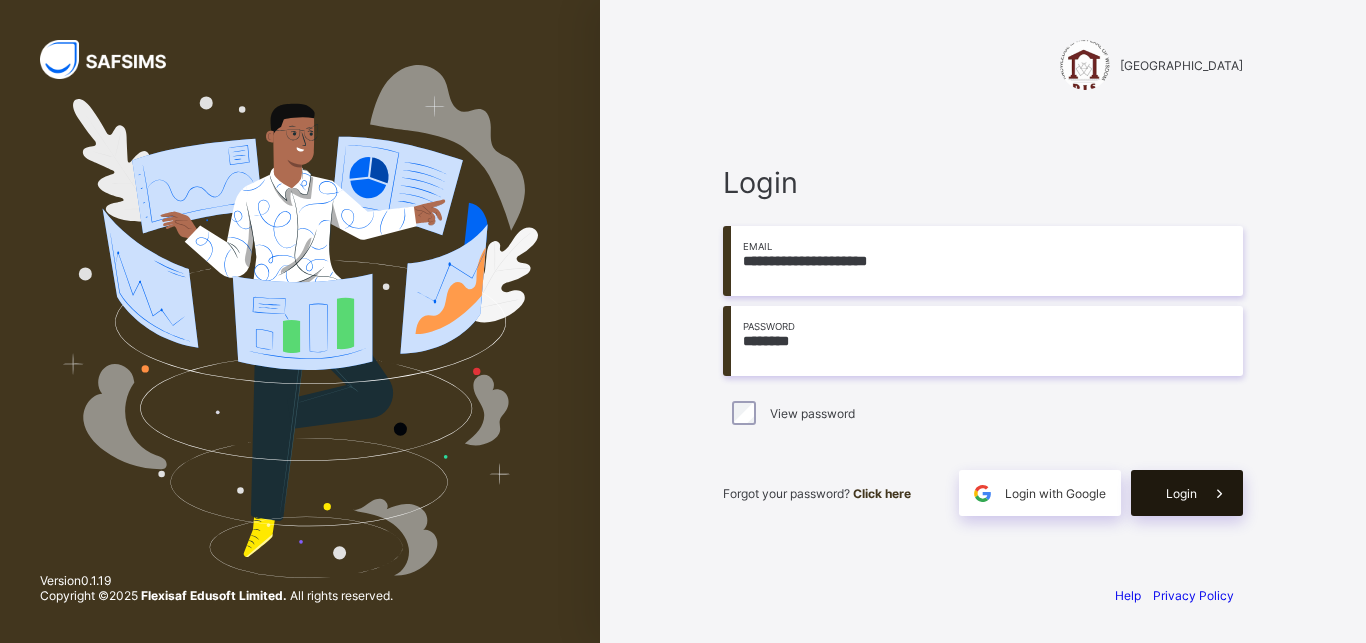 click on "Login" at bounding box center (1187, 493) 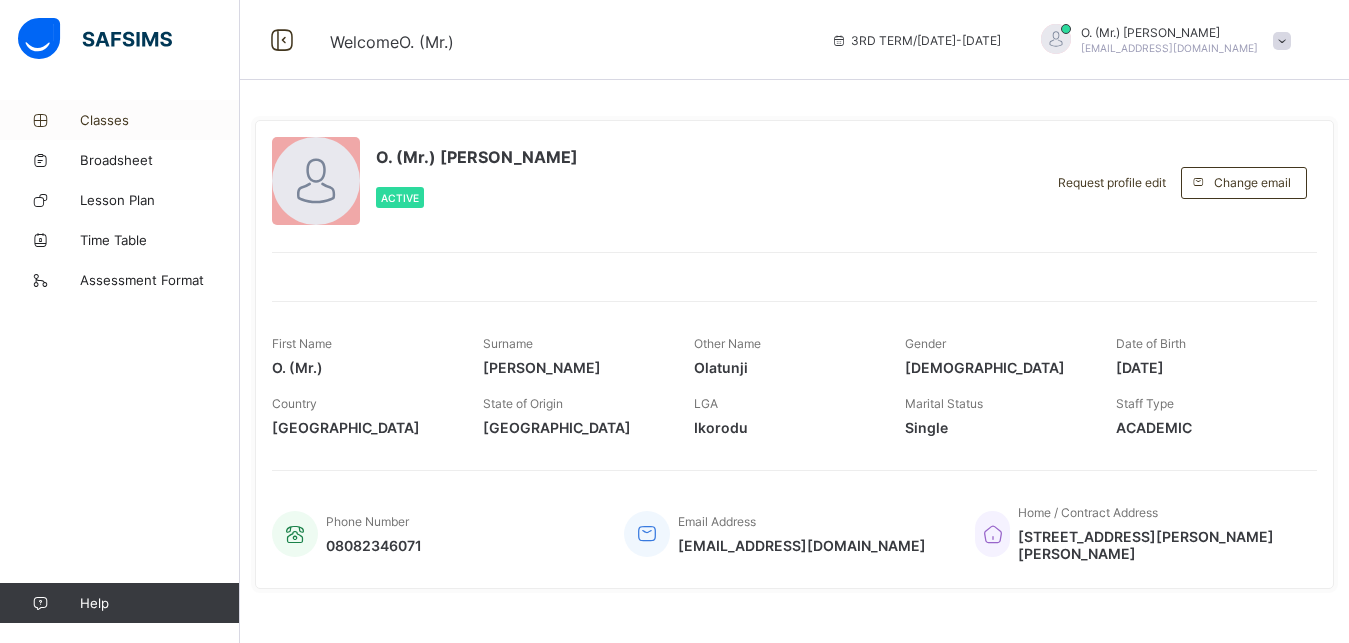 click on "Classes" at bounding box center [160, 120] 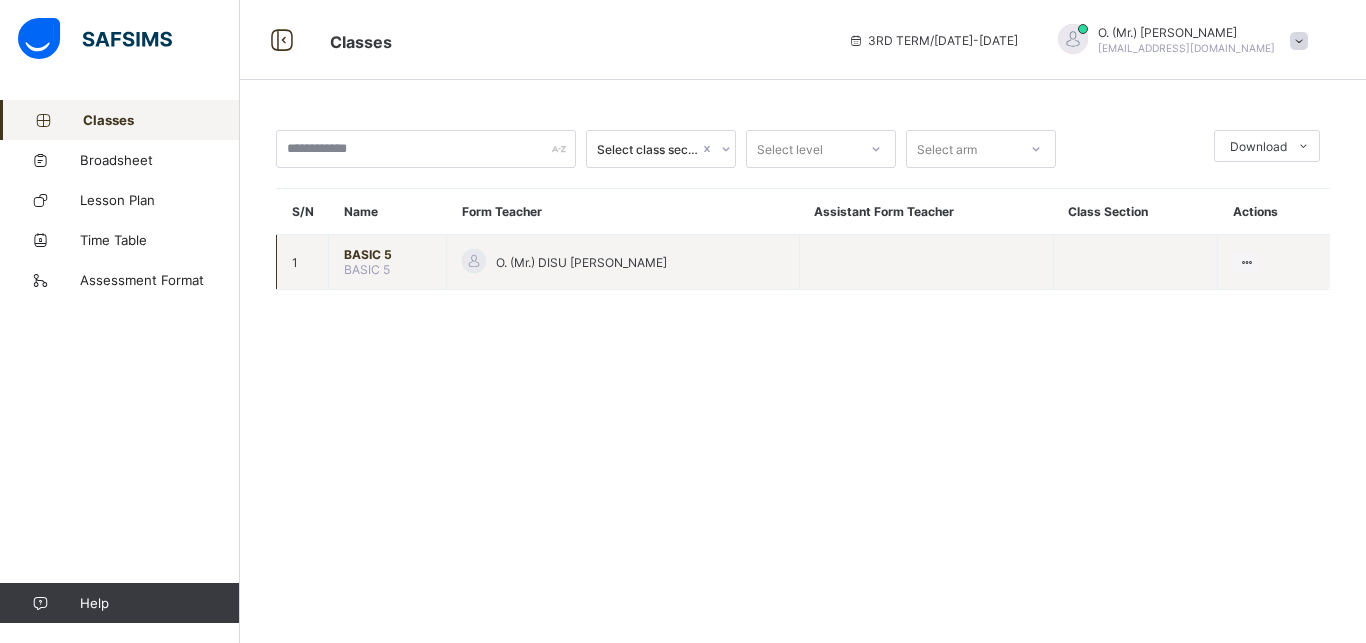 click on "BASIC 5" at bounding box center [387, 254] 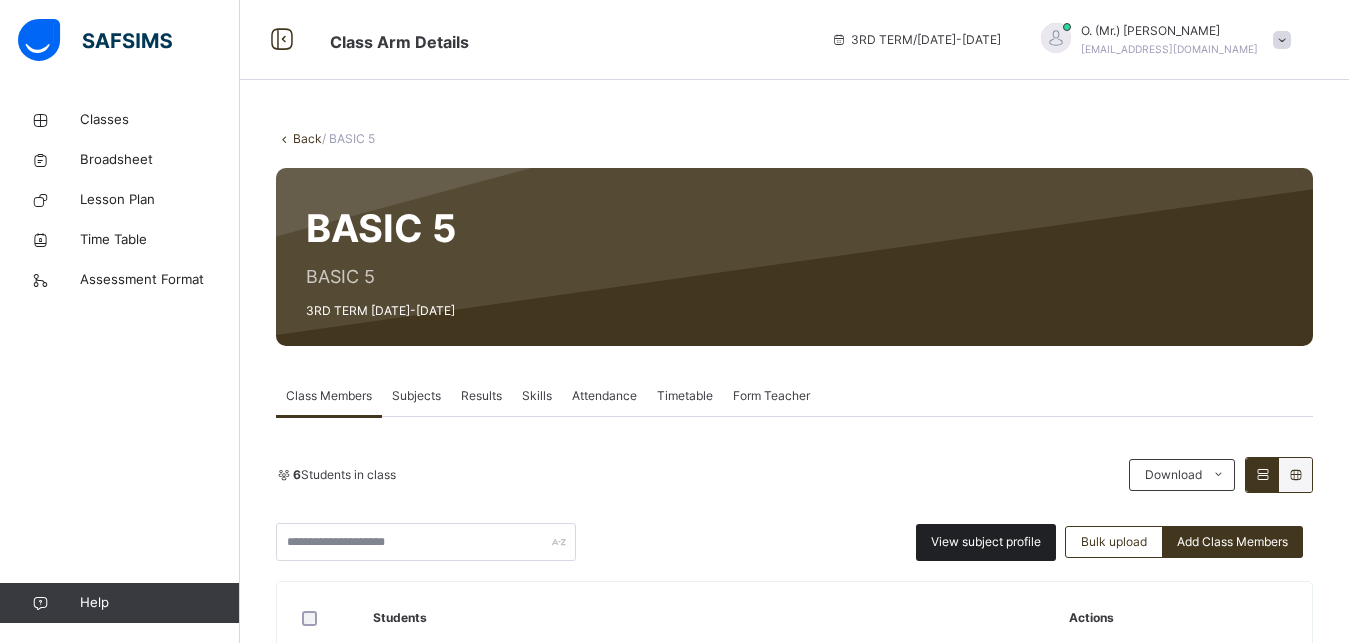 scroll, scrollTop: 114, scrollLeft: 0, axis: vertical 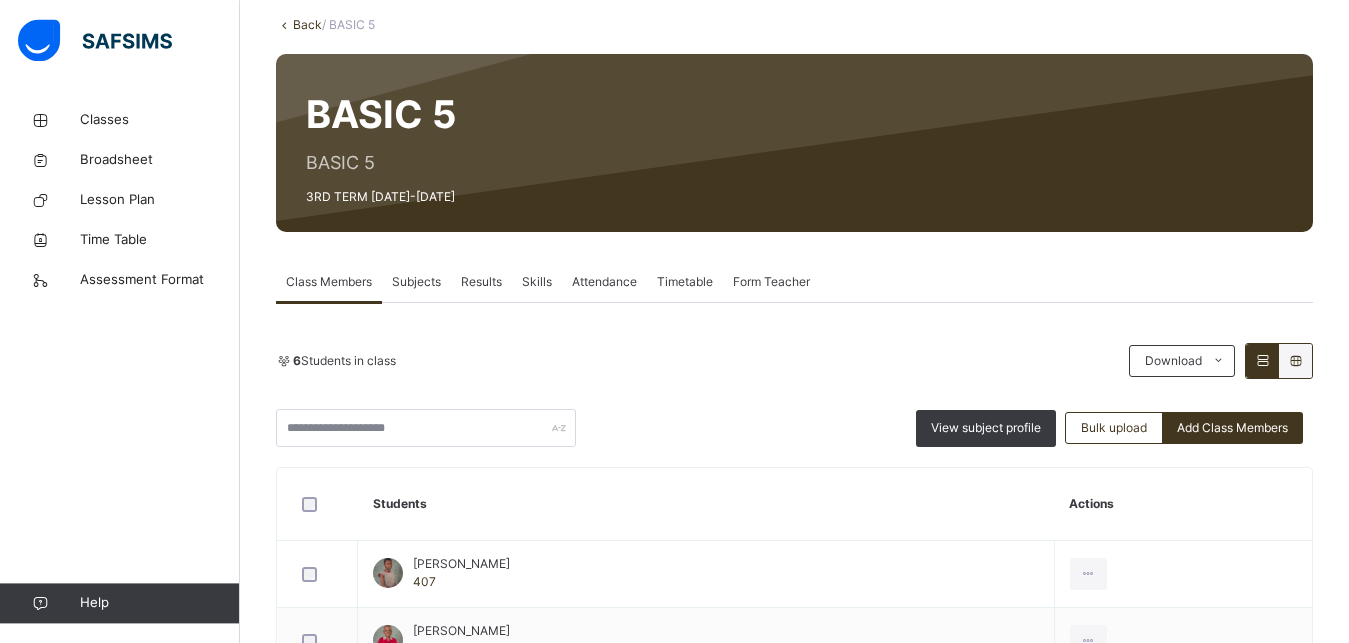 click on "Results" at bounding box center [481, 282] 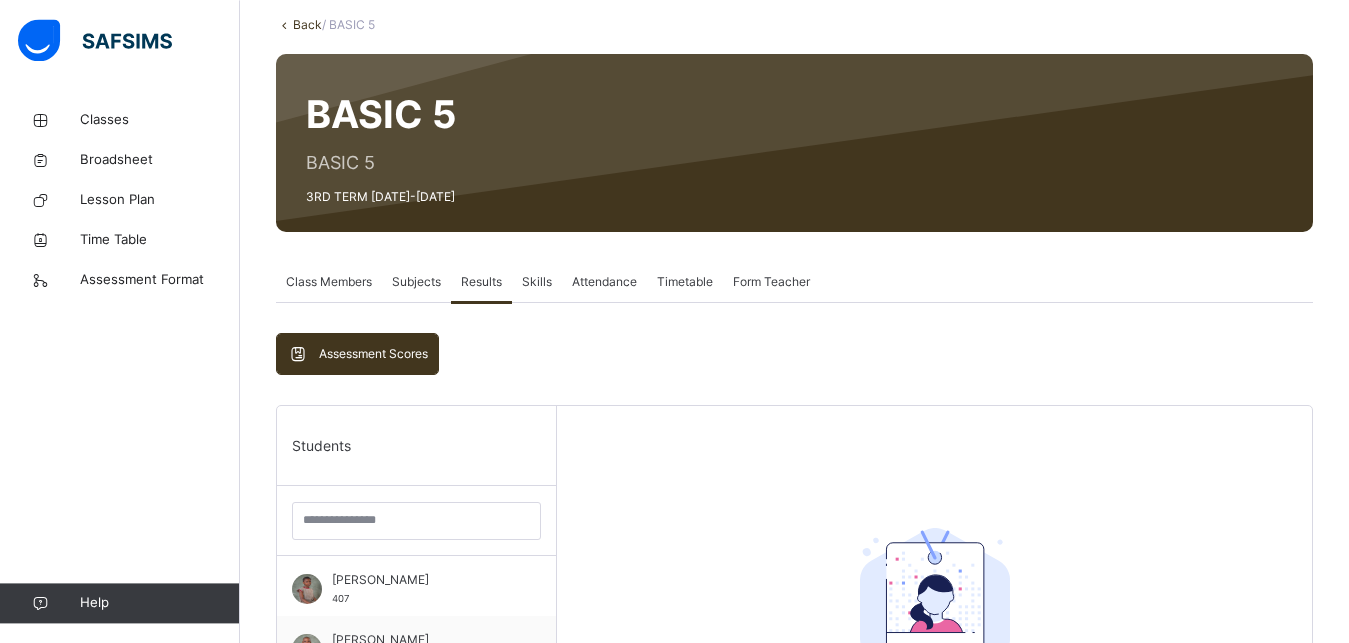 click on "Subjects" at bounding box center (416, 282) 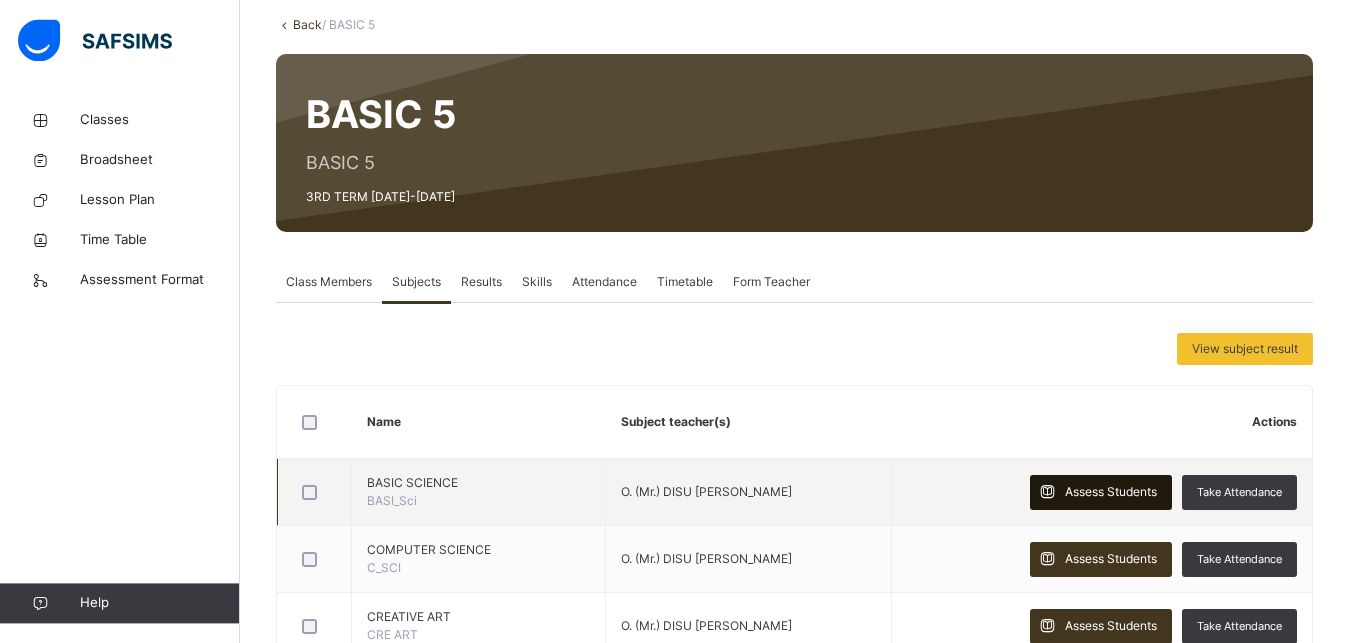 click on "Assess Students" at bounding box center [1101, 492] 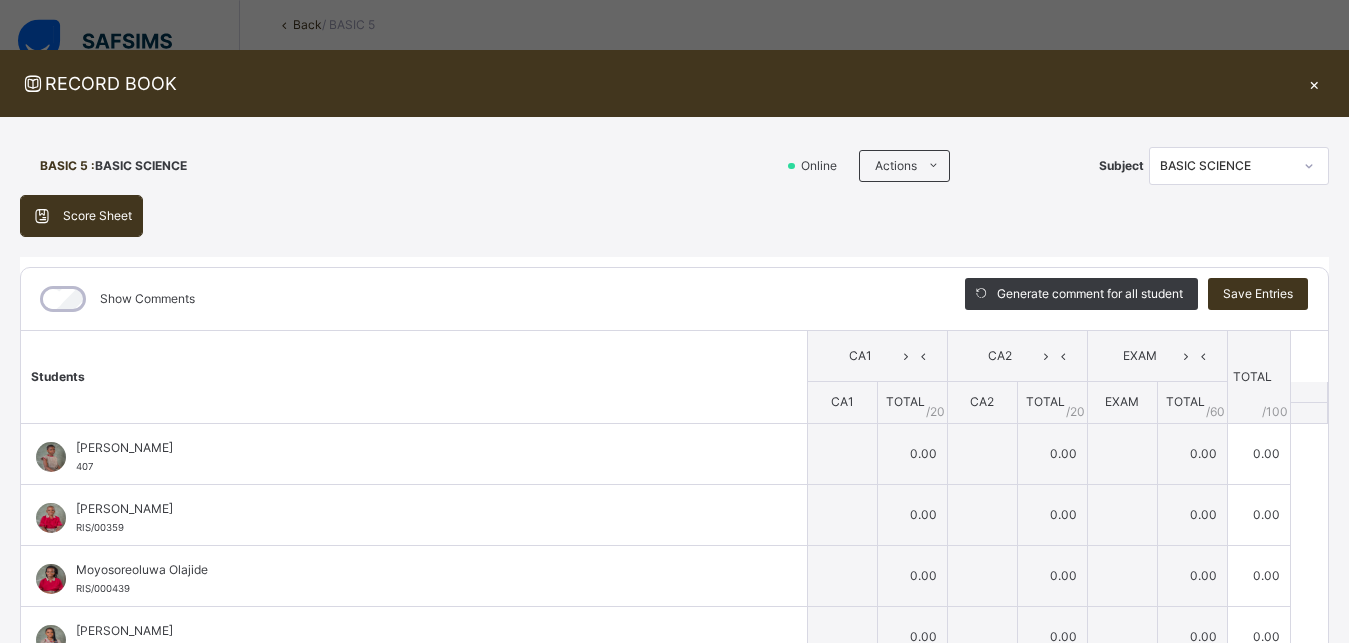 click on "×" at bounding box center (1314, 83) 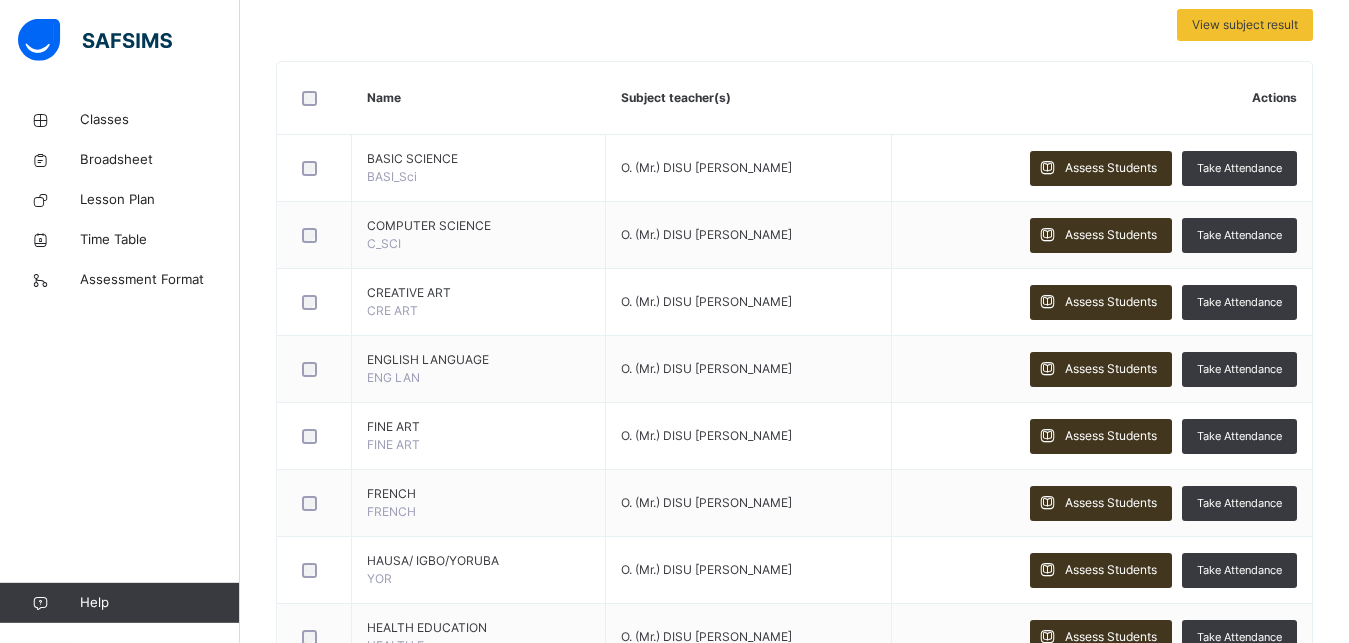 scroll, scrollTop: 441, scrollLeft: 0, axis: vertical 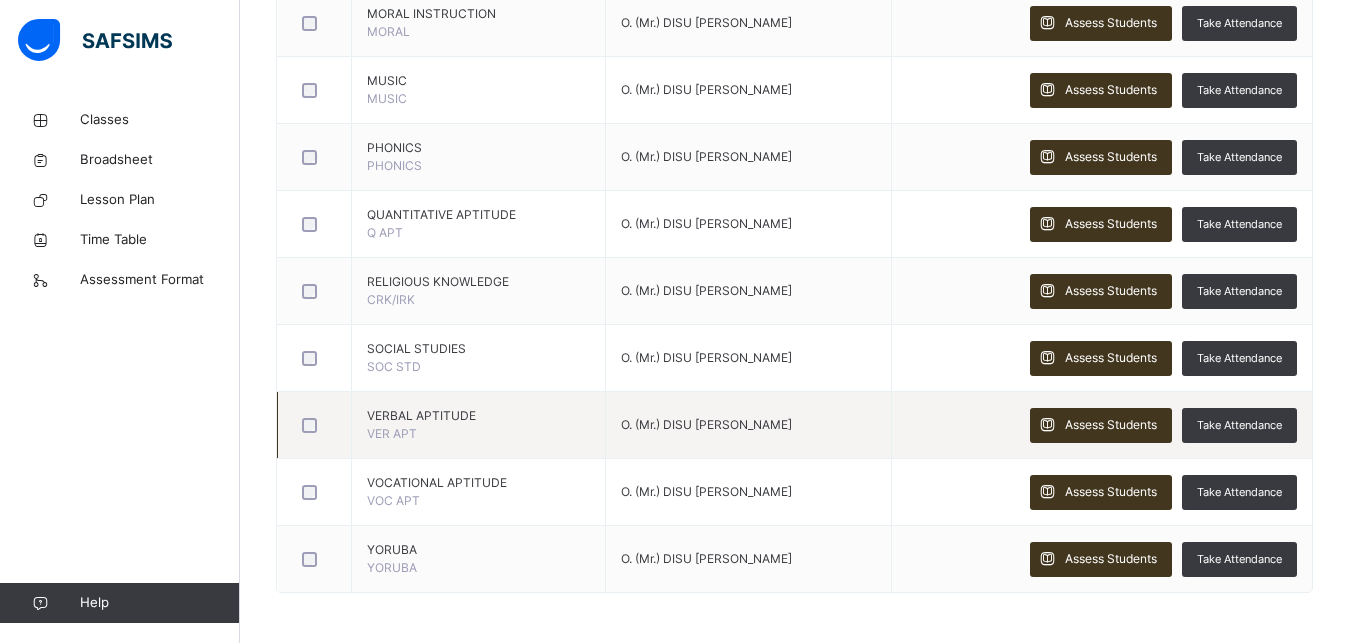 click on "Assess Students Take Attendance" at bounding box center [1101, 425] 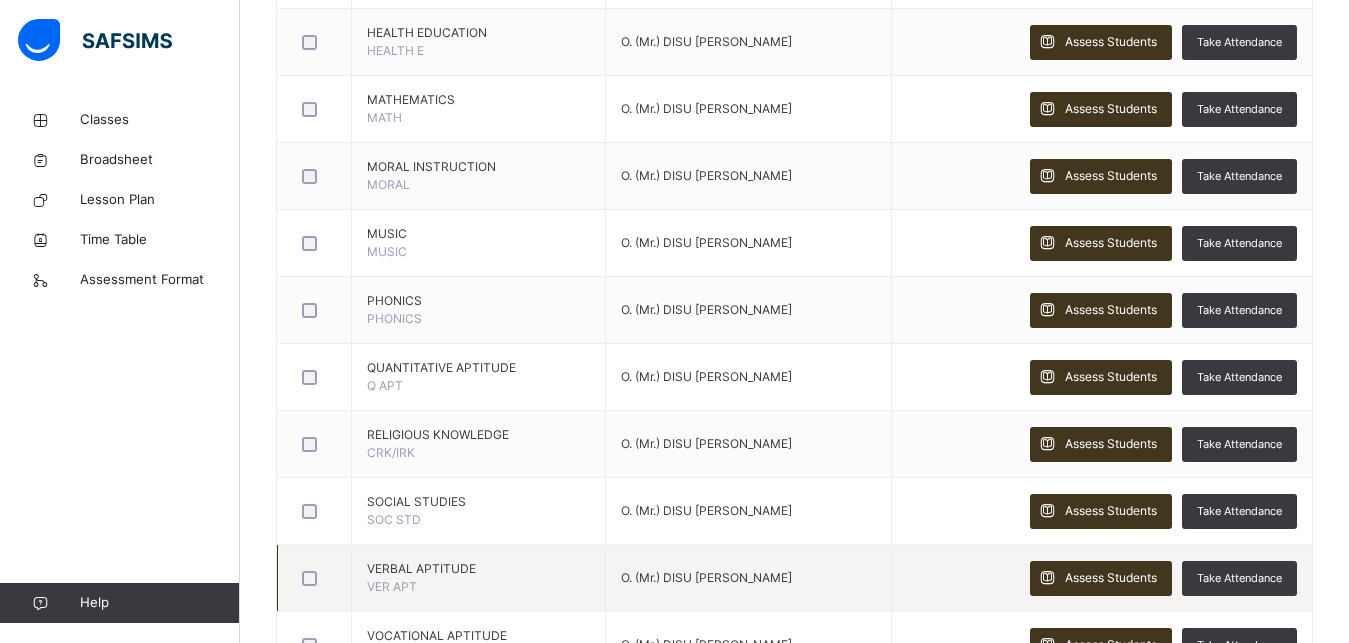 scroll, scrollTop: 1084, scrollLeft: 0, axis: vertical 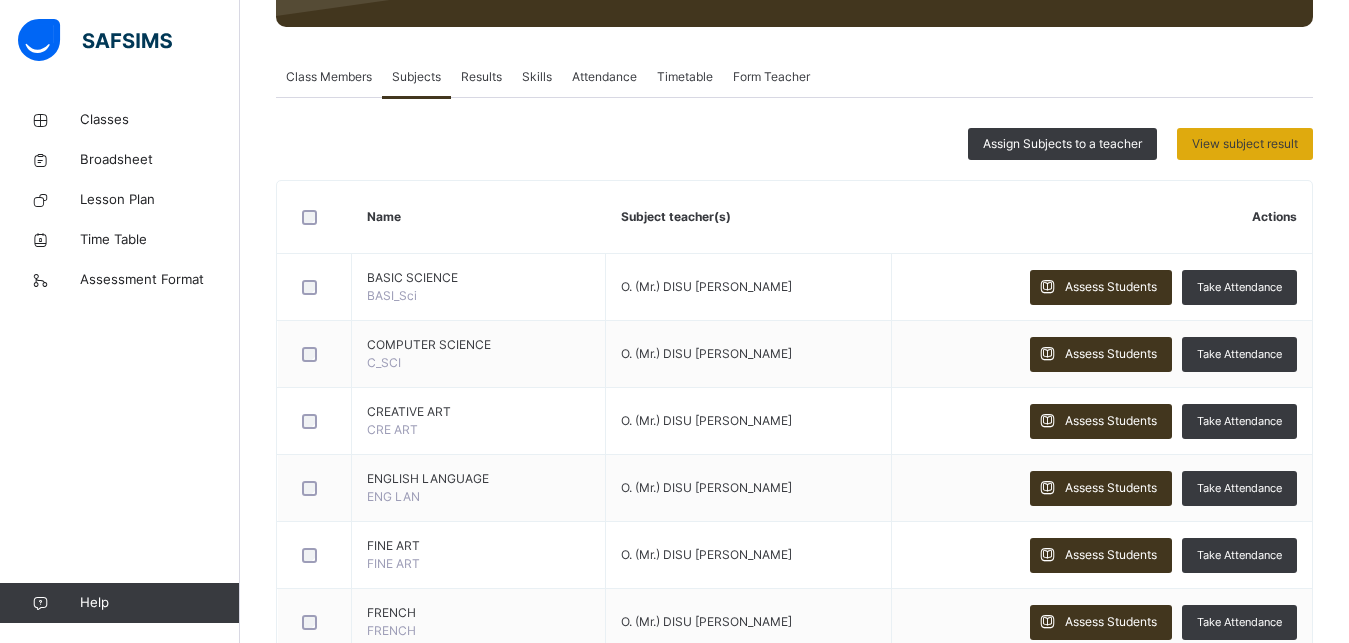 click on "View subject result" at bounding box center (1245, 144) 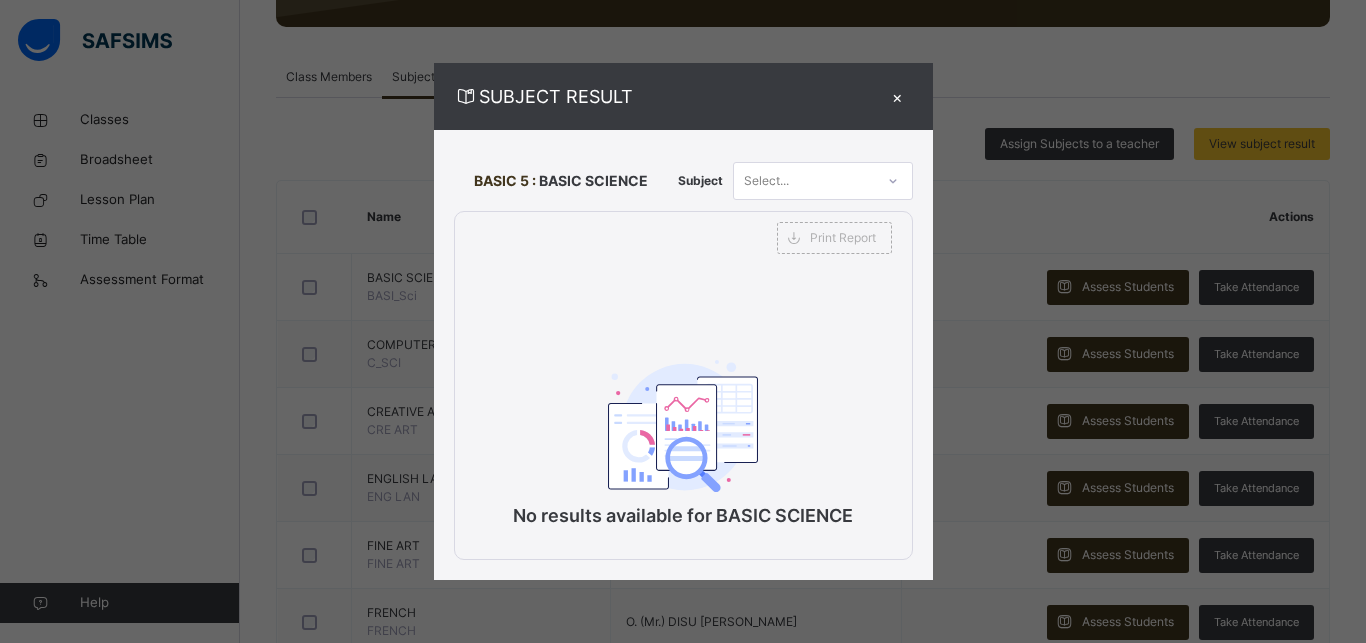 click on "×" at bounding box center [898, 96] 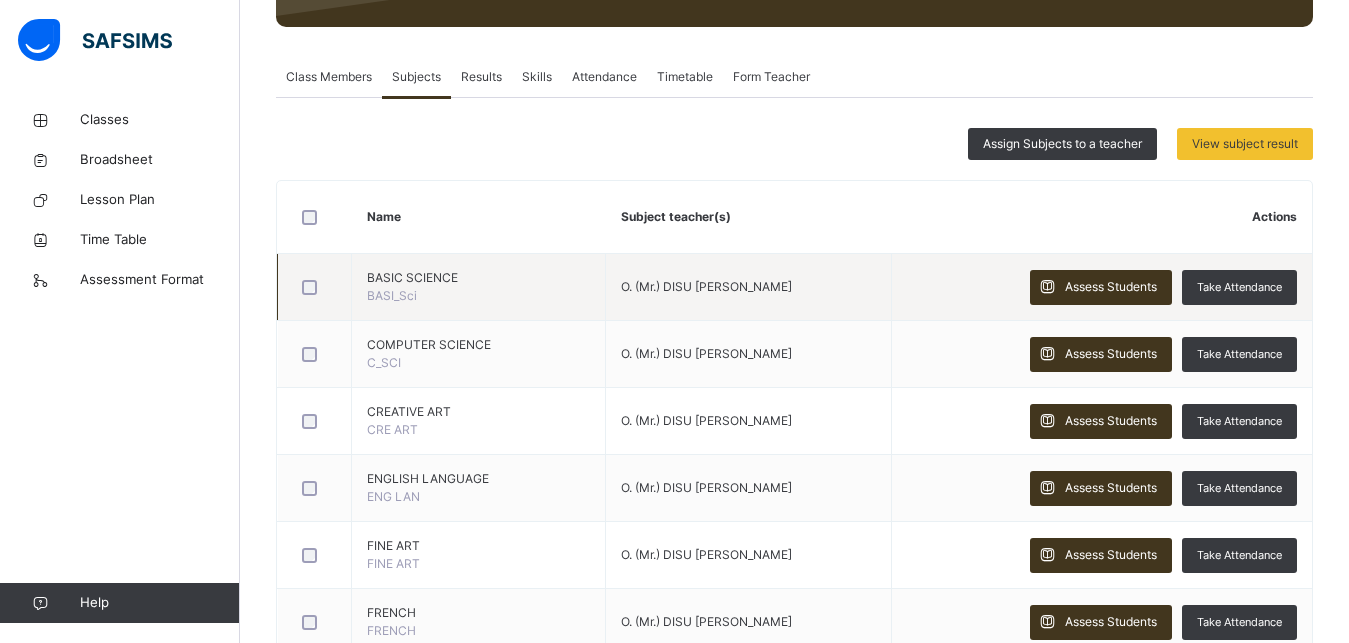click on "BASIC SCIENCE" at bounding box center [478, 278] 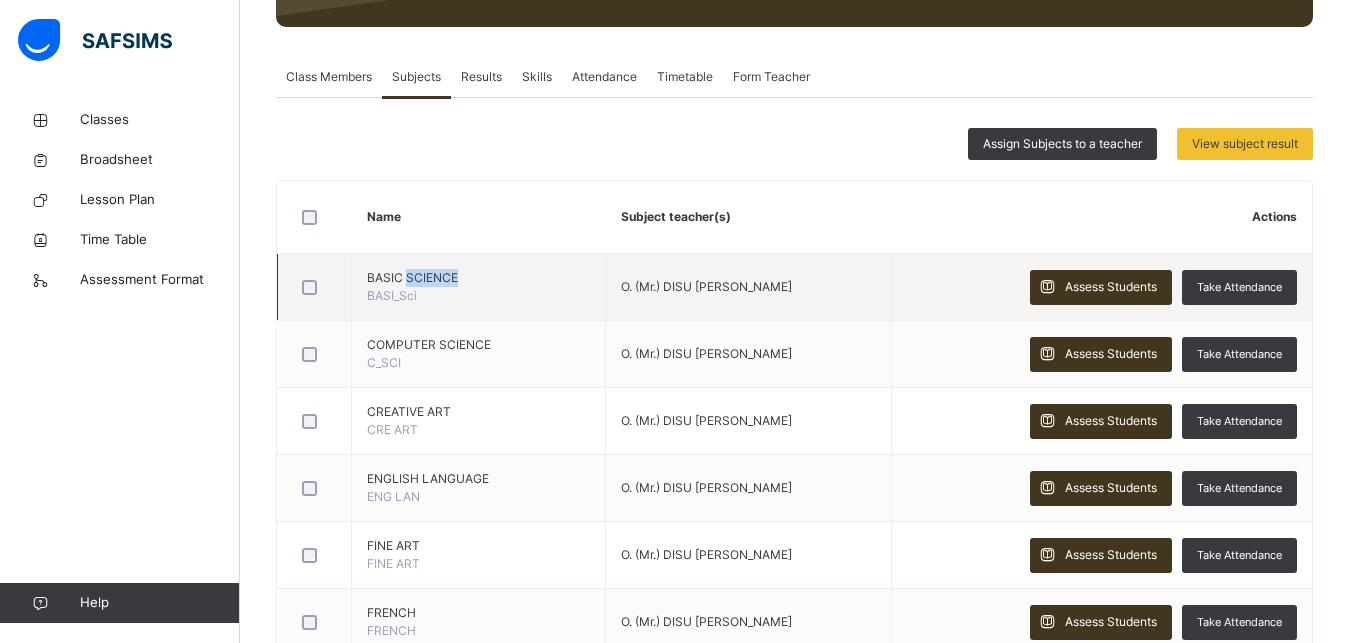 click on "BASIC SCIENCE" at bounding box center [478, 278] 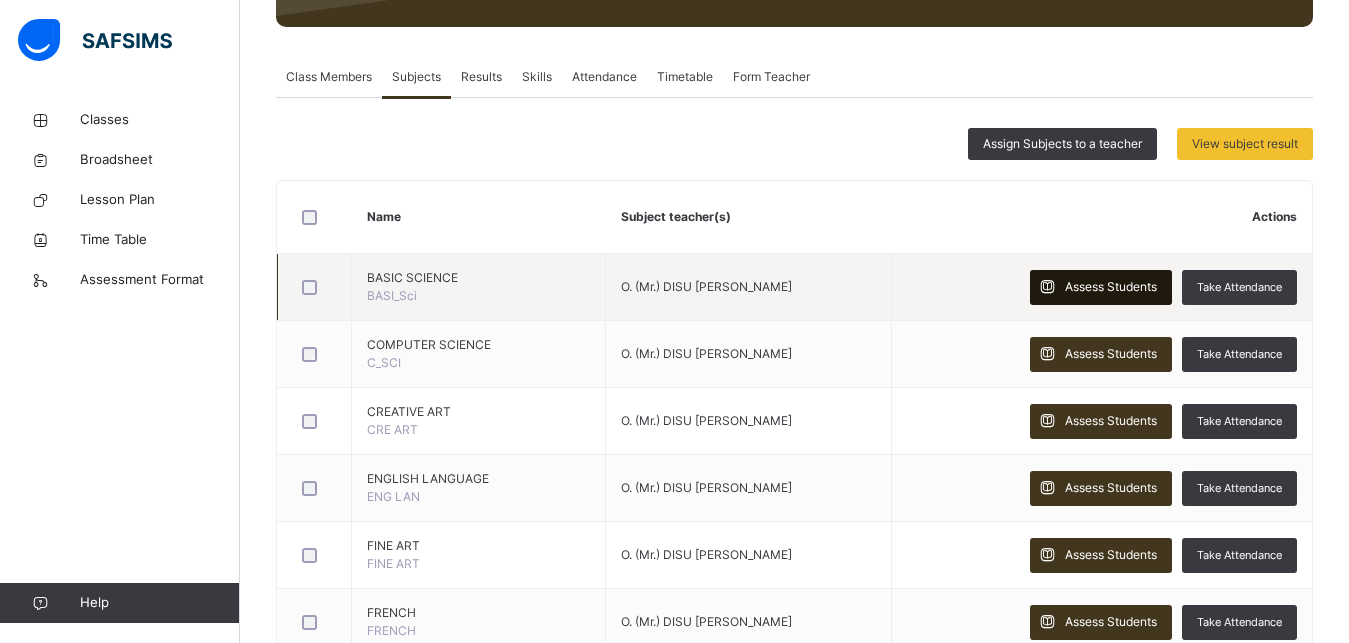 click on "Assess Students" at bounding box center [1111, 287] 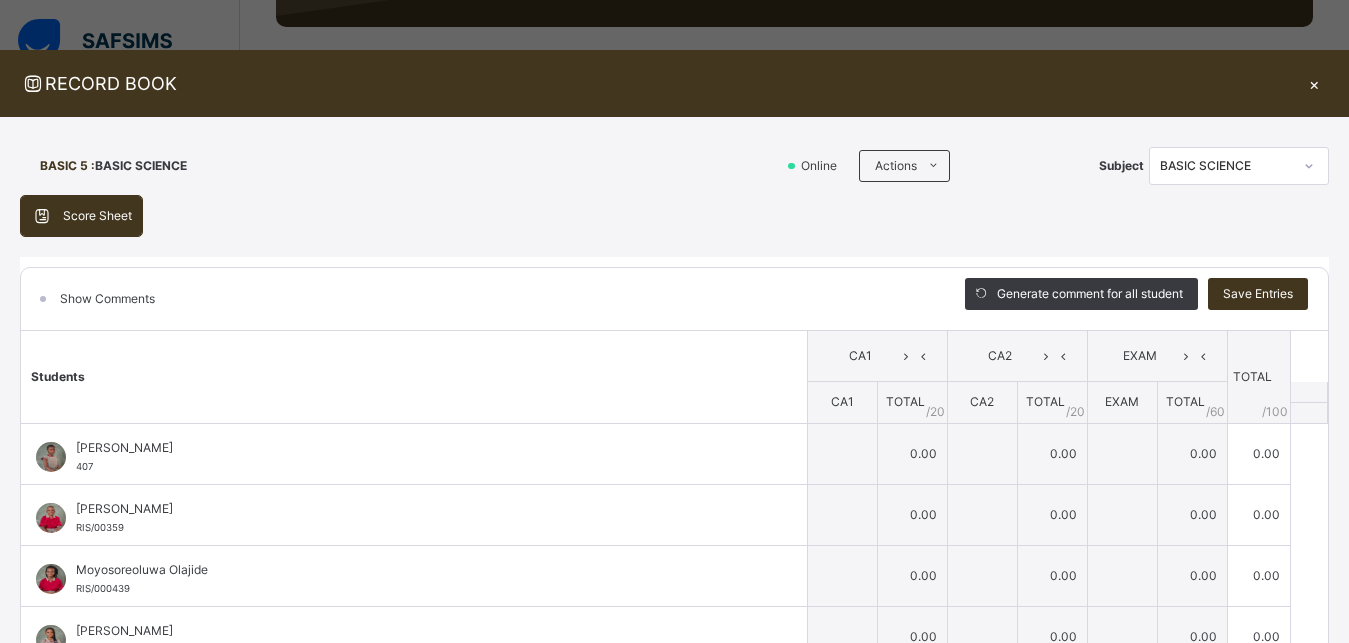 click on "Generate comment for all student" at bounding box center (1081, 294) 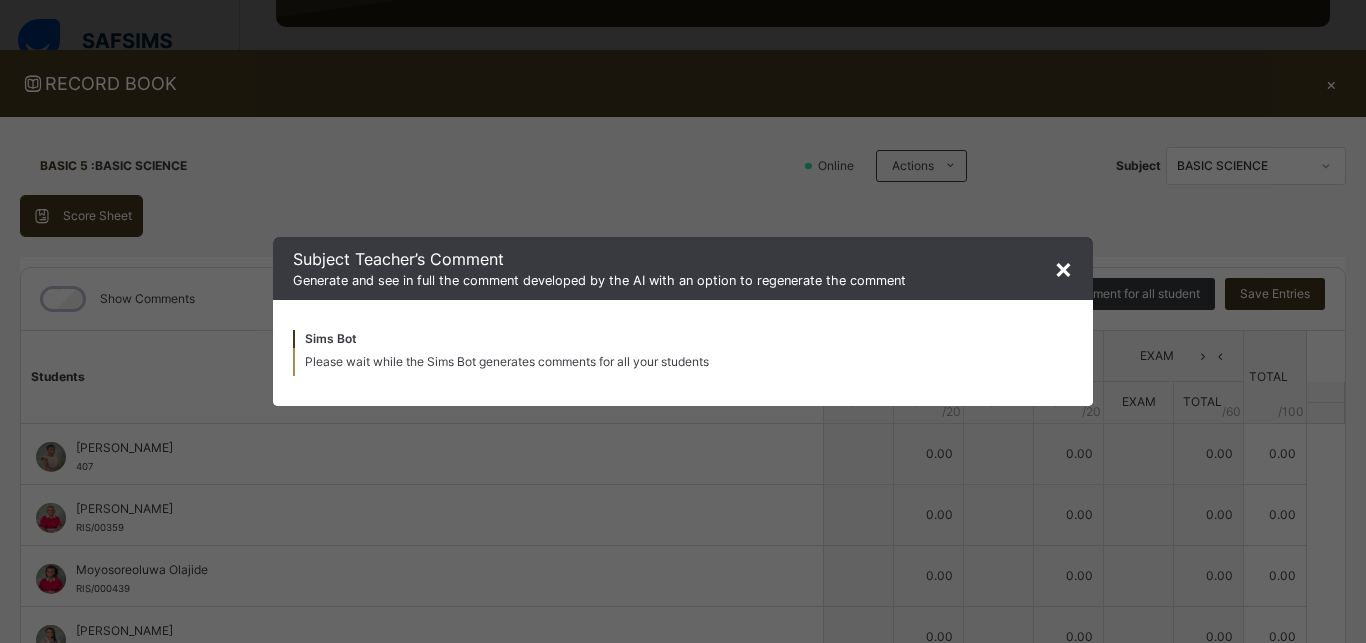 click on "×" at bounding box center [1063, 268] 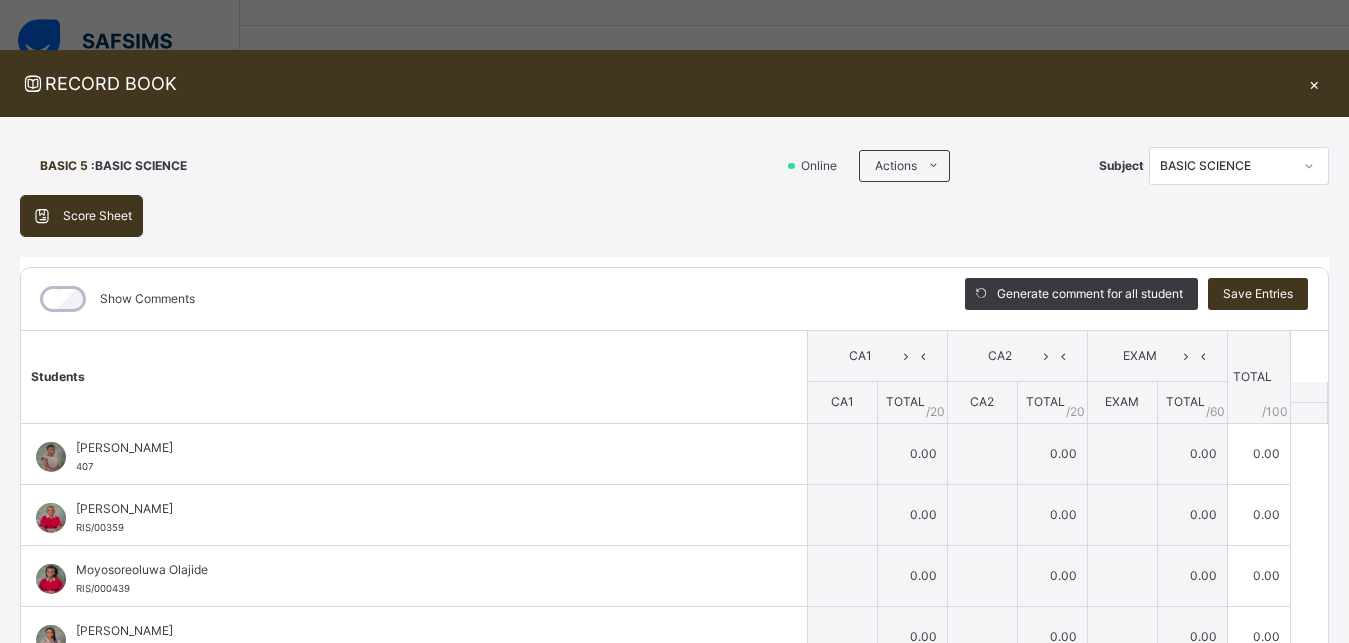 scroll, scrollTop: 0, scrollLeft: 0, axis: both 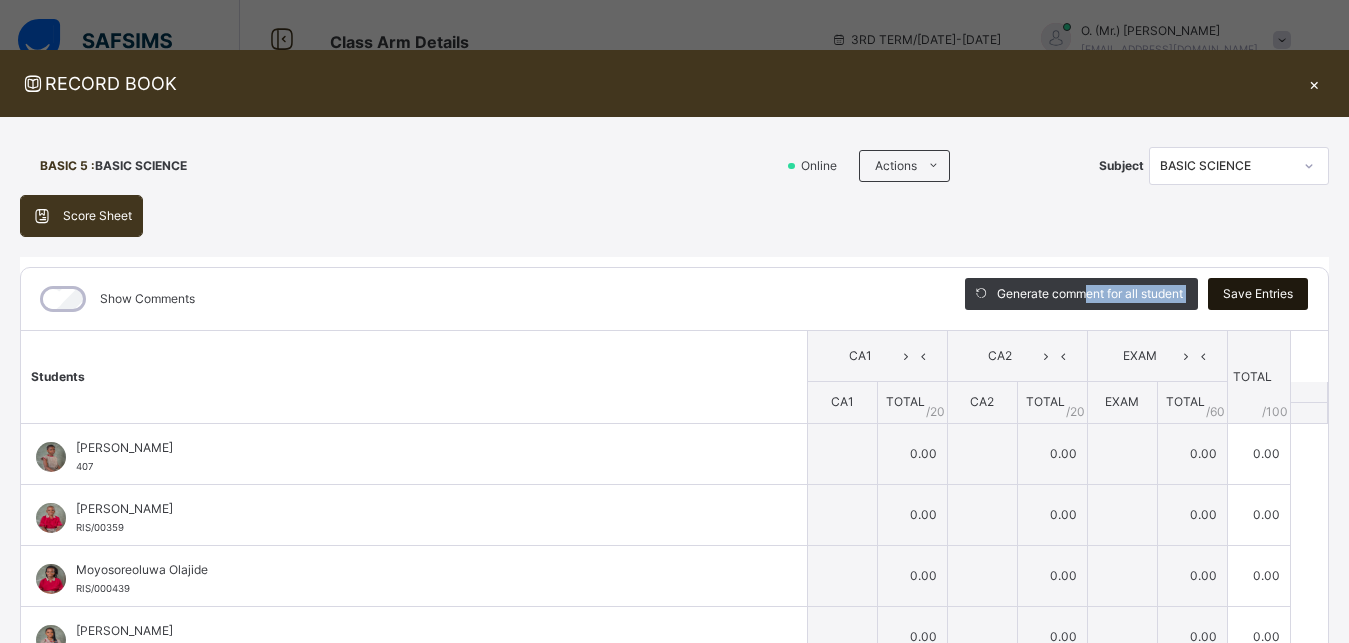 drag, startPoint x: 1061, startPoint y: 270, endPoint x: 1212, endPoint y: 299, distance: 153.75955 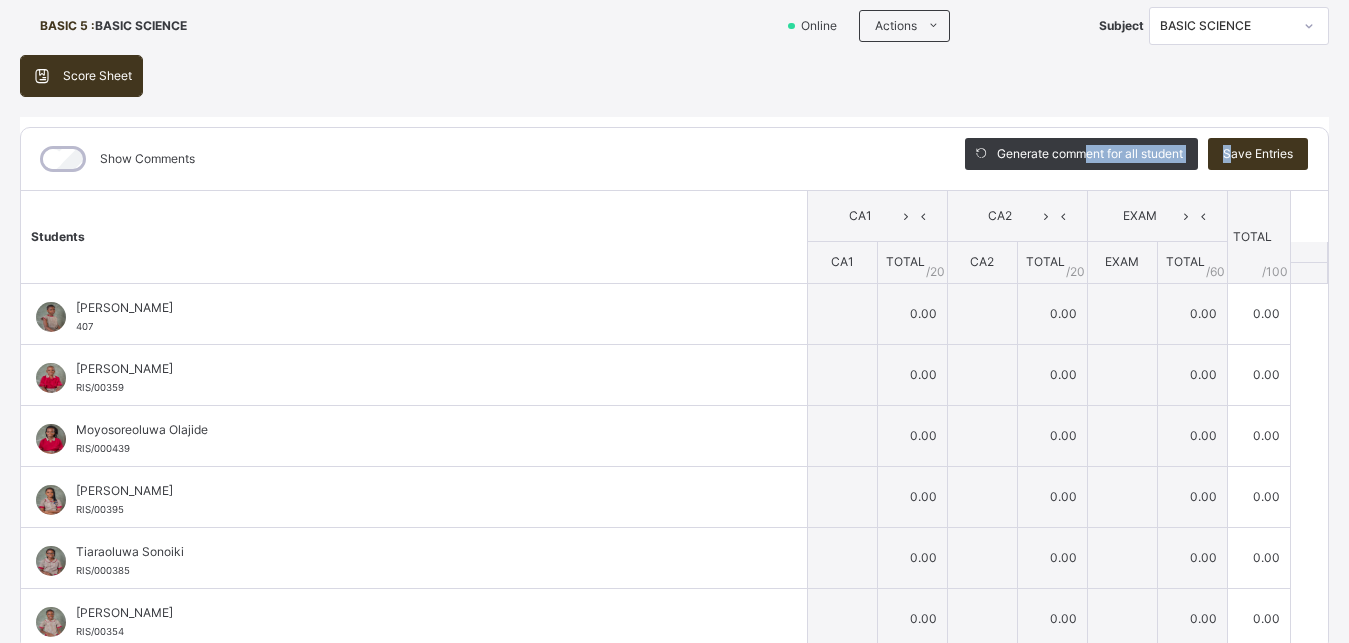 scroll, scrollTop: 143, scrollLeft: 0, axis: vertical 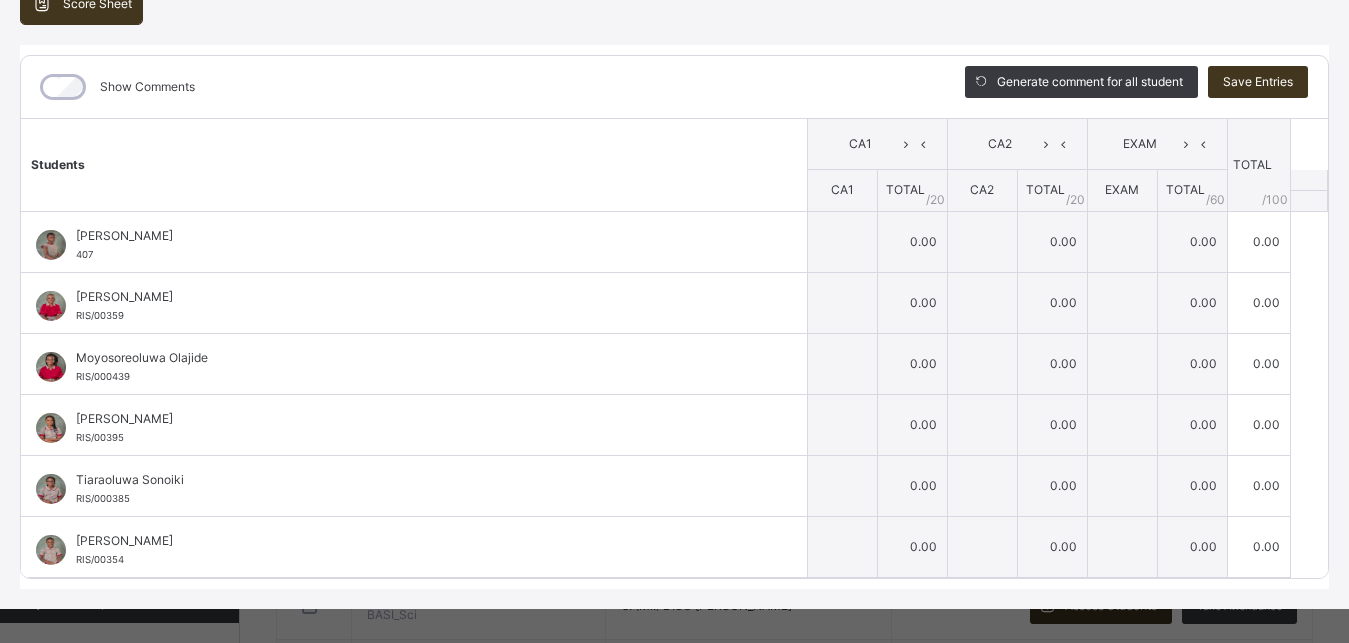 click on "**********" at bounding box center (674, 286) 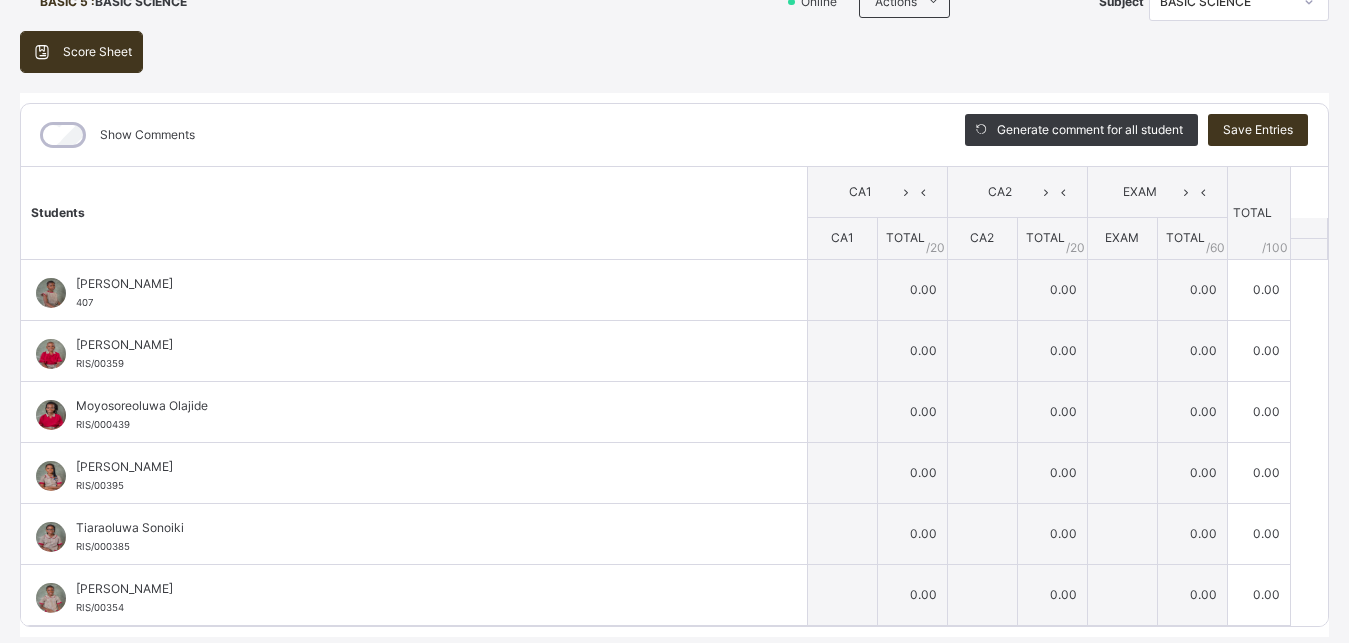 scroll, scrollTop: 163, scrollLeft: 0, axis: vertical 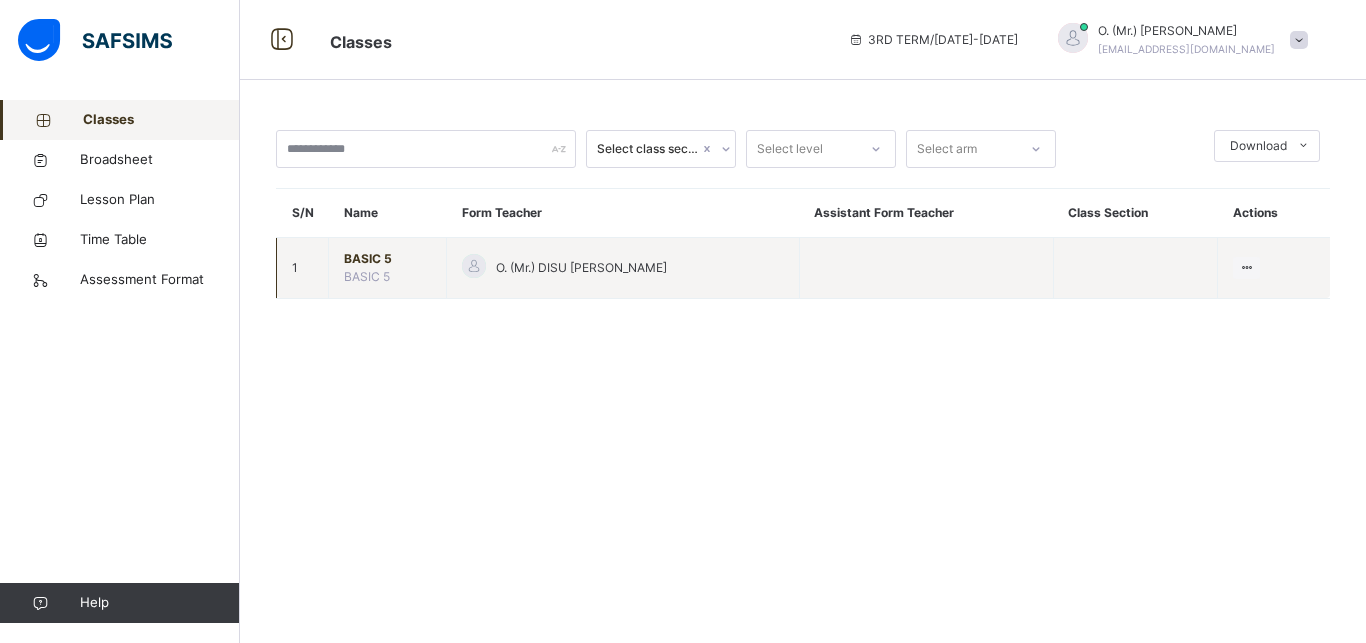 click on "BASIC 5" at bounding box center (387, 259) 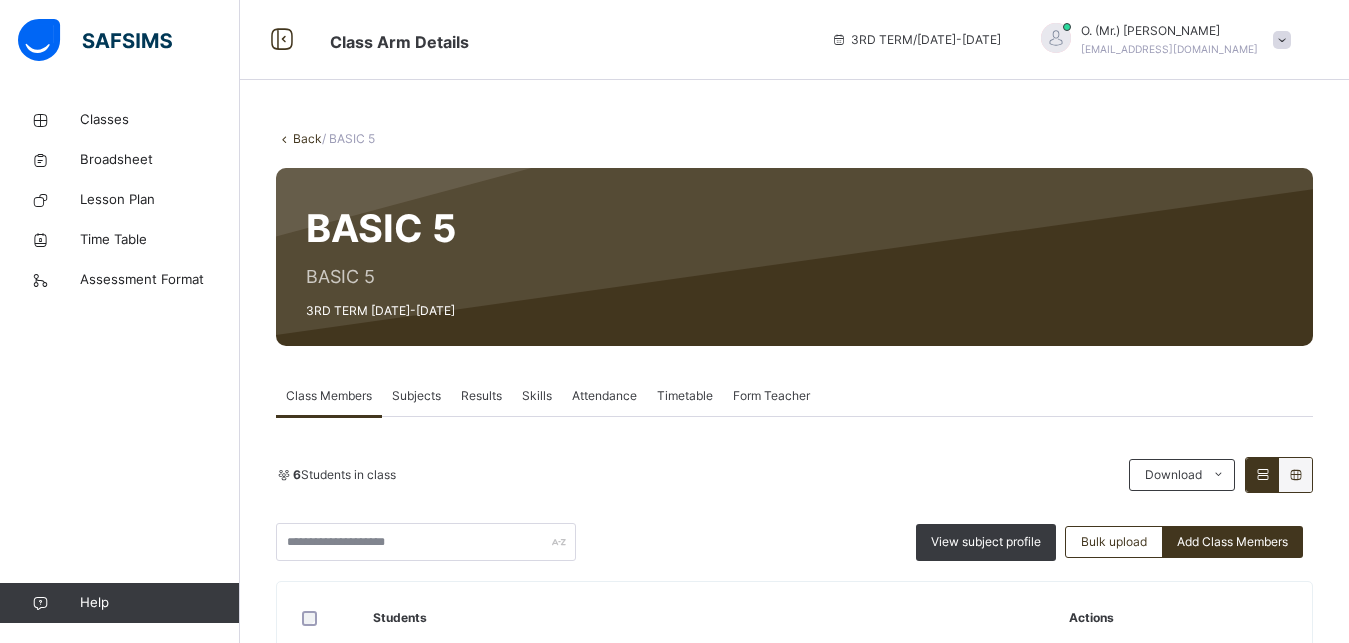 click on "Results" at bounding box center [481, 396] 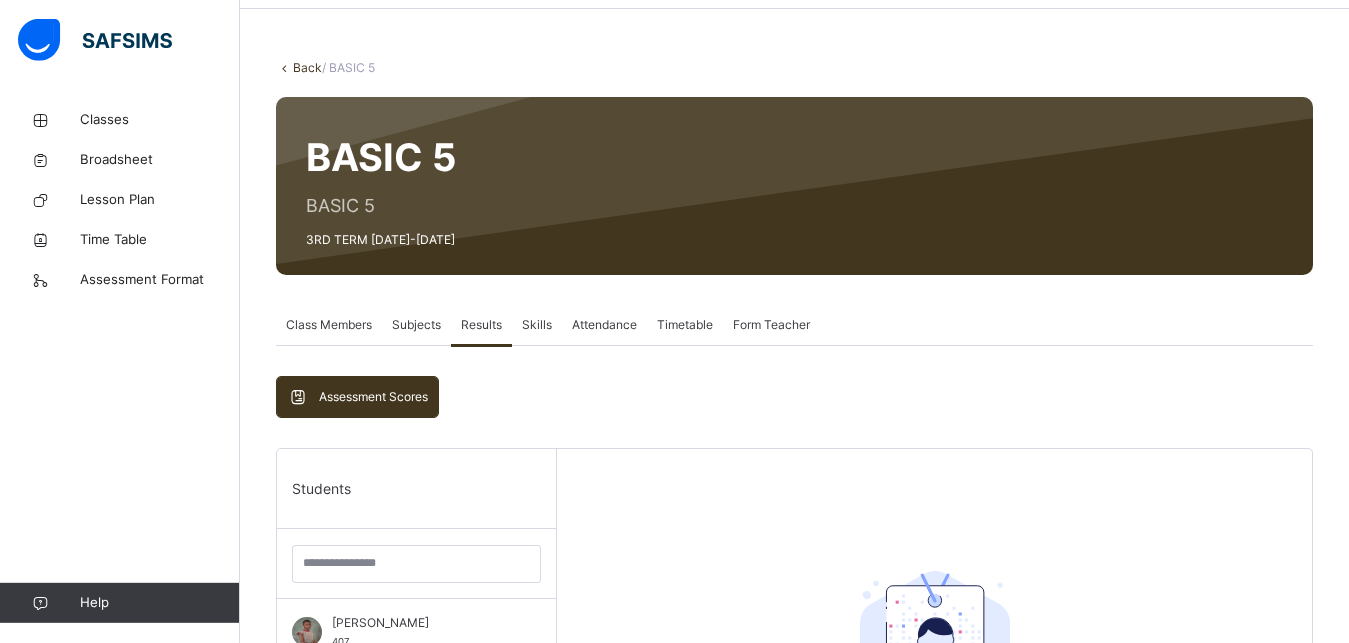 scroll, scrollTop: 0, scrollLeft: 0, axis: both 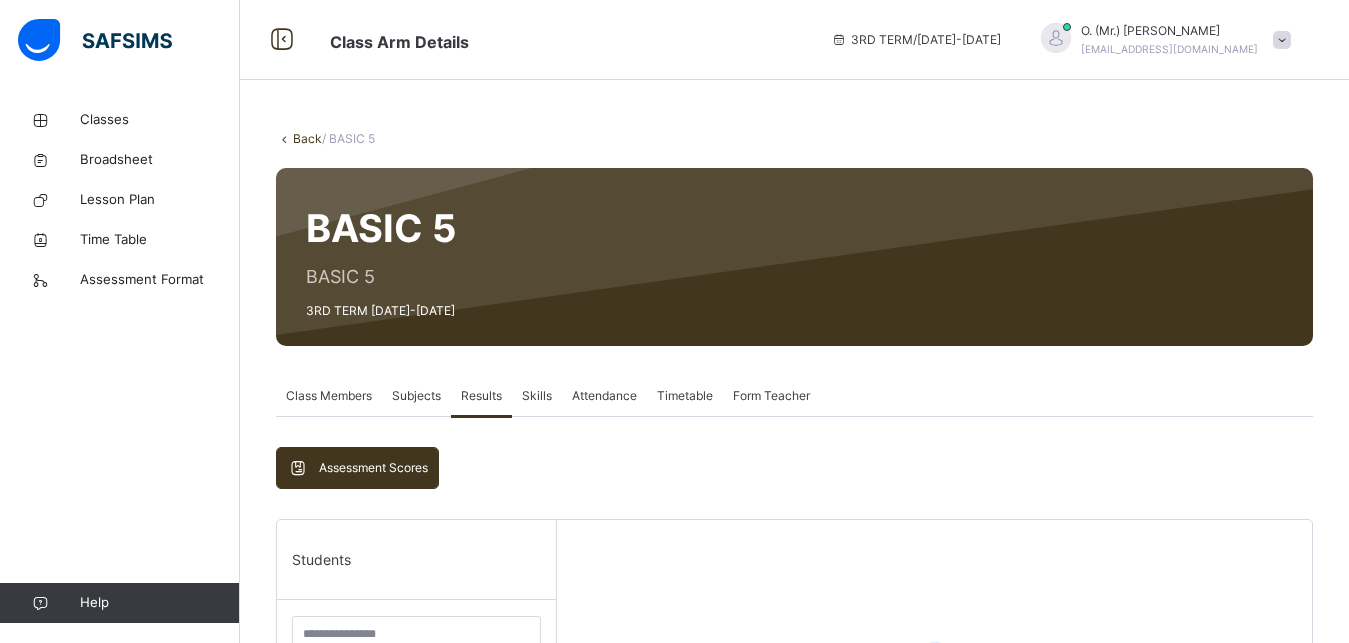 click on "Subjects" at bounding box center [416, 396] 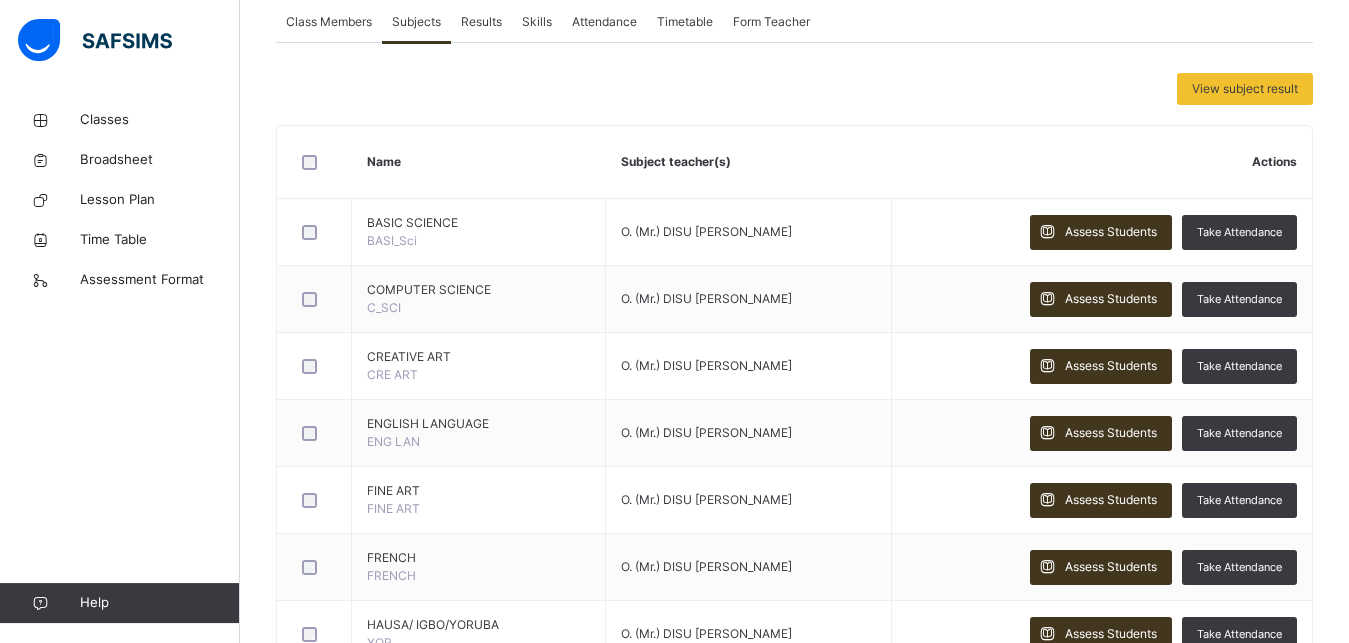 scroll, scrollTop: 383, scrollLeft: 0, axis: vertical 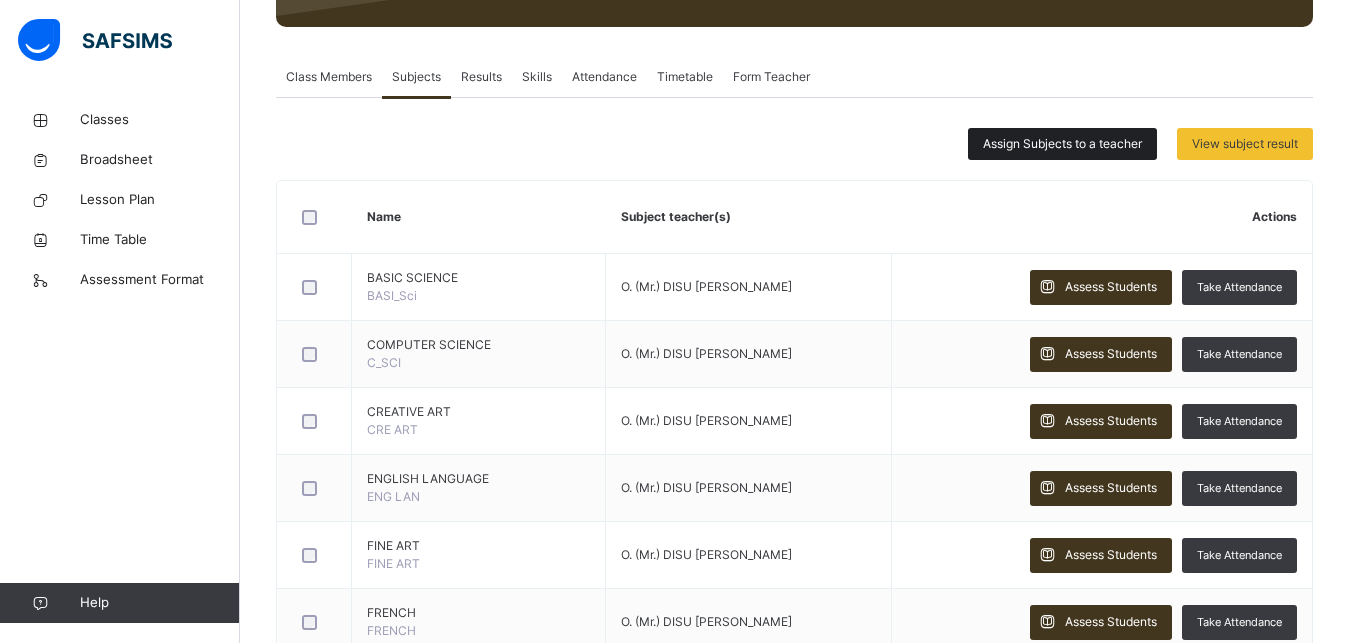 click on "Assign Subjects to a teacher" at bounding box center (1062, 144) 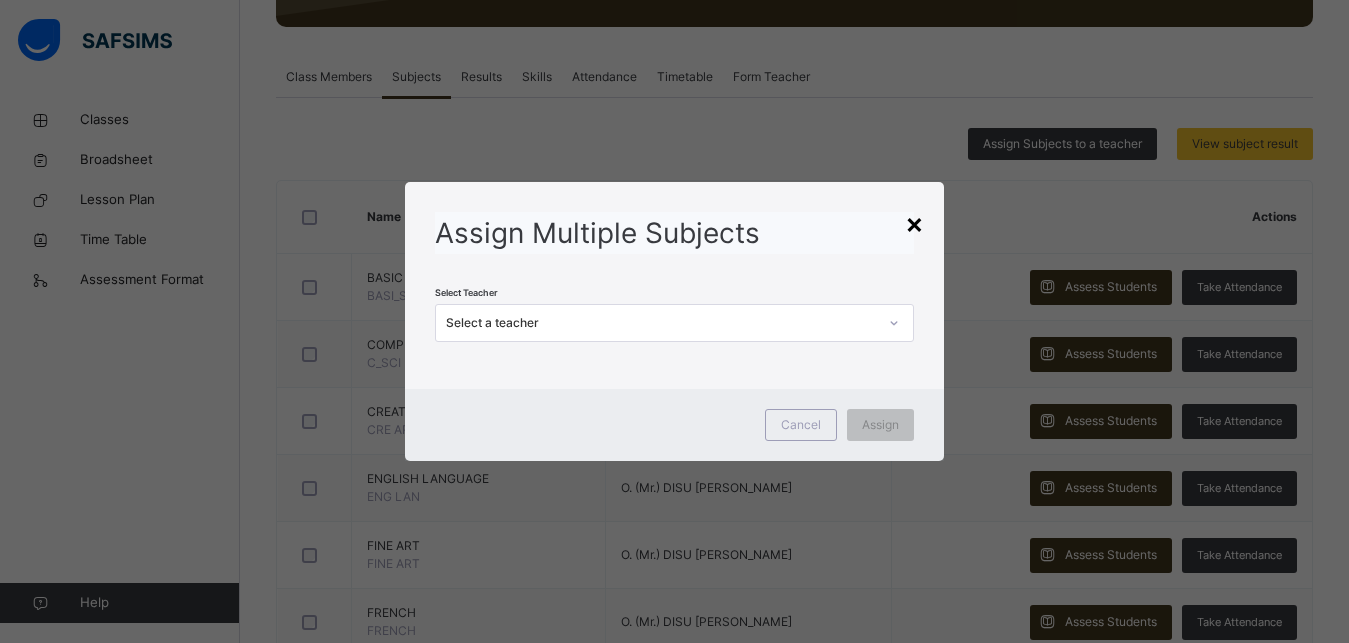 click on "×" at bounding box center [914, 223] 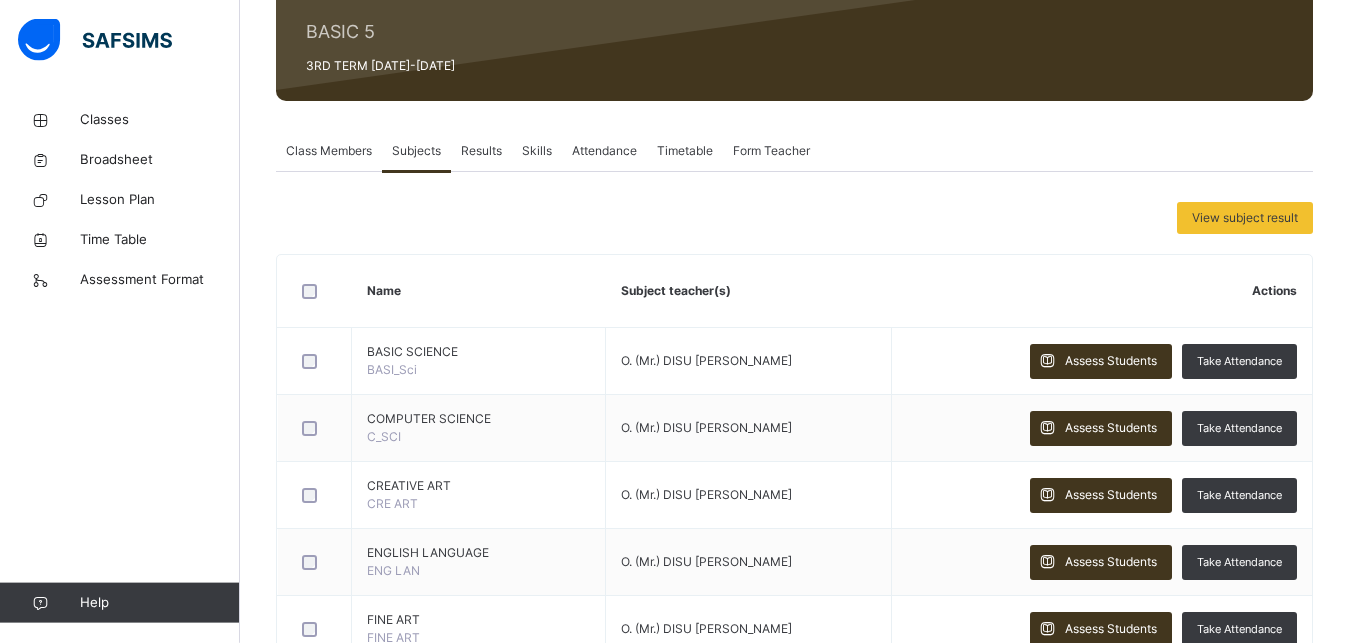 scroll, scrollTop: 248, scrollLeft: 0, axis: vertical 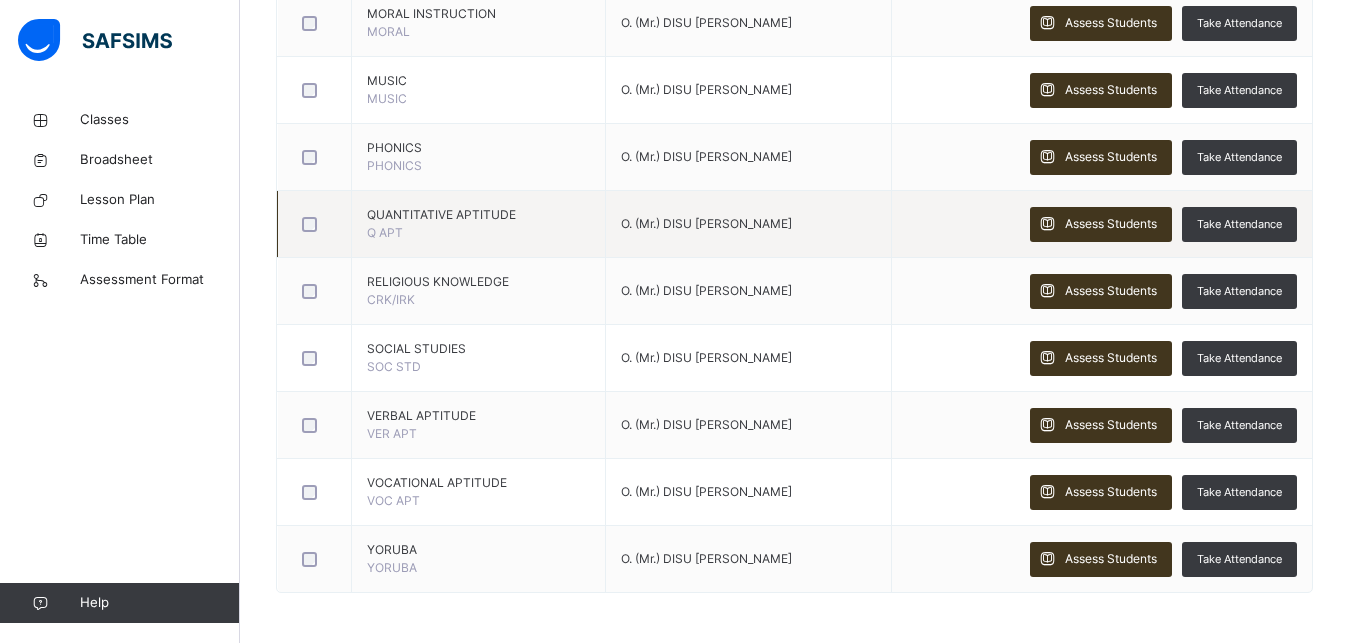 click at bounding box center (314, 224) 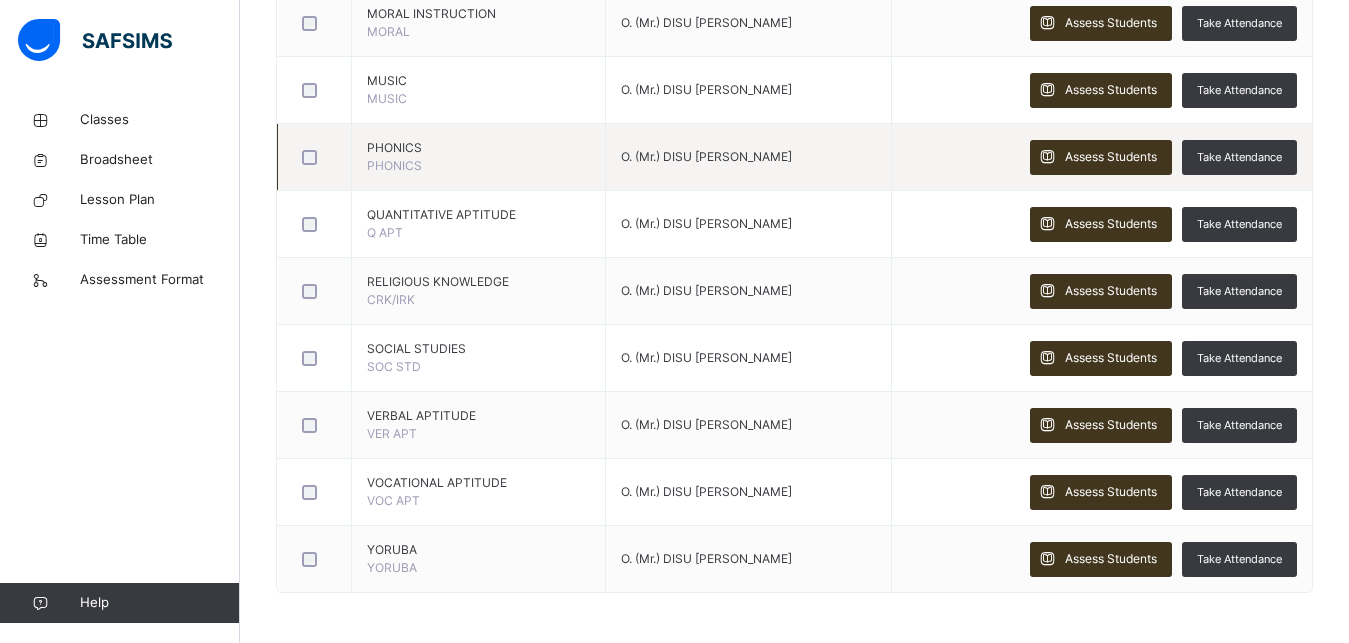 click at bounding box center [314, 157] 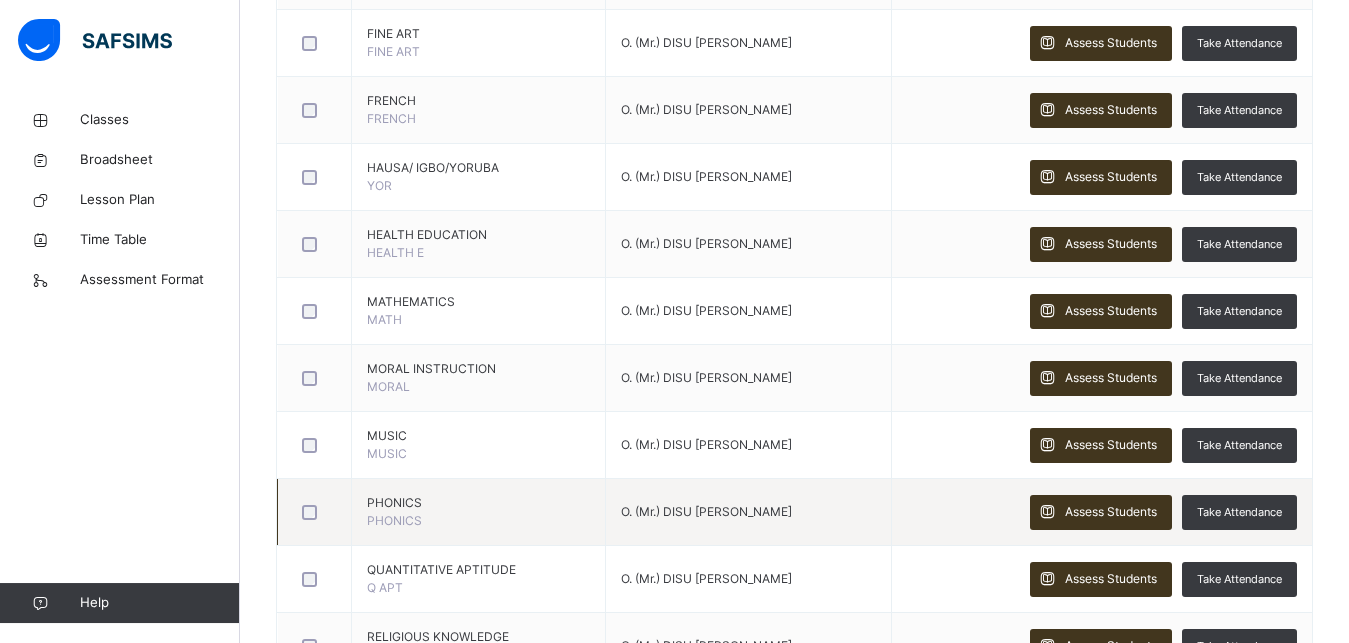 scroll, scrollTop: 829, scrollLeft: 0, axis: vertical 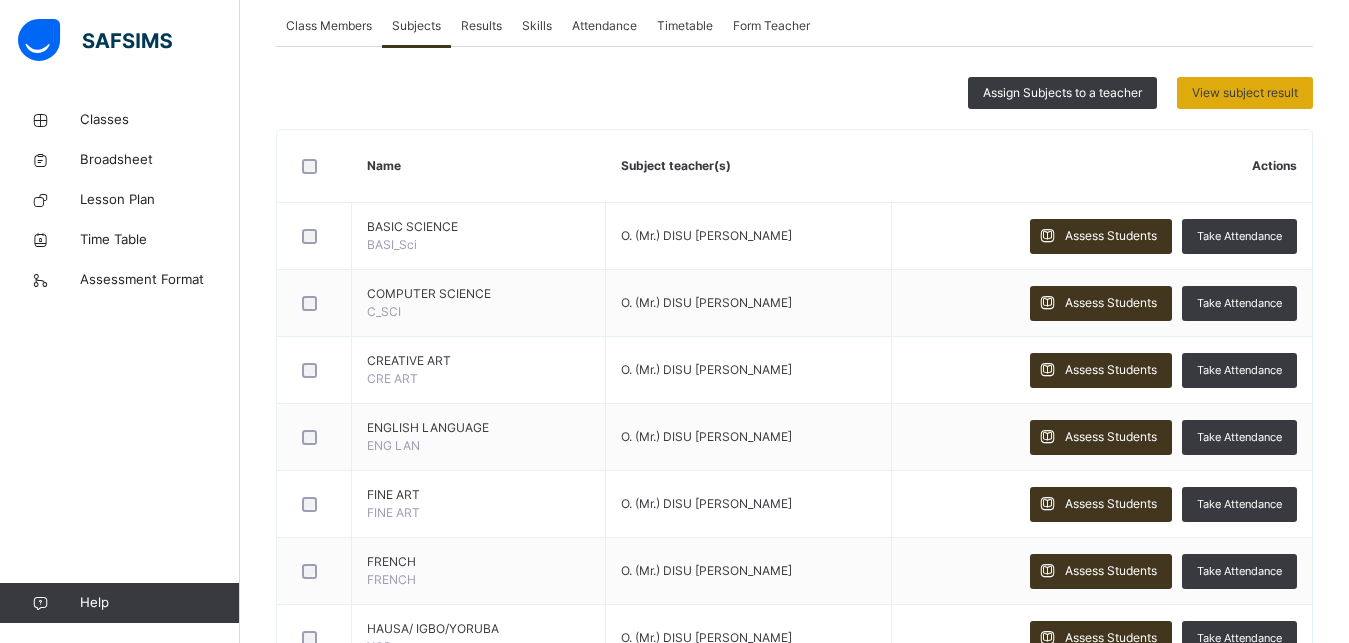 click on "View subject result" at bounding box center [1245, 93] 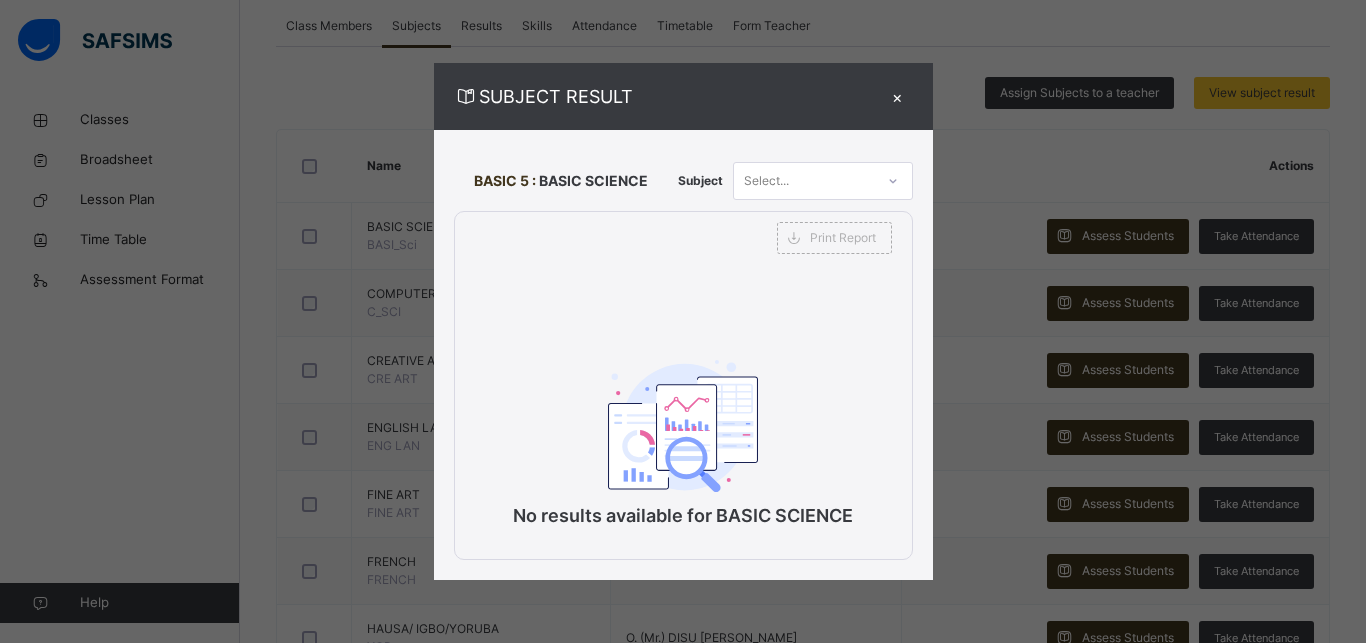 click on "×" at bounding box center [898, 96] 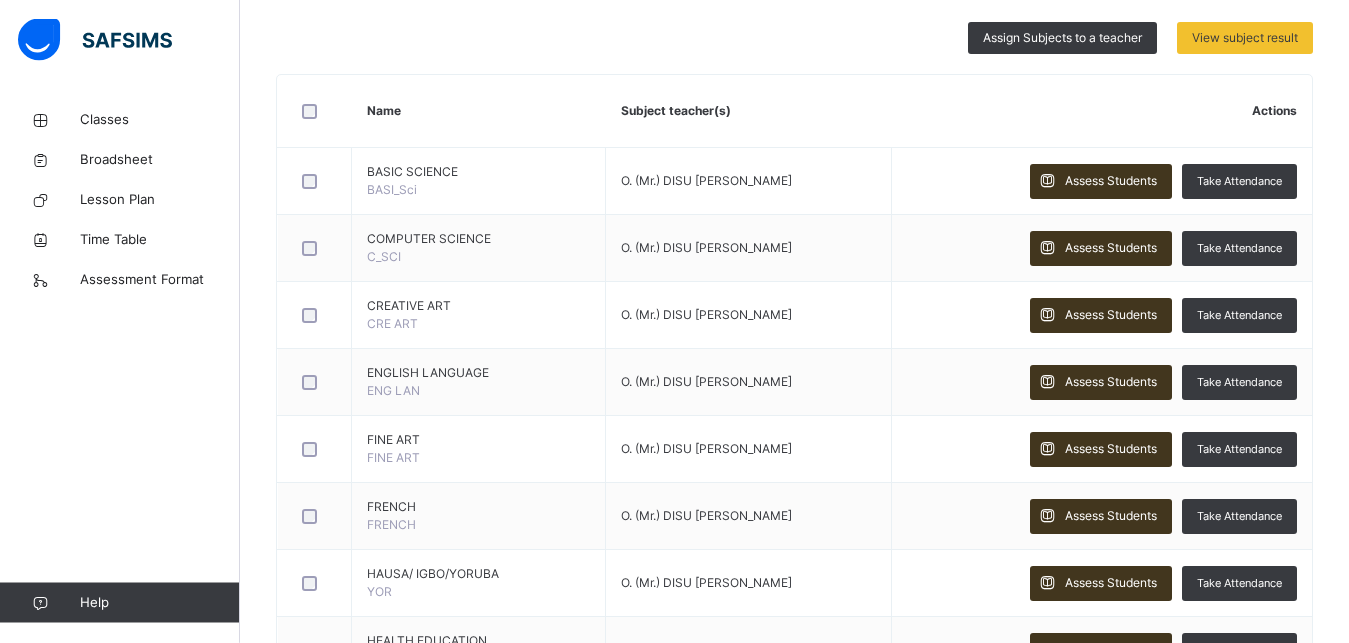 scroll, scrollTop: 421, scrollLeft: 0, axis: vertical 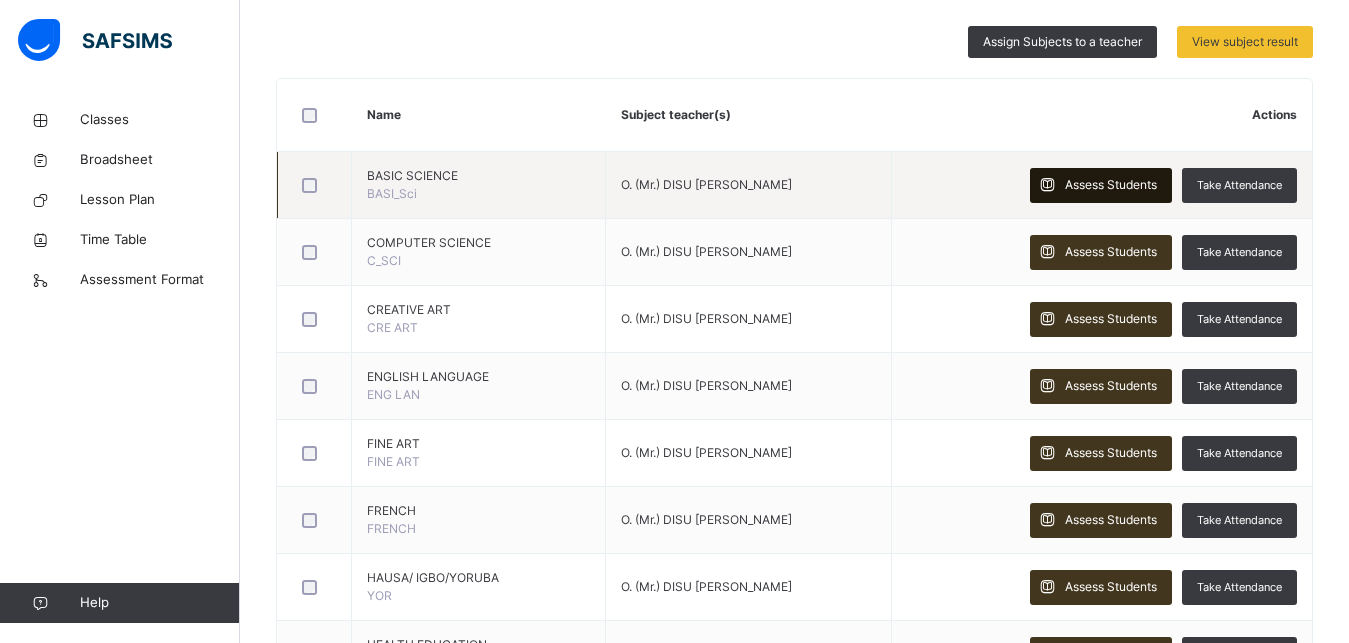 click on "Assess Students" at bounding box center [1111, 185] 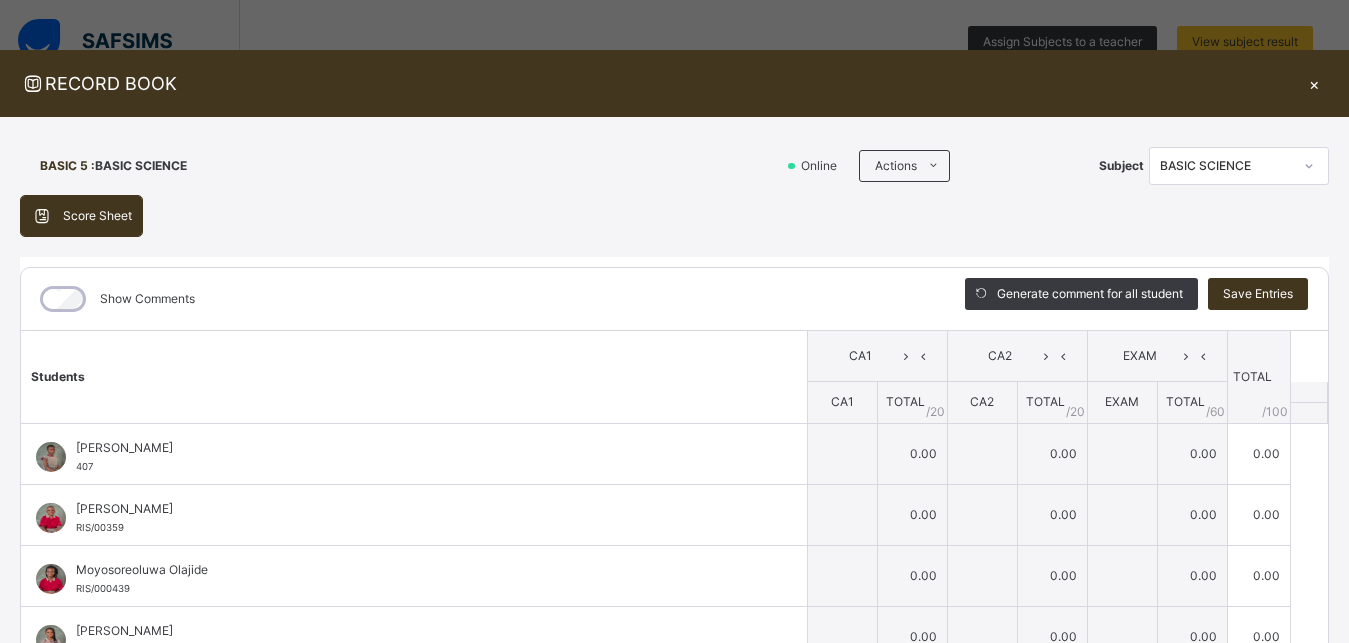 click on "×" at bounding box center (1314, 83) 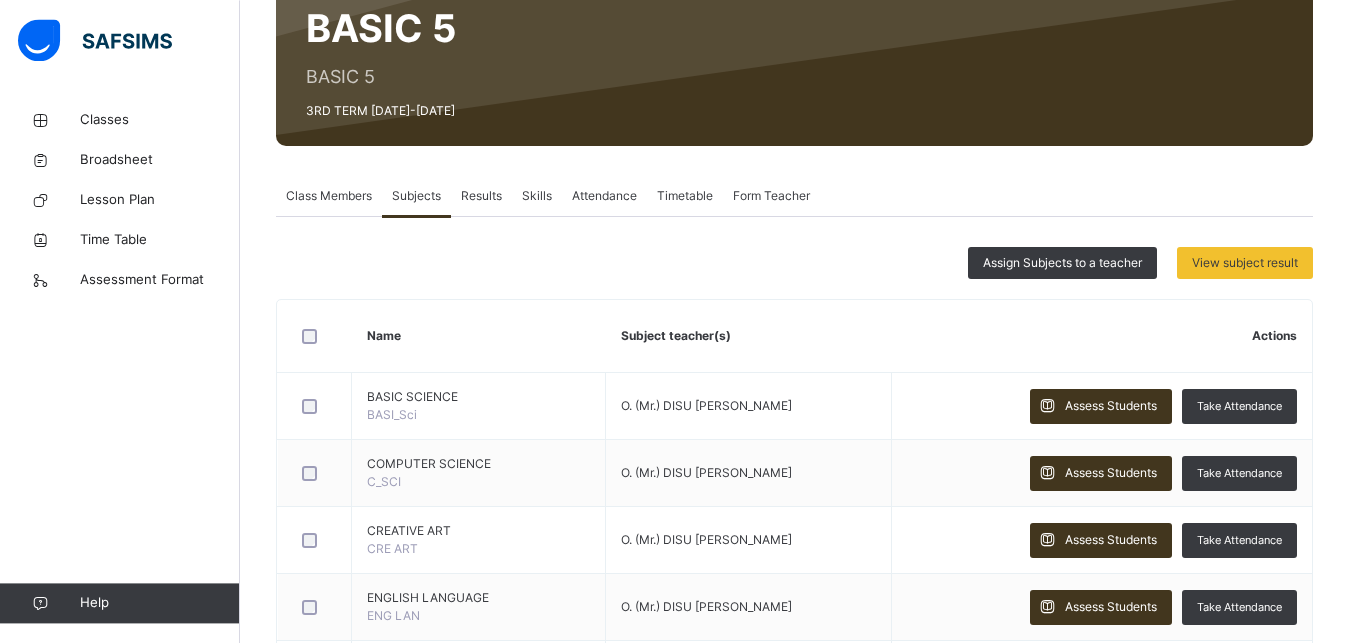 scroll, scrollTop: 204, scrollLeft: 0, axis: vertical 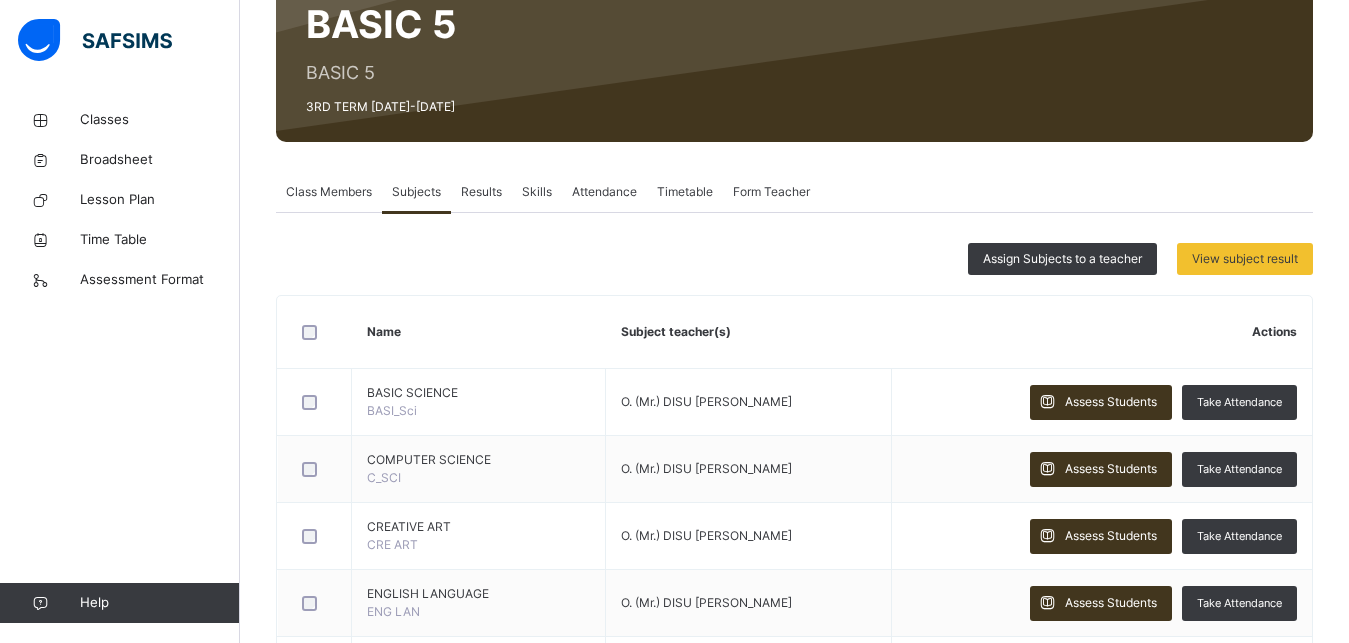 click on "Results" at bounding box center (481, 192) 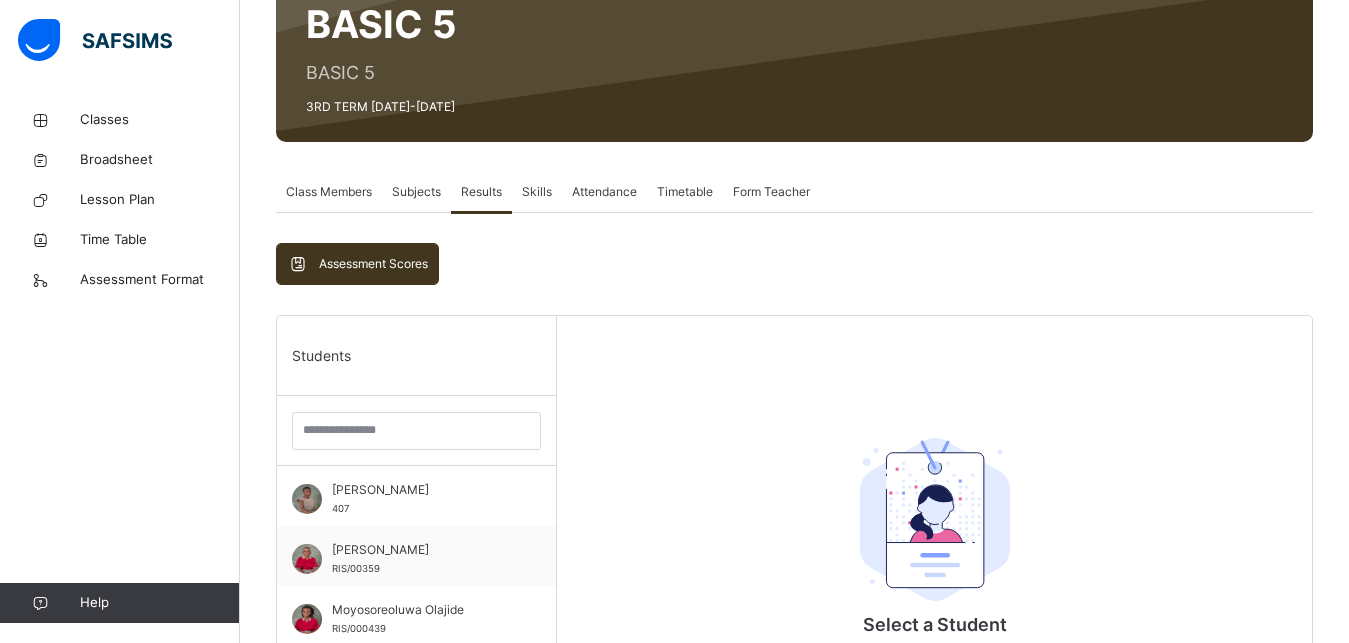 click on "Skills" at bounding box center [537, 192] 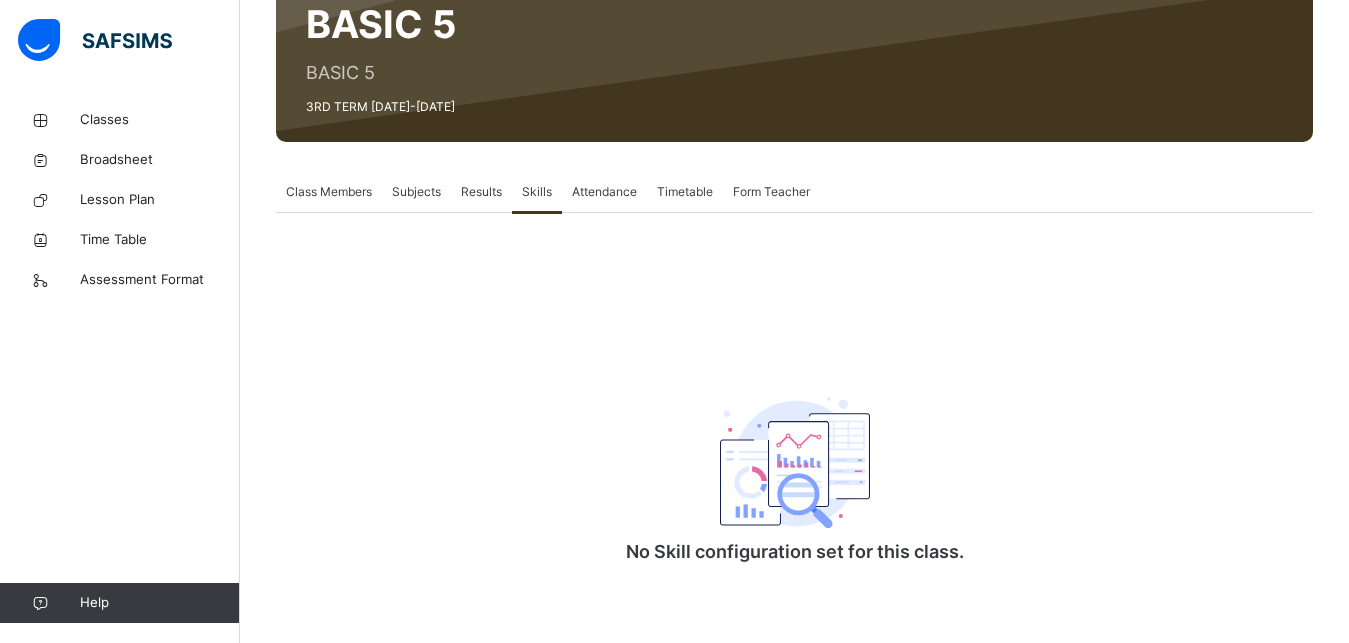 click on "Attendance" at bounding box center [604, 192] 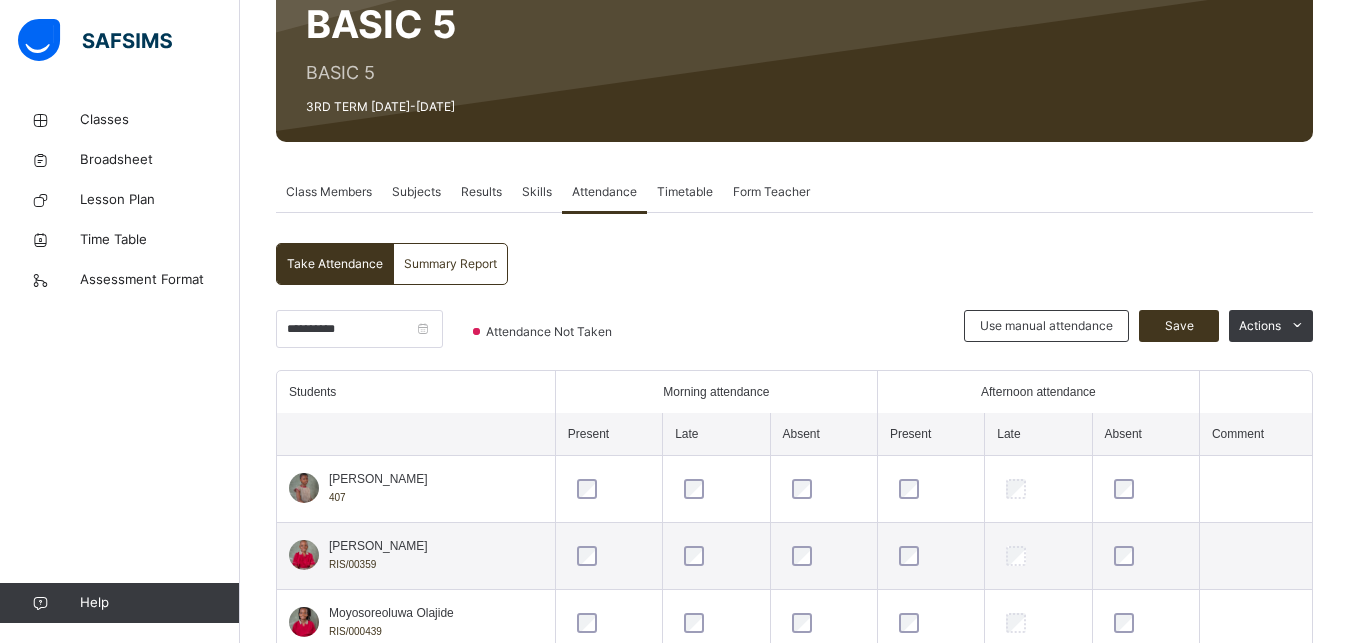 click on "Timetable" at bounding box center (685, 192) 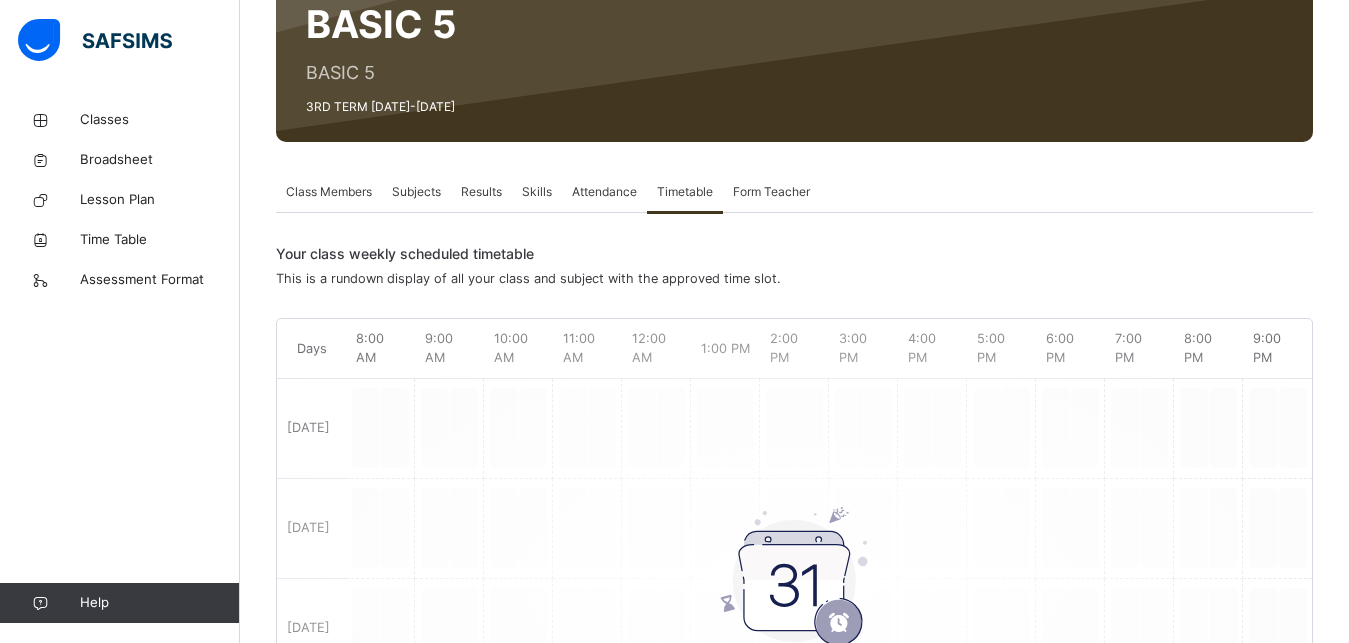 click on "Form Teacher" at bounding box center [771, 192] 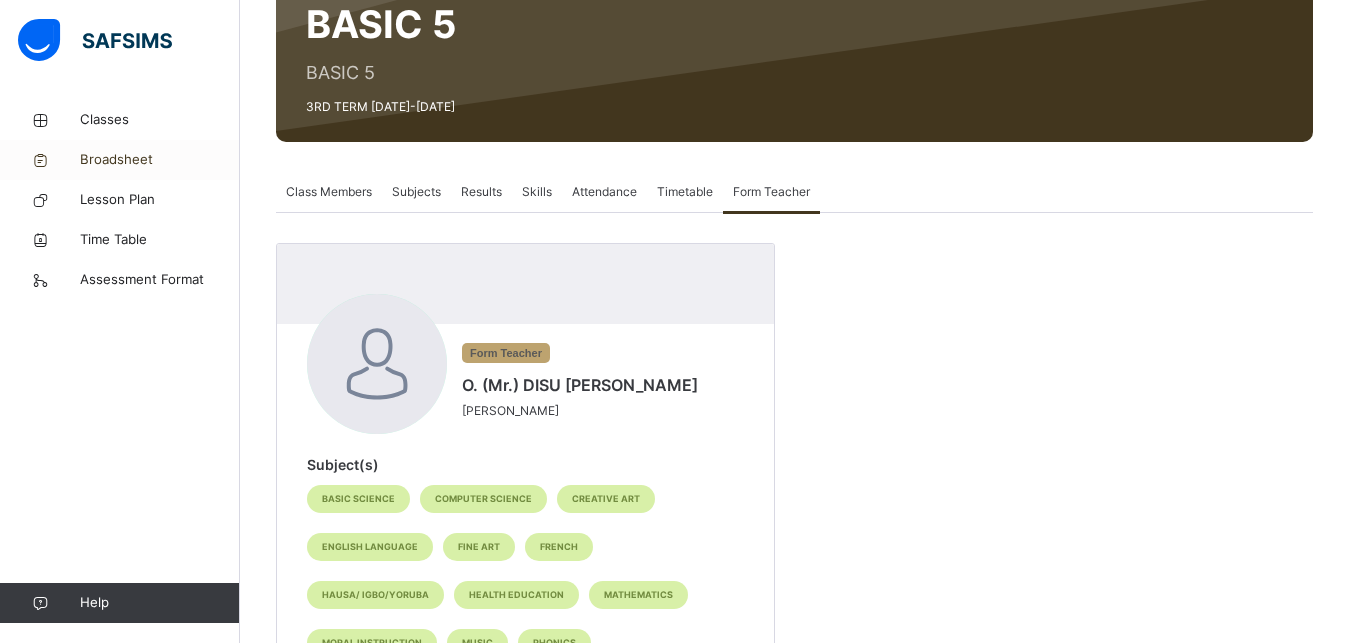 click on "Broadsheet" at bounding box center [160, 160] 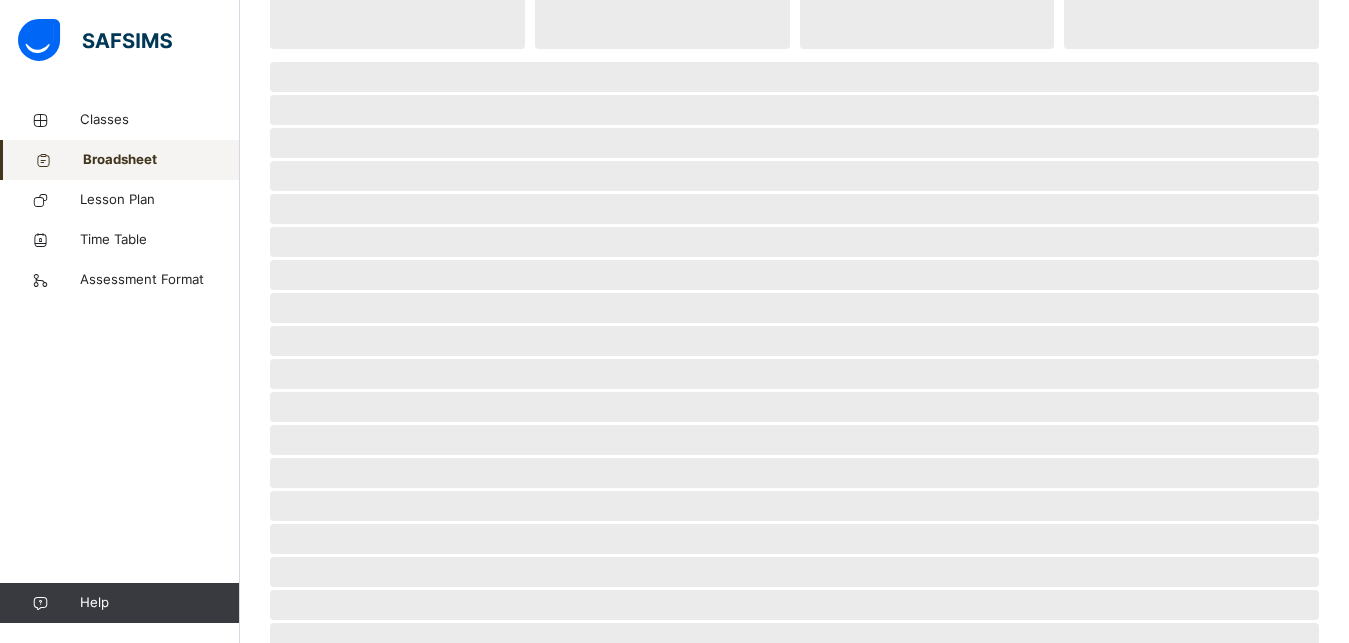 scroll, scrollTop: 0, scrollLeft: 0, axis: both 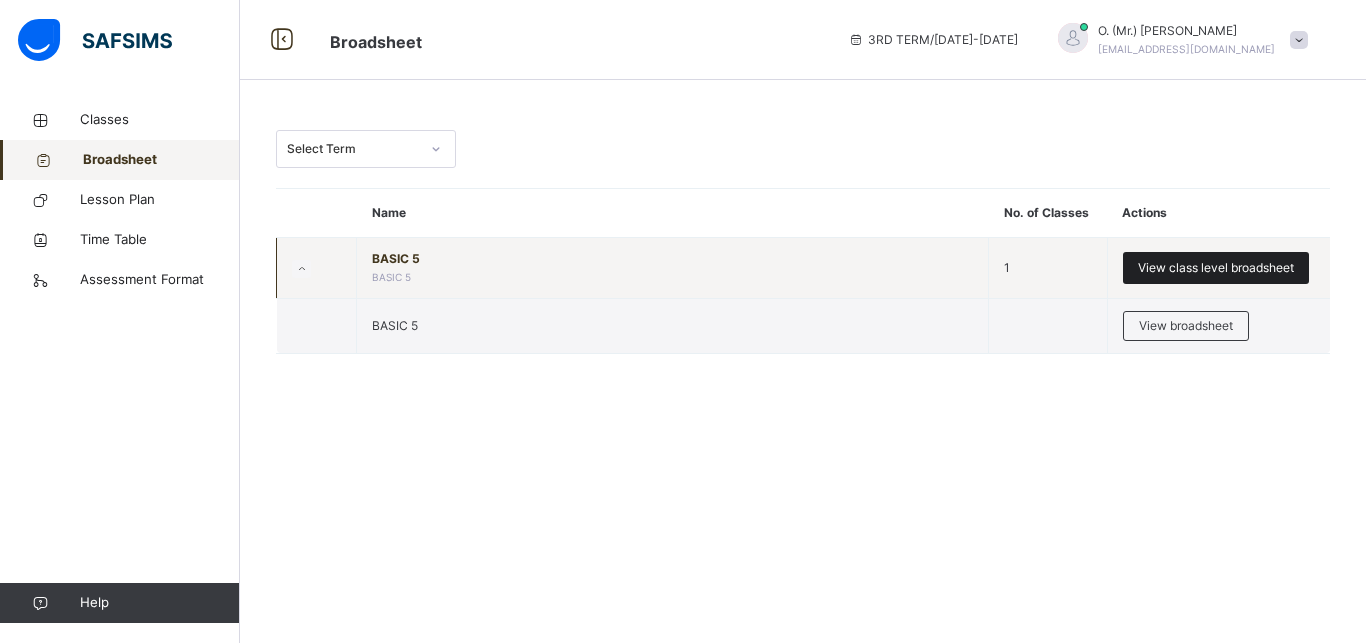 click on "View class level broadsheet" at bounding box center (1216, 268) 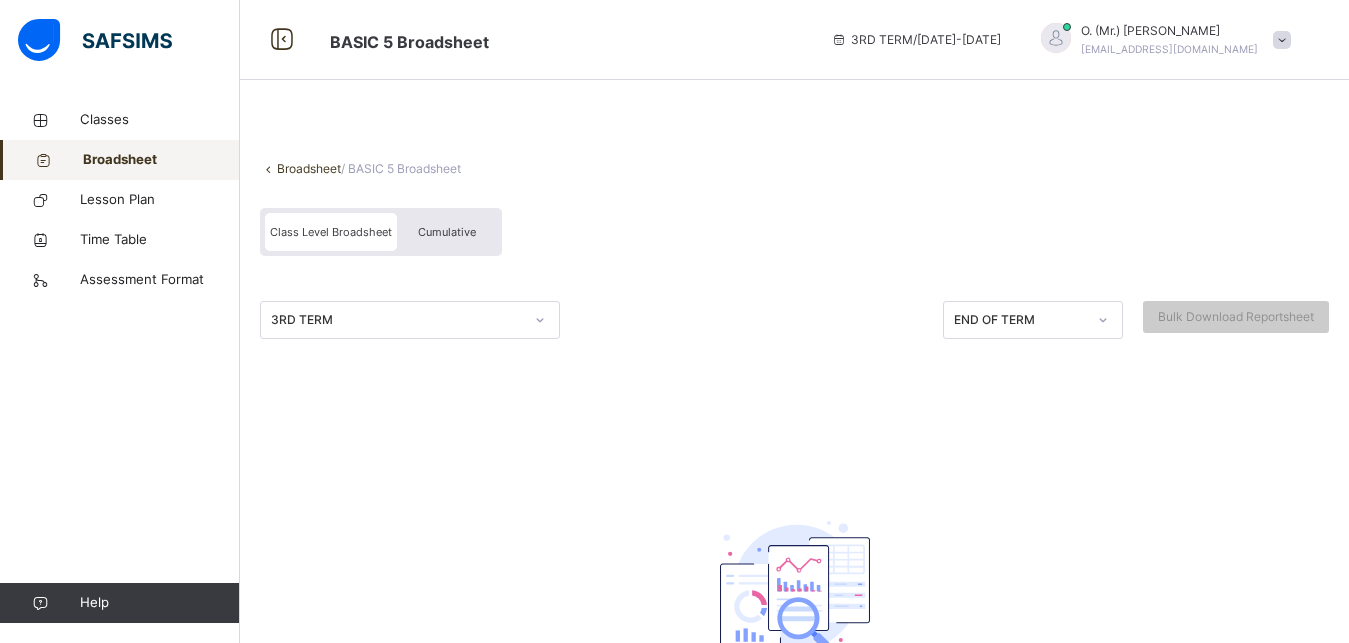 click on "Cumulative" at bounding box center (447, 232) 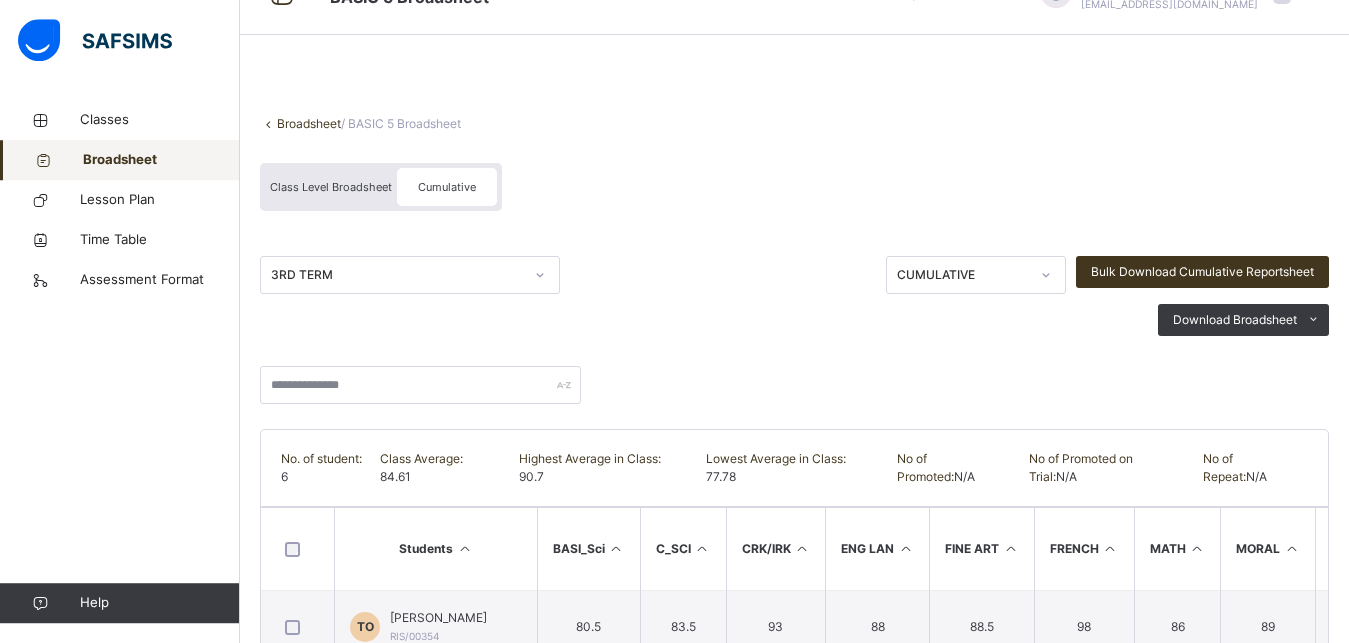 scroll, scrollTop: 0, scrollLeft: 0, axis: both 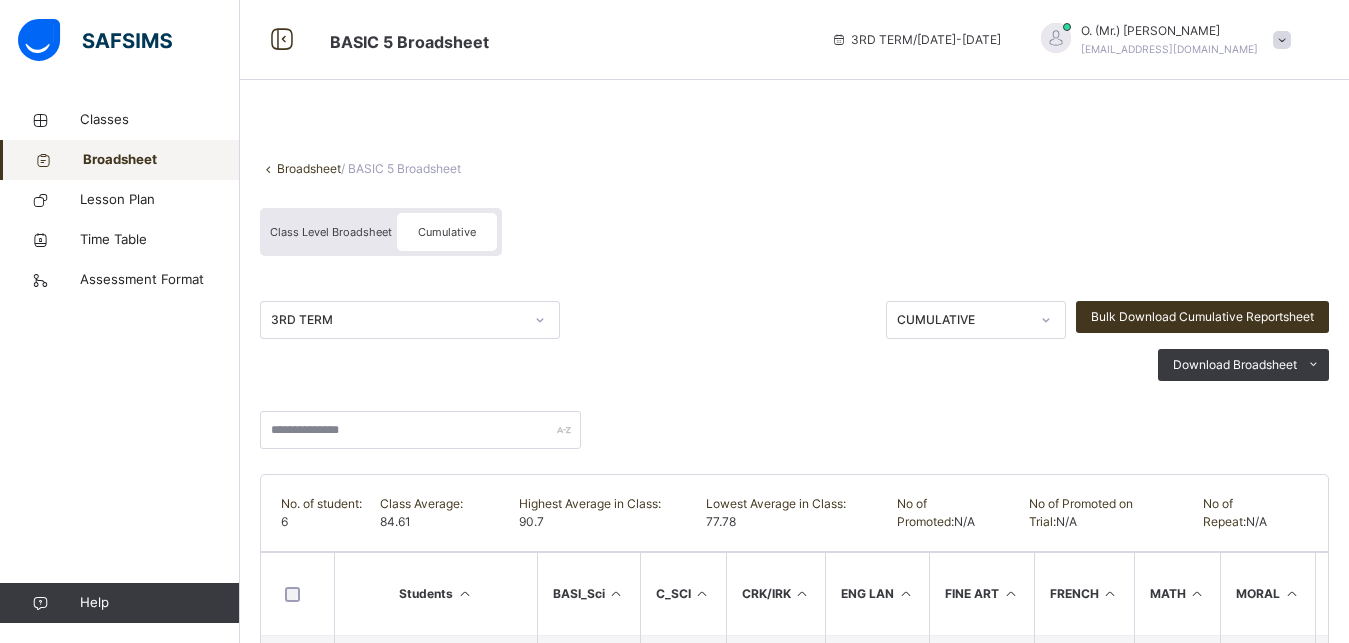 click on "Class Level Broadsheet" at bounding box center (331, 232) 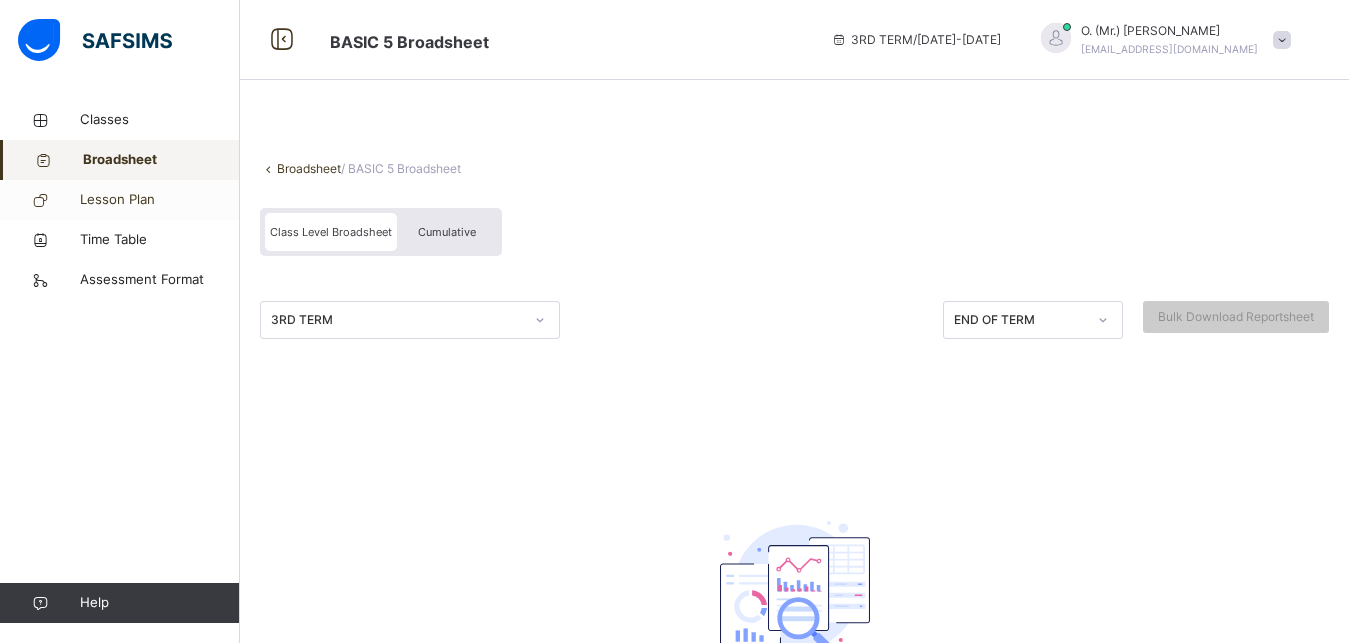 click on "Lesson Plan" at bounding box center [160, 200] 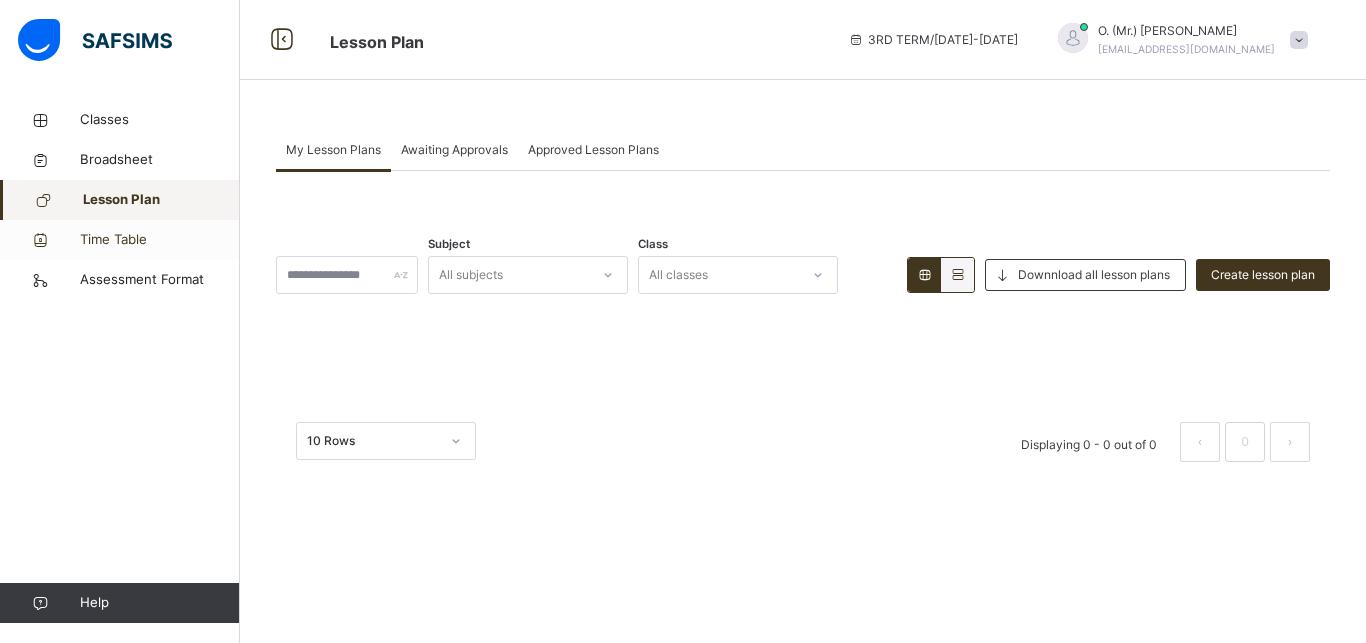 click on "Time Table" at bounding box center [160, 240] 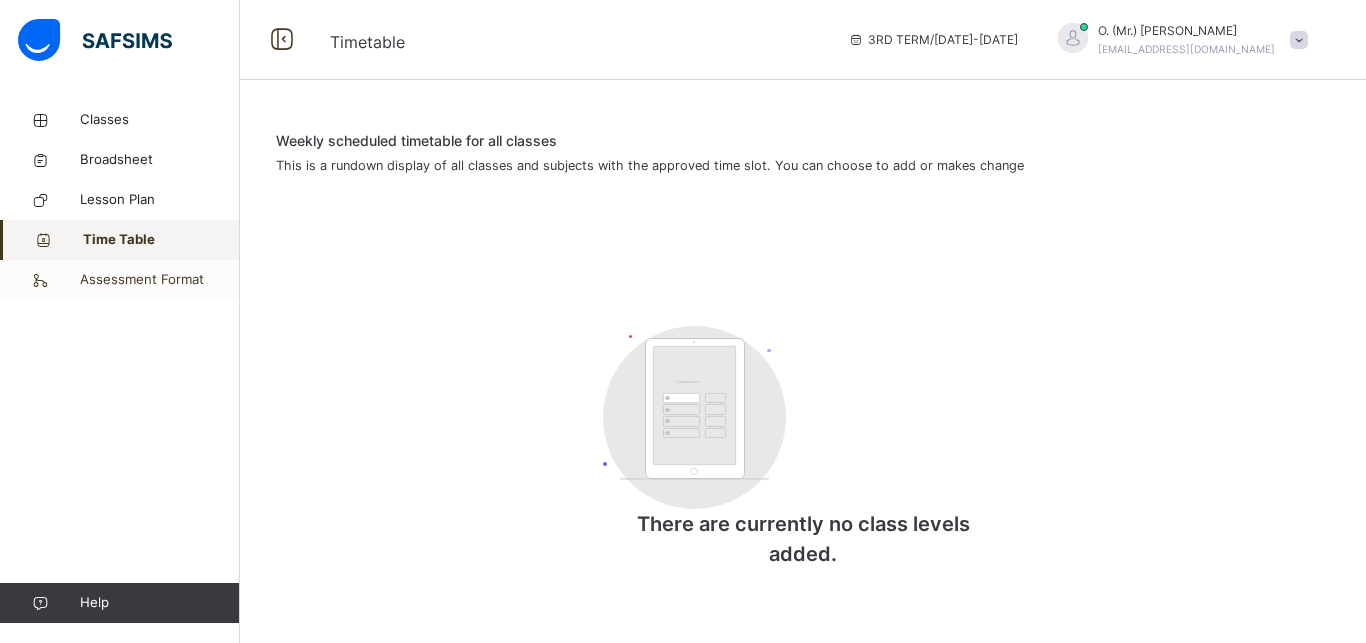 click on "Assessment Format" at bounding box center (160, 280) 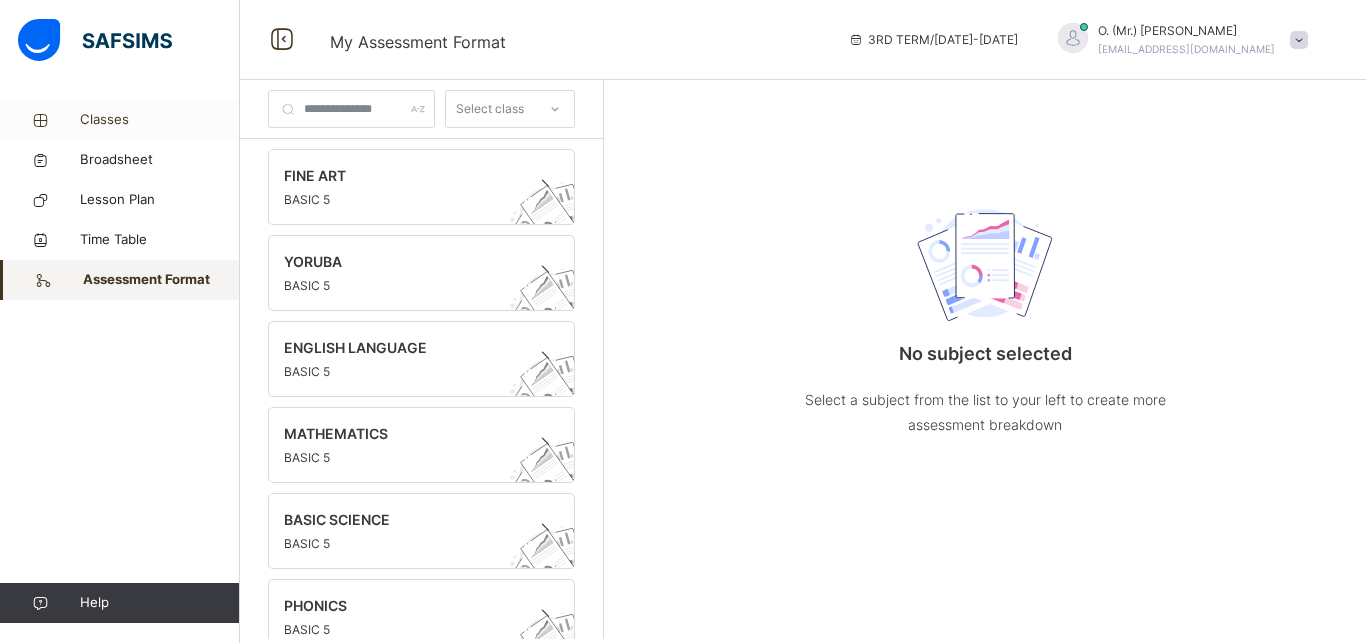 click on "Classes" at bounding box center (160, 120) 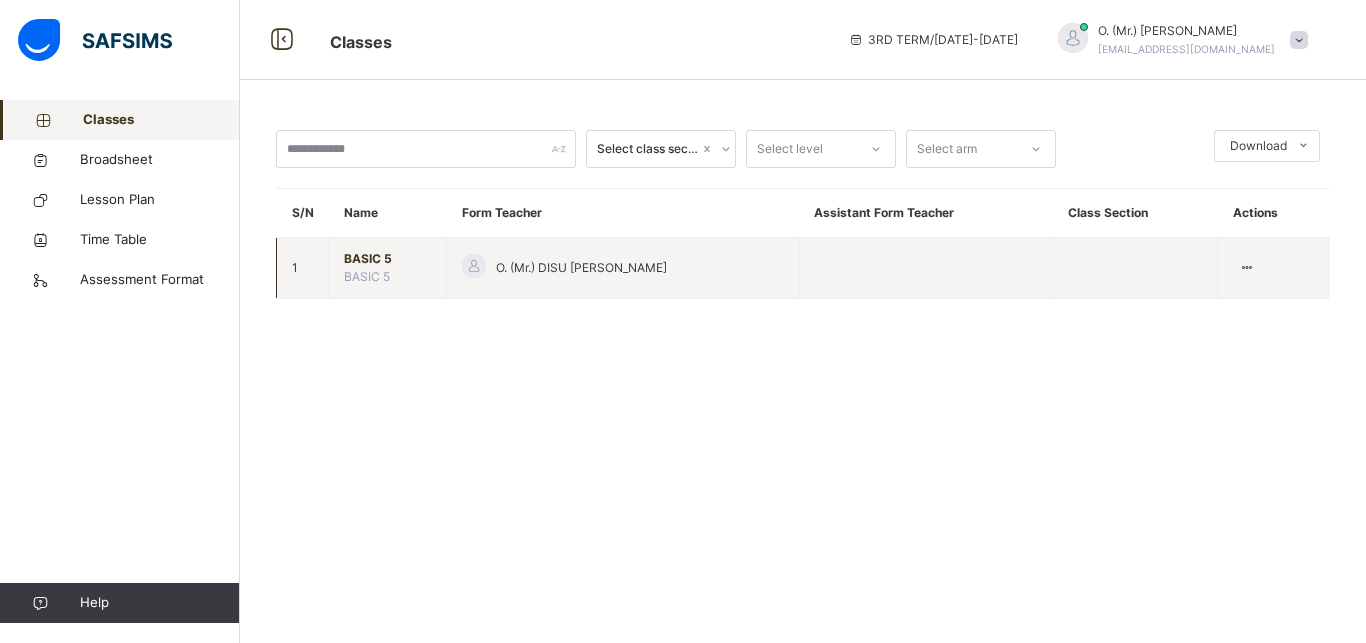 click on "BASIC 5" at bounding box center (387, 259) 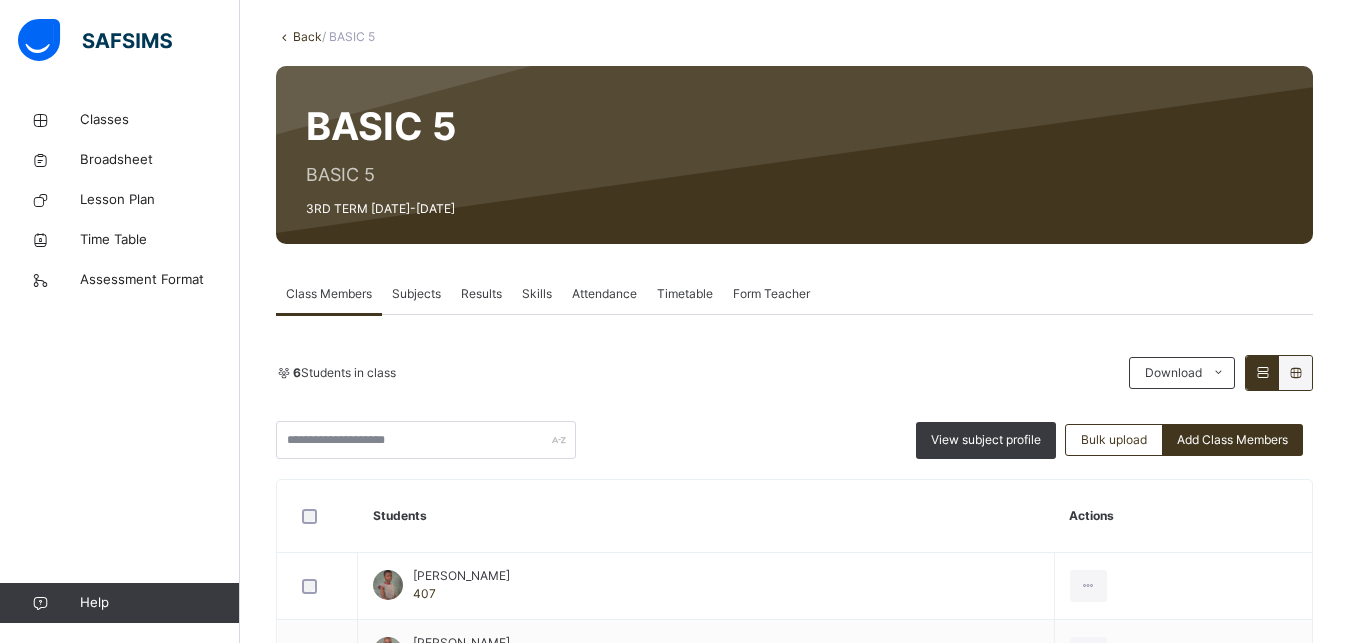 scroll, scrollTop: 255, scrollLeft: 0, axis: vertical 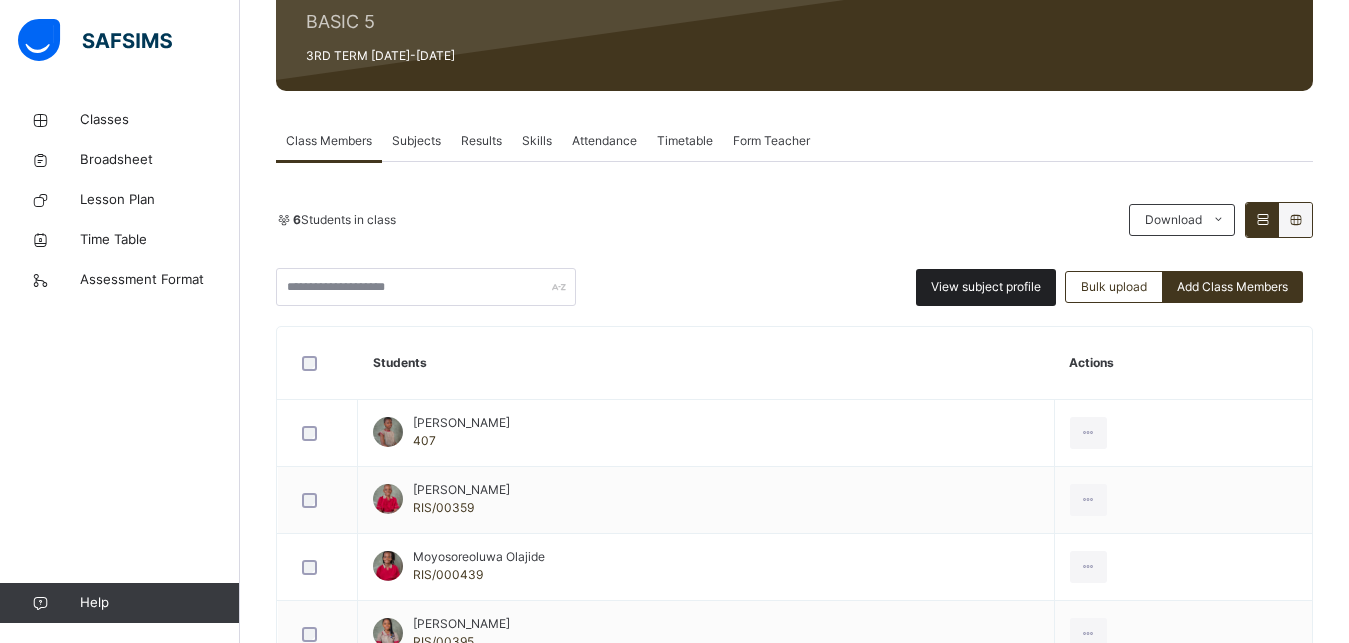 click on "View subject profile" at bounding box center (986, 287) 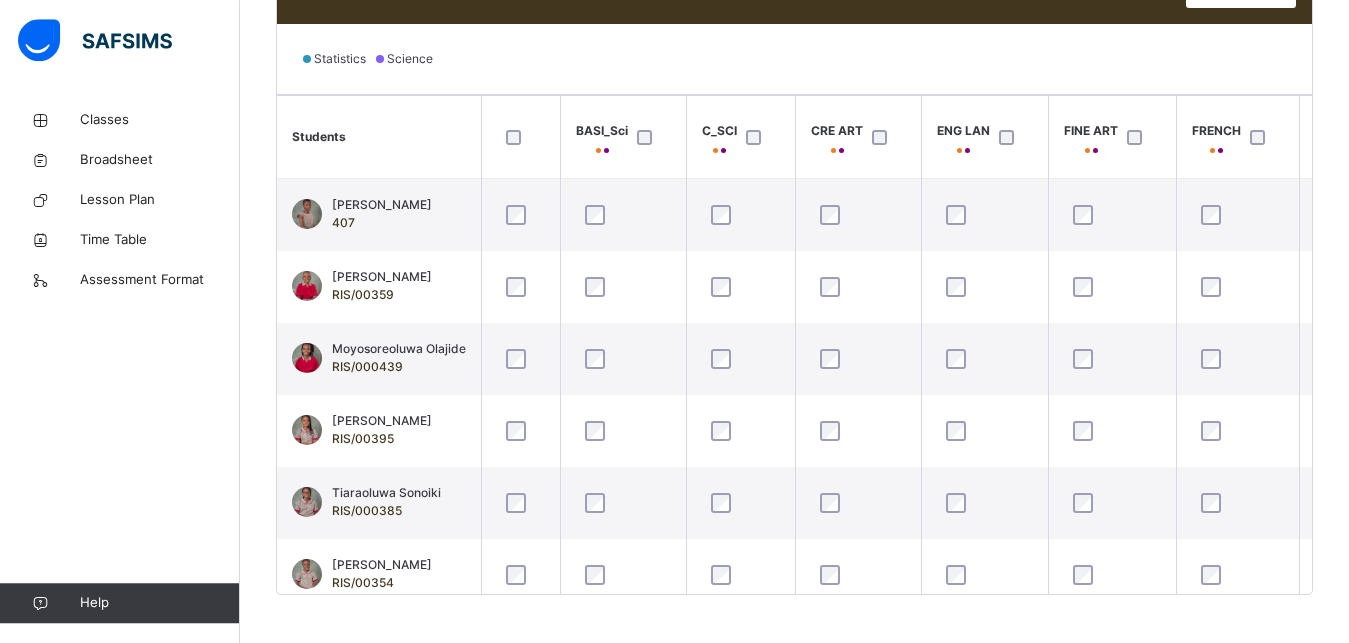 scroll, scrollTop: 640, scrollLeft: 0, axis: vertical 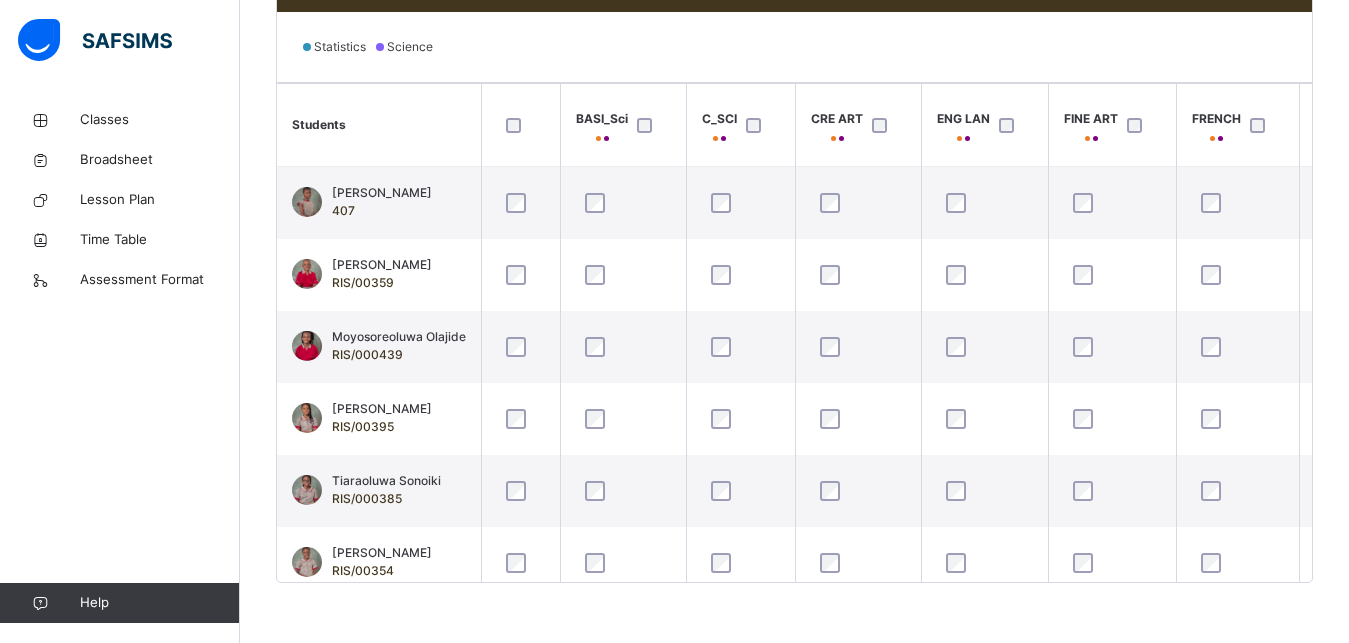 click on "Statistics   Science" at bounding box center (794, 47) 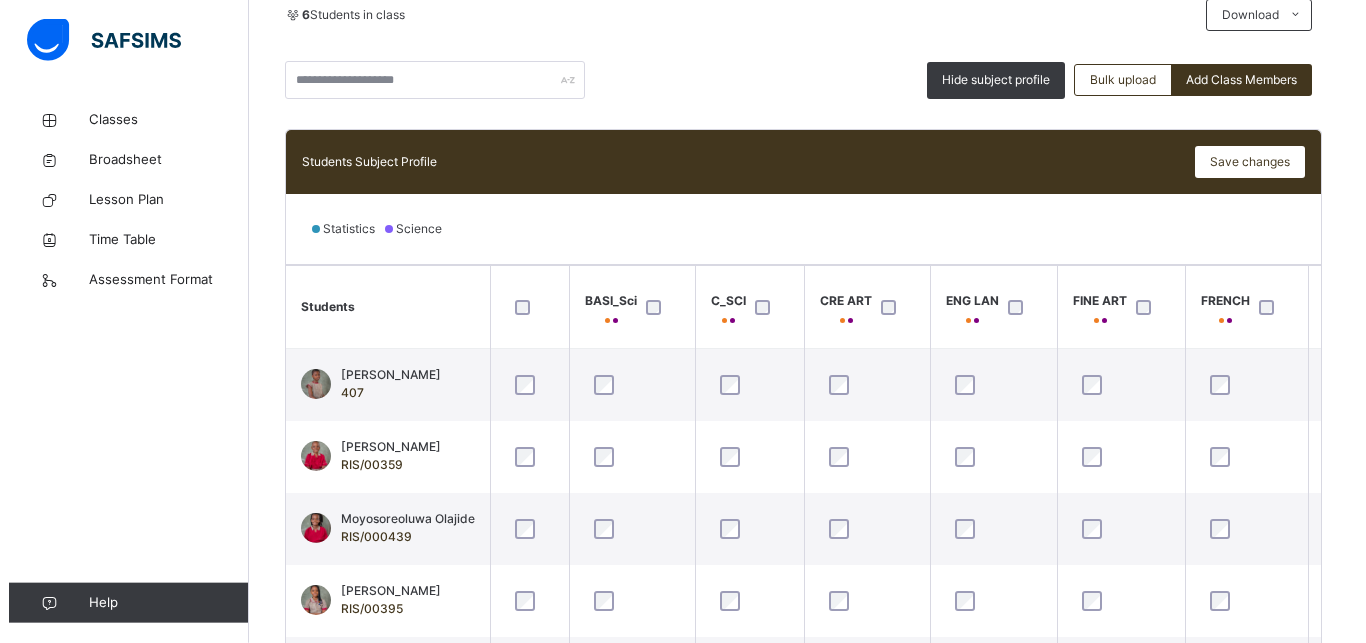 scroll, scrollTop: 385, scrollLeft: 0, axis: vertical 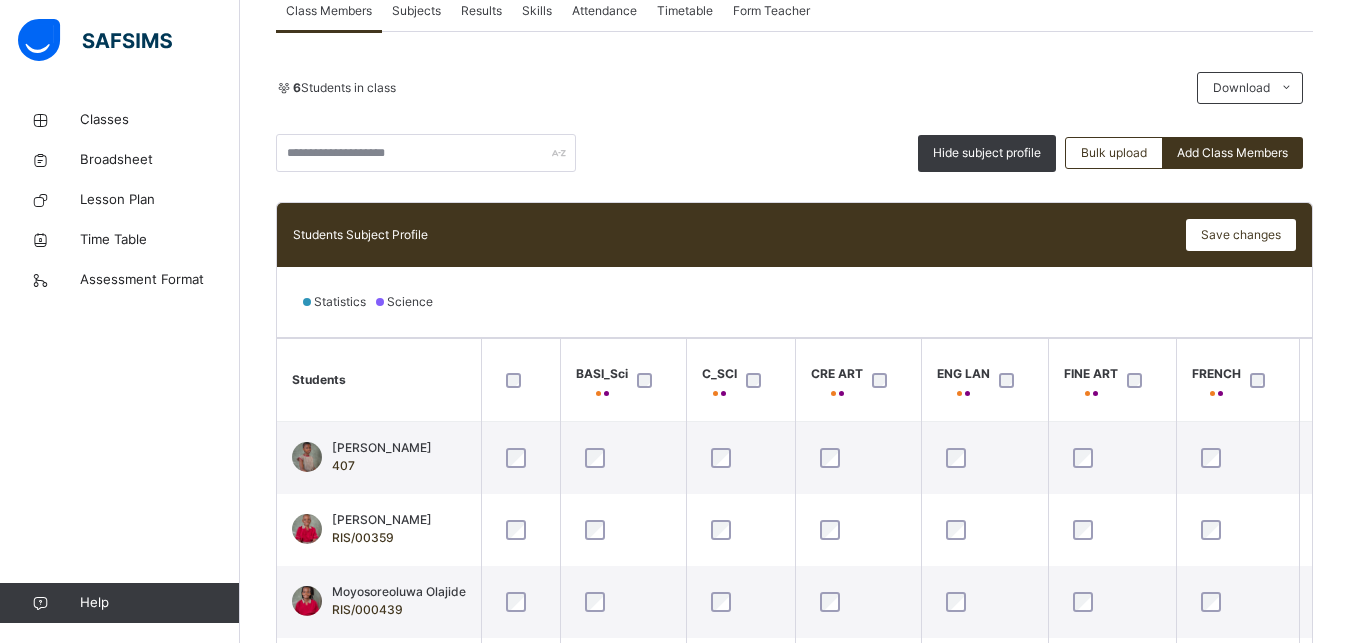 click on "6  Students in class Download Pdf Report Excel Report Hide subject profile Bulk upload Add Class Members [GEOGRAPHIC_DATA] Date: [DATE] 11:24:23 pm Class Members Class:  BASIC 5  Total no. of Students:  6 Term:  3RD TERM Session:  [DATE]-[DATE] S/NO Admission No. Last Name First Name Other Name 1 407 Ibharia Annabel 2 RIS/00359 [PERSON_NAME] 3 RIS/000439 Olajide Moyosoreoluwa 4 RIS/00395 Ogungbe Tamilore 5 RIS/000385 Sonoiki Tiaraoluwa 6 RIS/00354 [PERSON_NAME] Students Subject Profile Save changes   Statistics   Science Students BASI_Sci   C_SCI   CRE ART   ENG LAN   FINE ART   FRENCH   YOR   HEALTH E   MATH   MORAL   MUSIC   PHONICS   Q APT   CRK/IRK   SOC STD   VER APT   VOC APT   YORUBA     [PERSON_NAME]   407   [PERSON_NAME]   RIS/00359   Moyosoreoluwa  Olajide   RIS/000439   [PERSON_NAME]   RIS/00395   Tiaraoluwa  Sonoiki   RIS/000385   [PERSON_NAME]   RIS/00354 × Add Student Students Without Class   Customers There are currently no records. Cancel Save × Cancel" at bounding box center (794, 435) 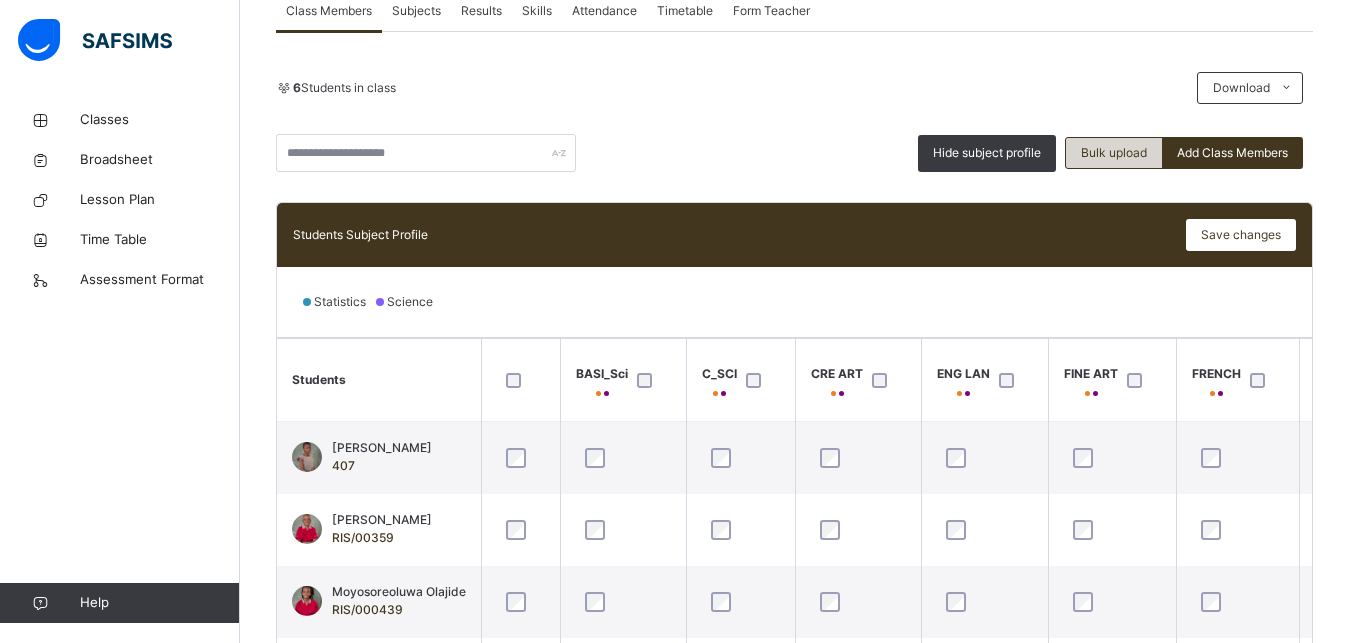 click on "Bulk upload" at bounding box center (1114, 153) 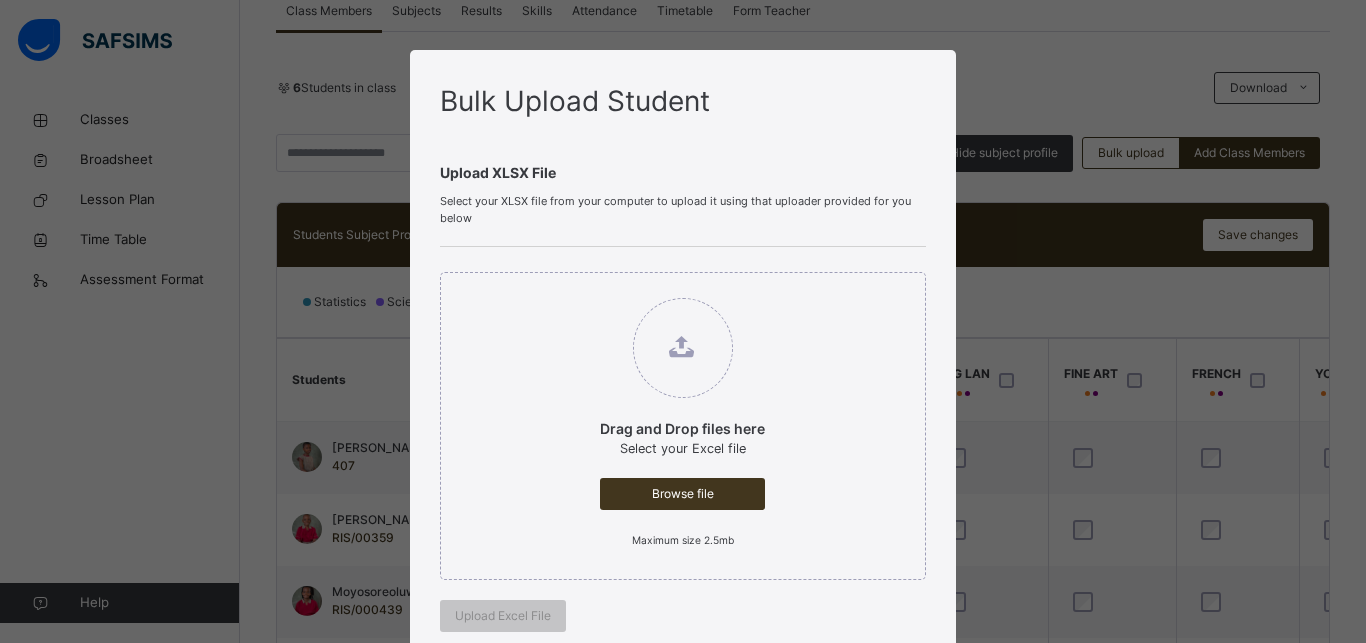 click on "Bulk Upload Student Upload XLSX File   Select your XLSX file from your computer to upload it using that uploader provided for you below   Drag and Drop files here Select your Excel file Browse file Maximum size 2.5mb Upload Excel File Download XLSX file   Follow the steps below to download and use the excel file effectively    Step 1:  Click the button below to download the student bulk create excel file Download XLSX File  Step 2:  Open the file on your computer  Step 3:  Skip sample Data and start filling from the next line  Step 4:  Fill all sections provided in the specified format using the sample provided as a guide, then save  Step 5:  Click on the 'Browse File' button to select the filled template saved on your computer  Step 6:  Click on the 'Upload Excel File' button to upload Cancel" at bounding box center (683, 321) 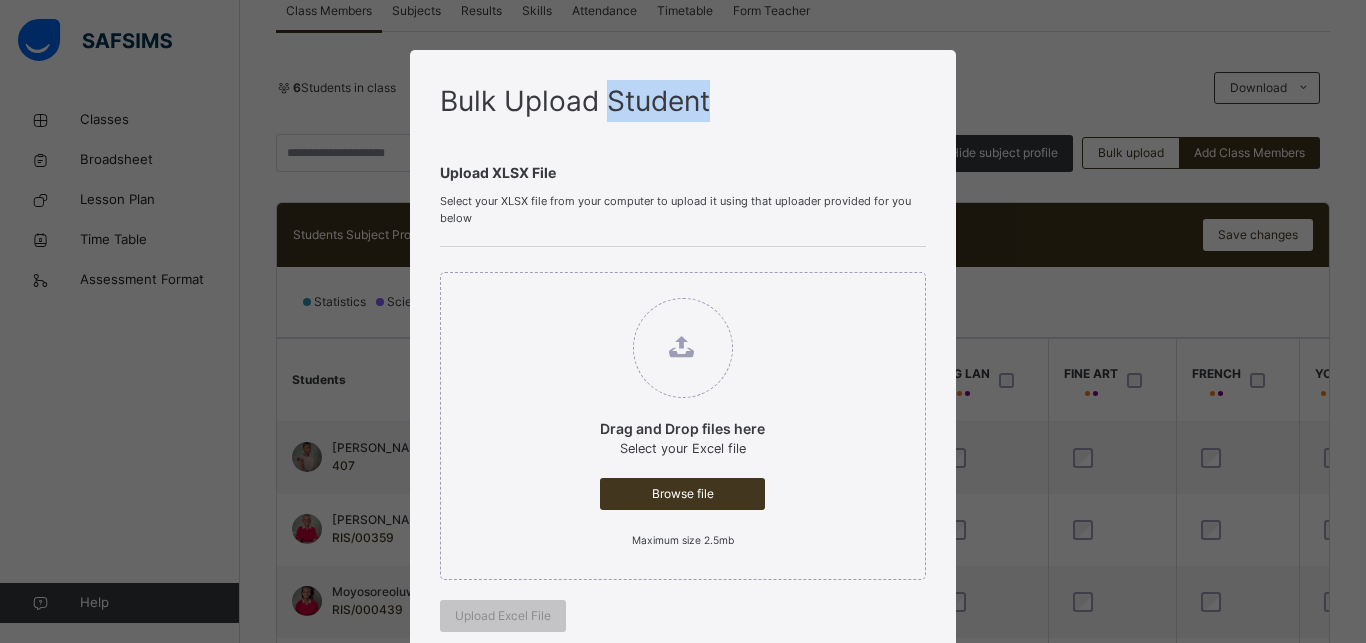 click on "Bulk Upload Student Upload XLSX File   Select your XLSX file from your computer to upload it using that uploader provided for you below   Drag and Drop files here Select your Excel file Browse file Maximum size 2.5mb Upload Excel File Download XLSX file   Follow the steps below to download and use the excel file effectively    Step 1:  Click the button below to download the student bulk create excel file Download XLSX File  Step 2:  Open the file on your computer  Step 3:  Skip sample Data and start filling from the next line  Step 4:  Fill all sections provided in the specified format using the sample provided as a guide, then save  Step 5:  Click on the 'Browse File' button to select the filled template saved on your computer  Step 6:  Click on the 'Upload Excel File' button to upload" at bounding box center [683, 557] 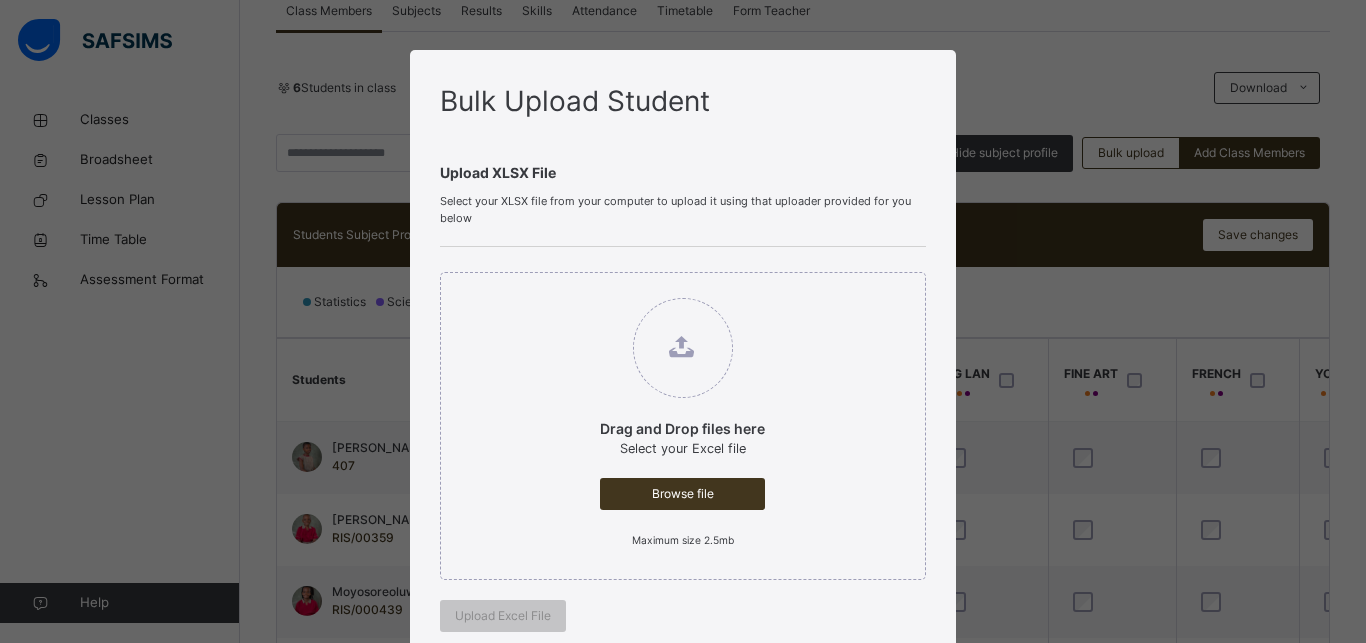 click on "Bulk Upload Student Upload XLSX File   Select your XLSX file from your computer to upload it using that uploader provided for you below   Drag and Drop files here Select your Excel file Browse file Maximum size 2.5mb Upload Excel File Download XLSX file   Follow the steps below to download and use the excel file effectively    Step 1:  Click the button below to download the student bulk create excel file Download XLSX File  Step 2:  Open the file on your computer  Step 3:  Skip sample Data and start filling from the next line  Step 4:  Fill all sections provided in the specified format using the sample provided as a guide, then save  Step 5:  Click on the 'Browse File' button to select the filled template saved on your computer  Step 6:  Click on the 'Upload Excel File' button to upload Cancel" at bounding box center (683, 321) 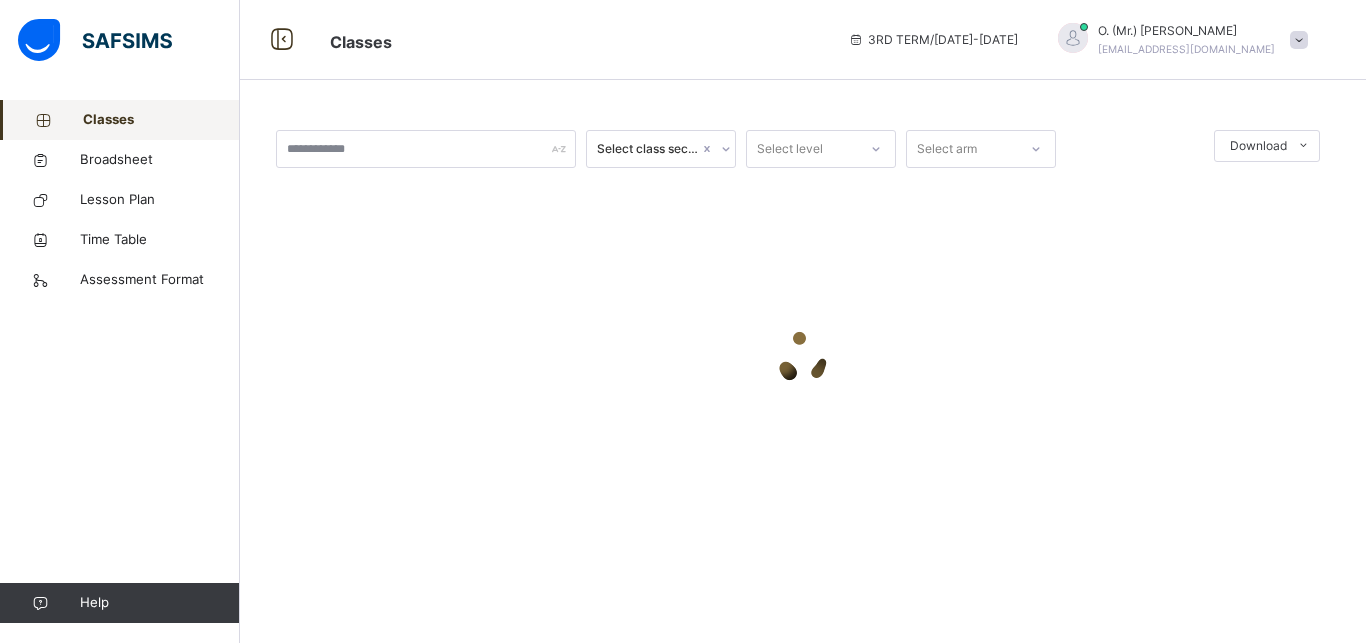 scroll, scrollTop: 0, scrollLeft: 0, axis: both 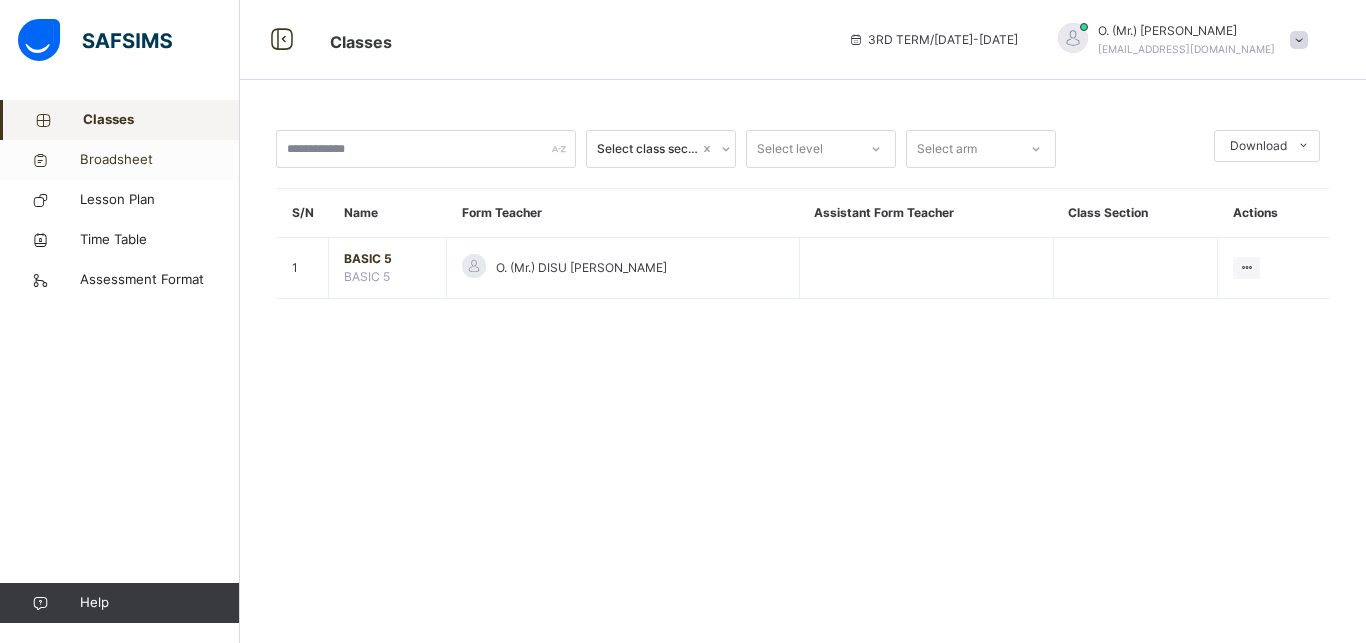 click on "Broadsheet" at bounding box center (160, 160) 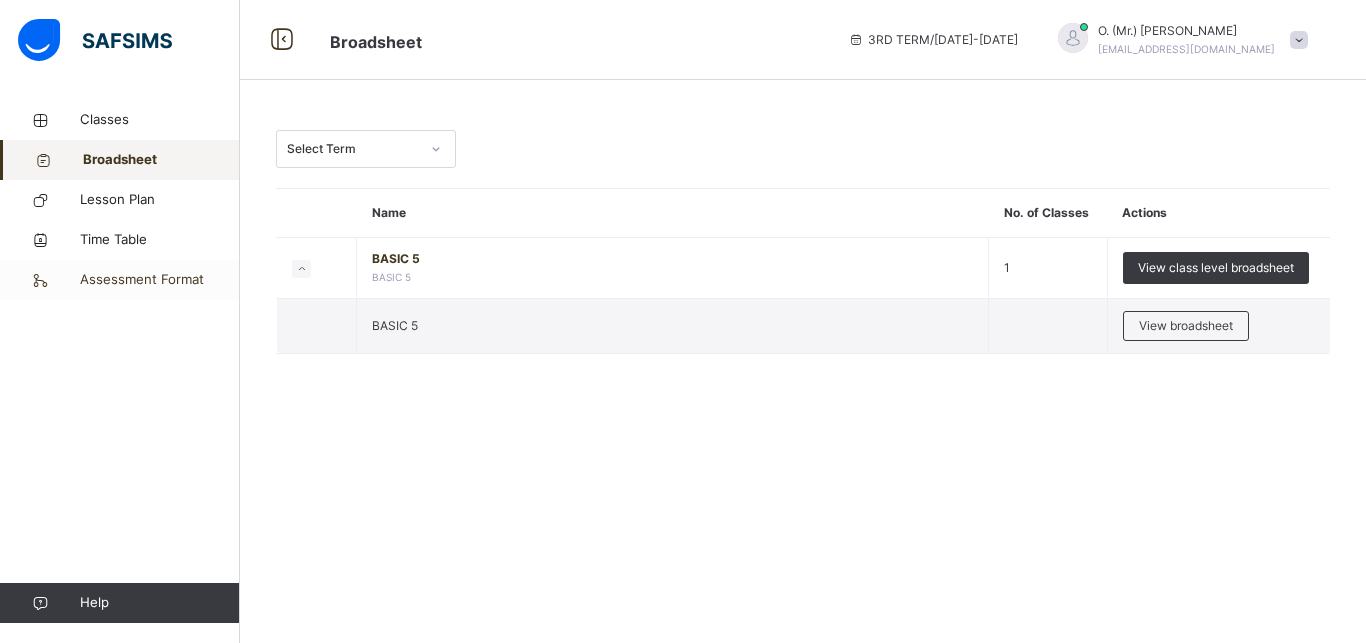 click on "Assessment Format" at bounding box center (160, 280) 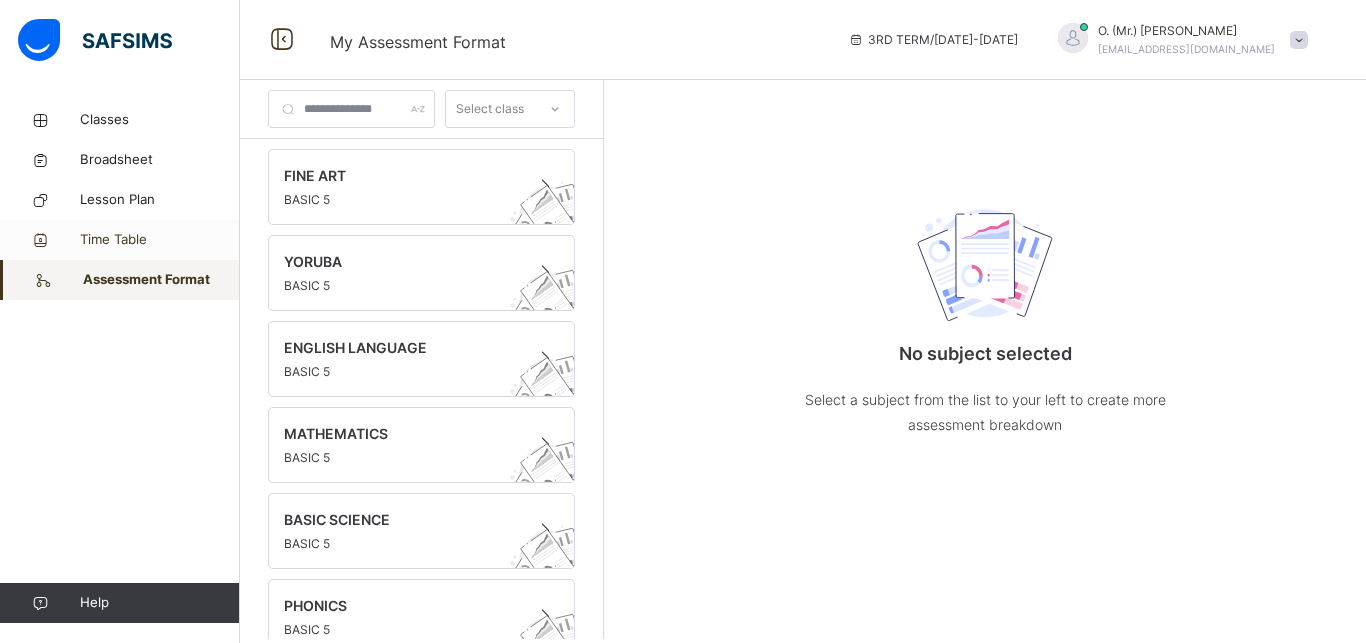click on "Time Table" at bounding box center (160, 240) 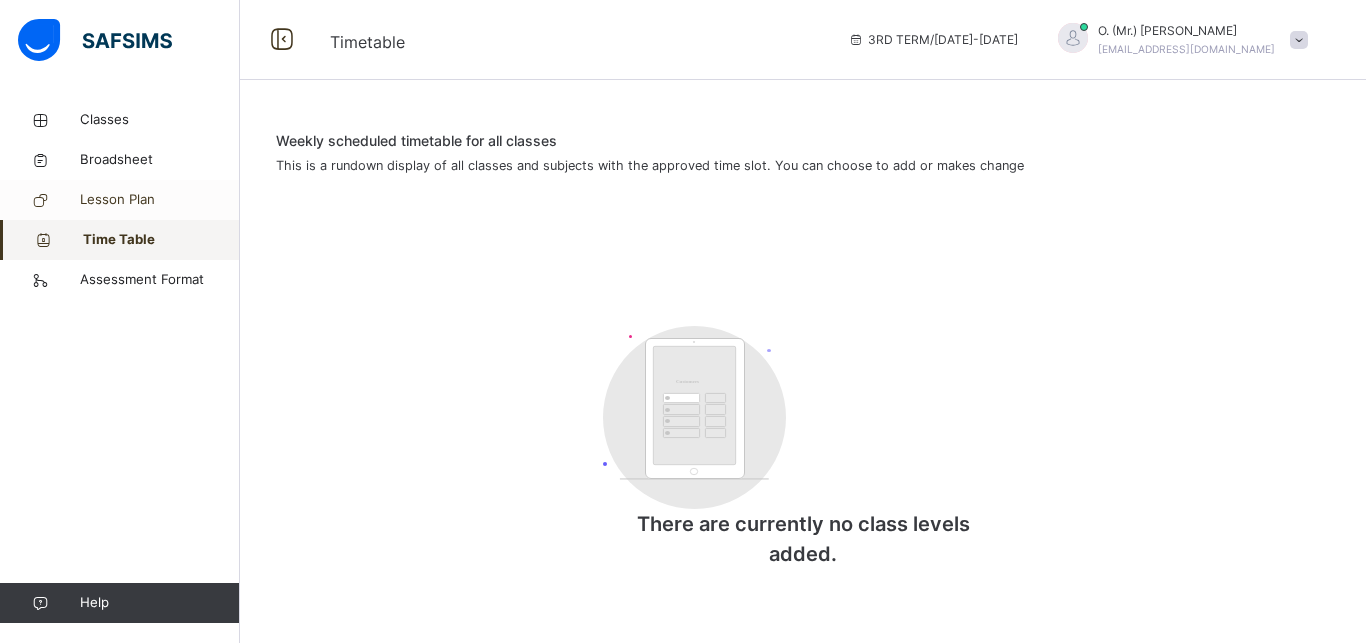 click on "Lesson Plan" at bounding box center (160, 200) 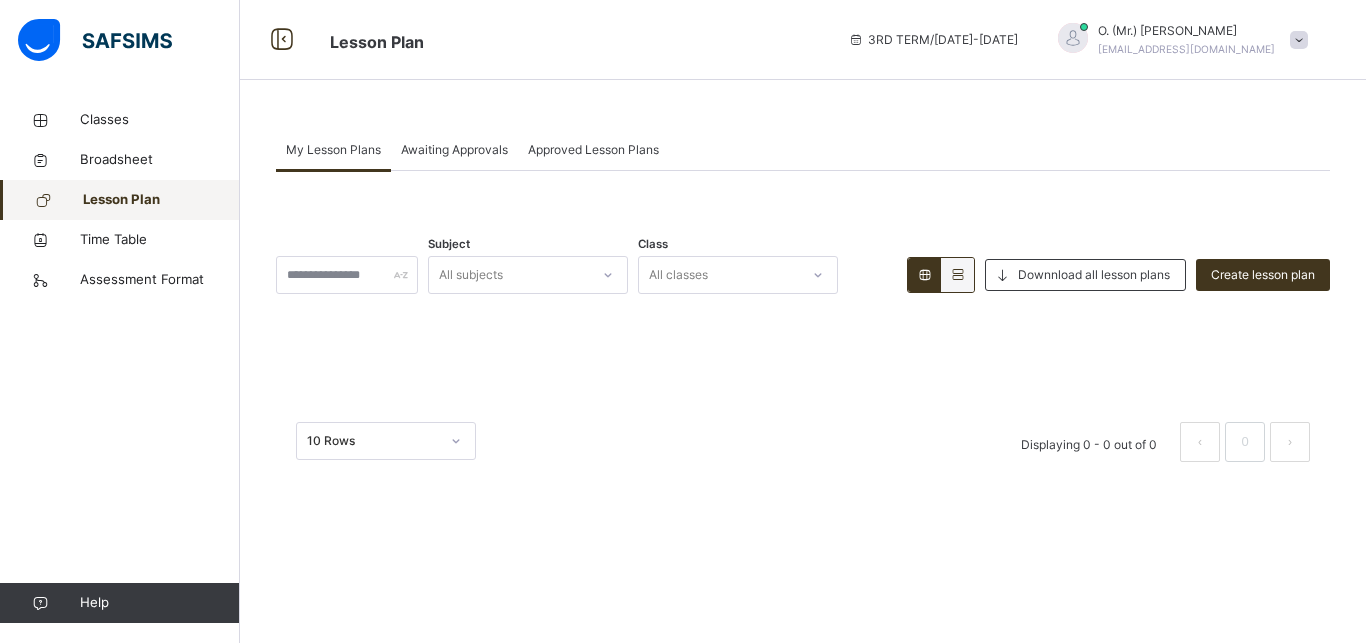 click at bounding box center [957, 274] 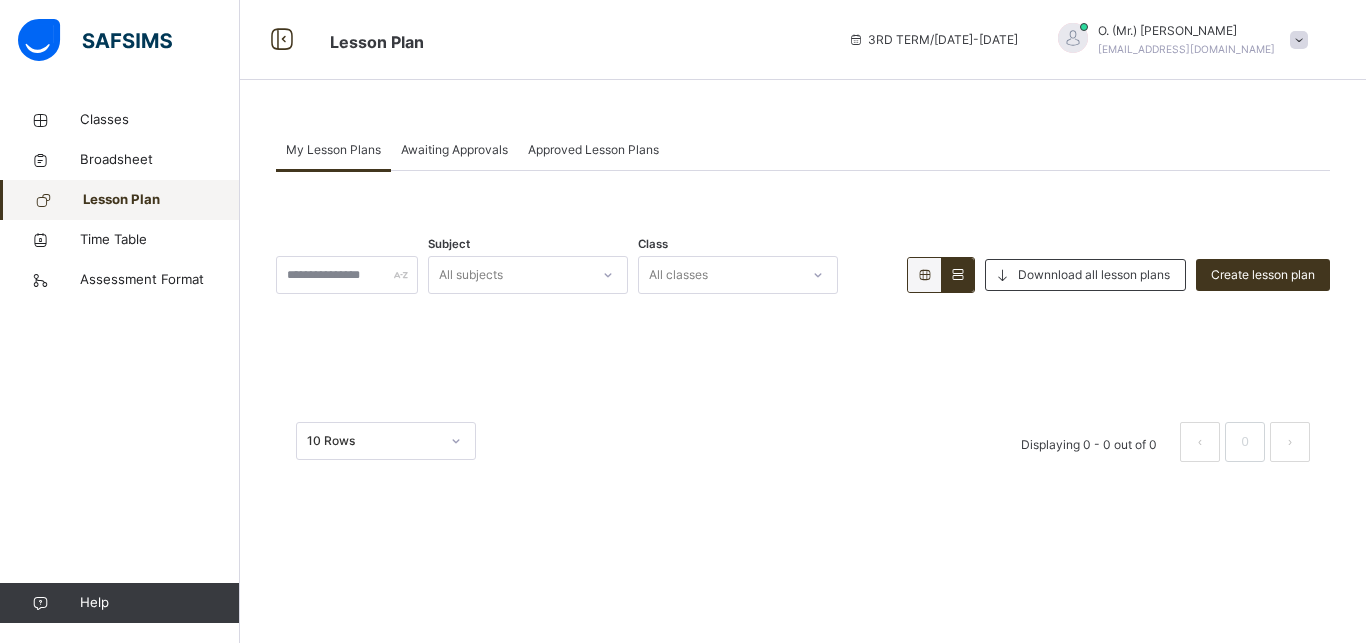 click at bounding box center (924, 274) 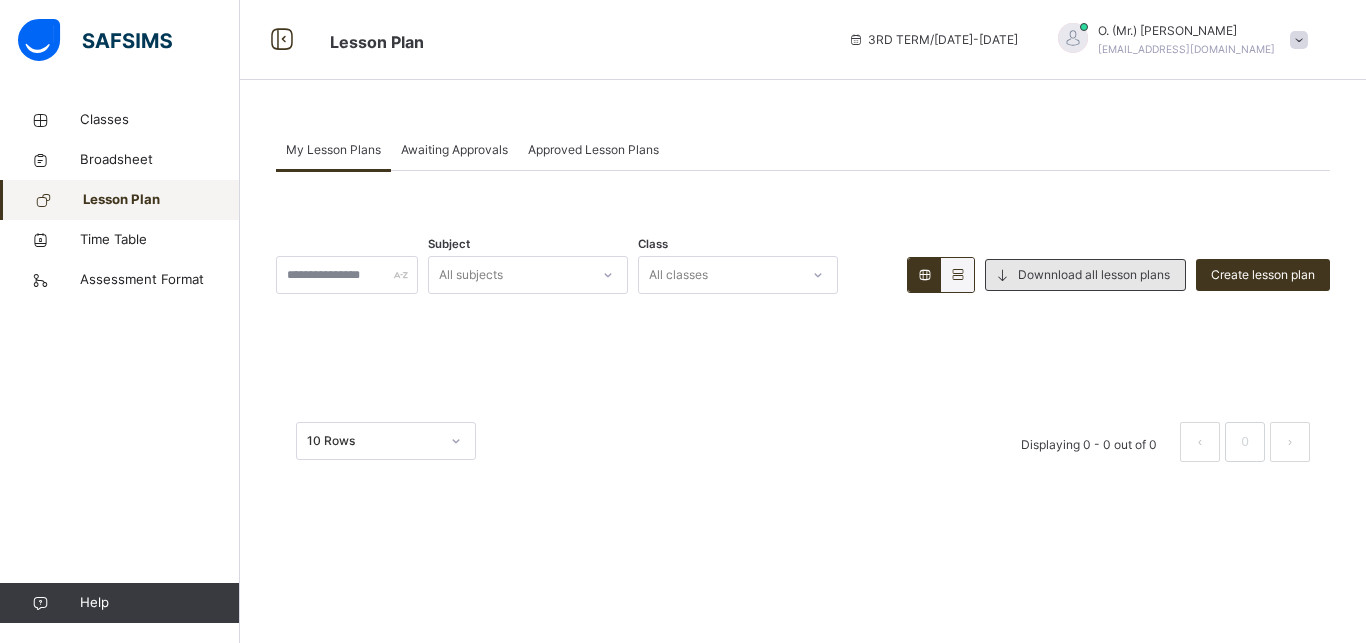 click on "Downnload all lesson plans" at bounding box center (1094, 275) 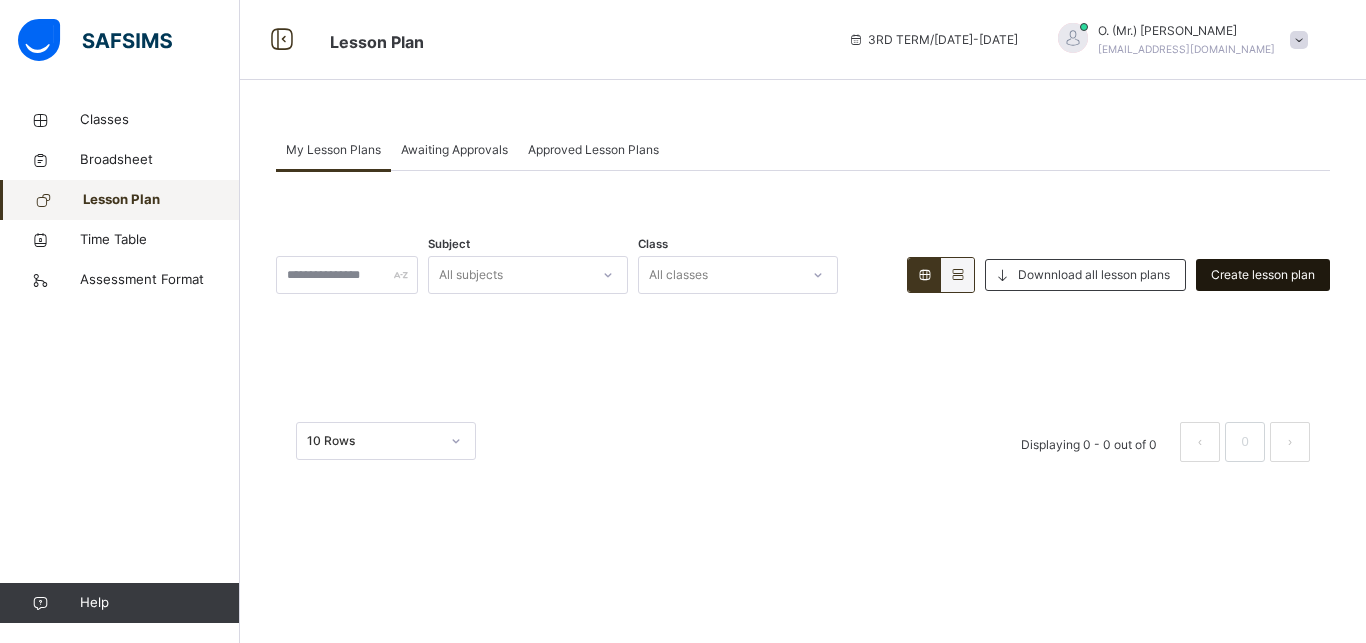 click on "Create lesson plan" at bounding box center [1263, 275] 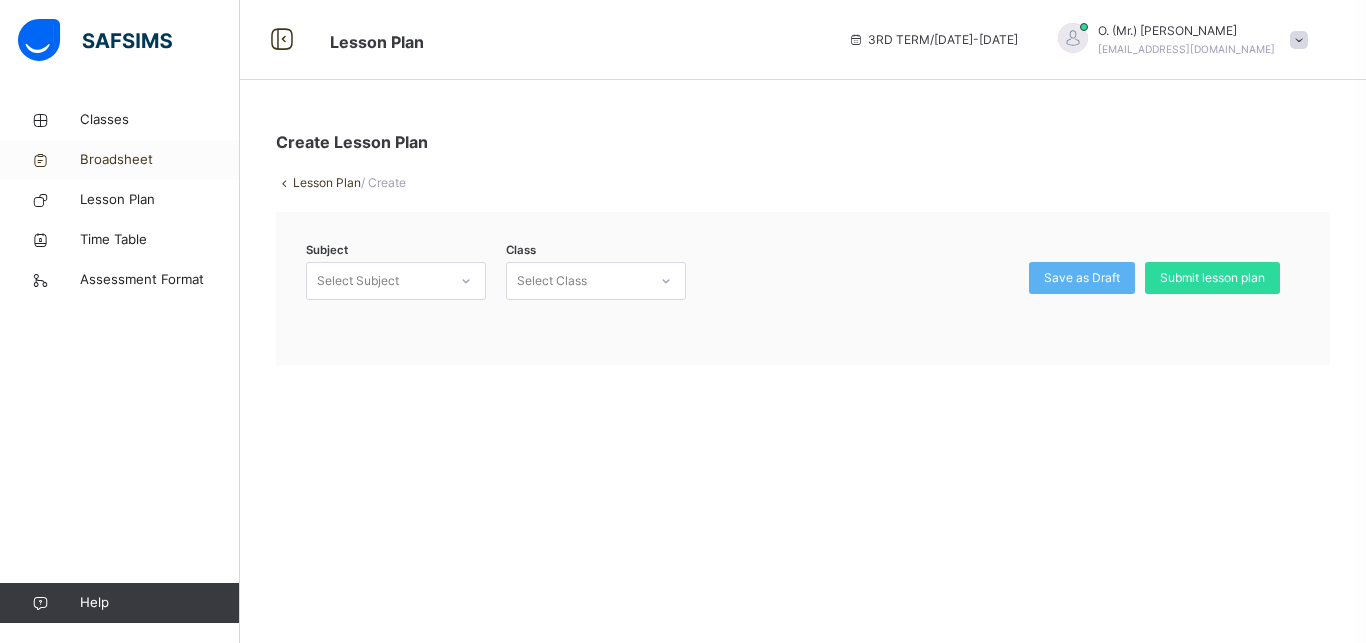 click on "Broadsheet" at bounding box center [160, 160] 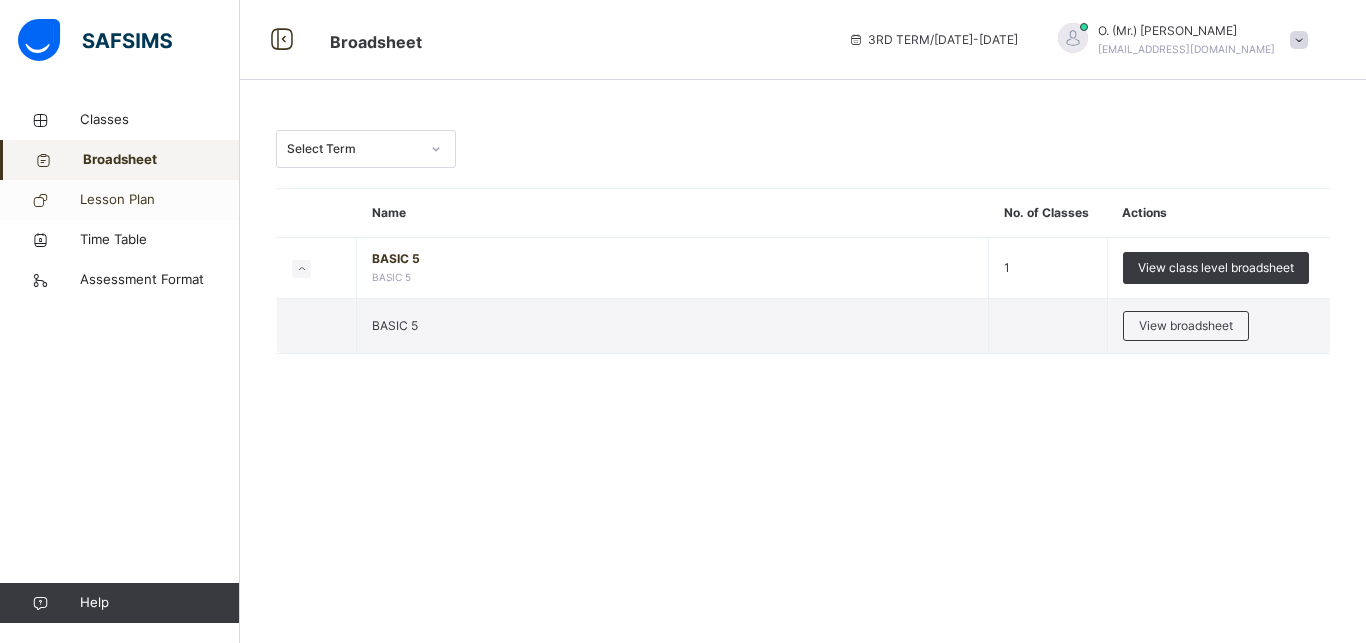 click on "Lesson Plan" at bounding box center [160, 200] 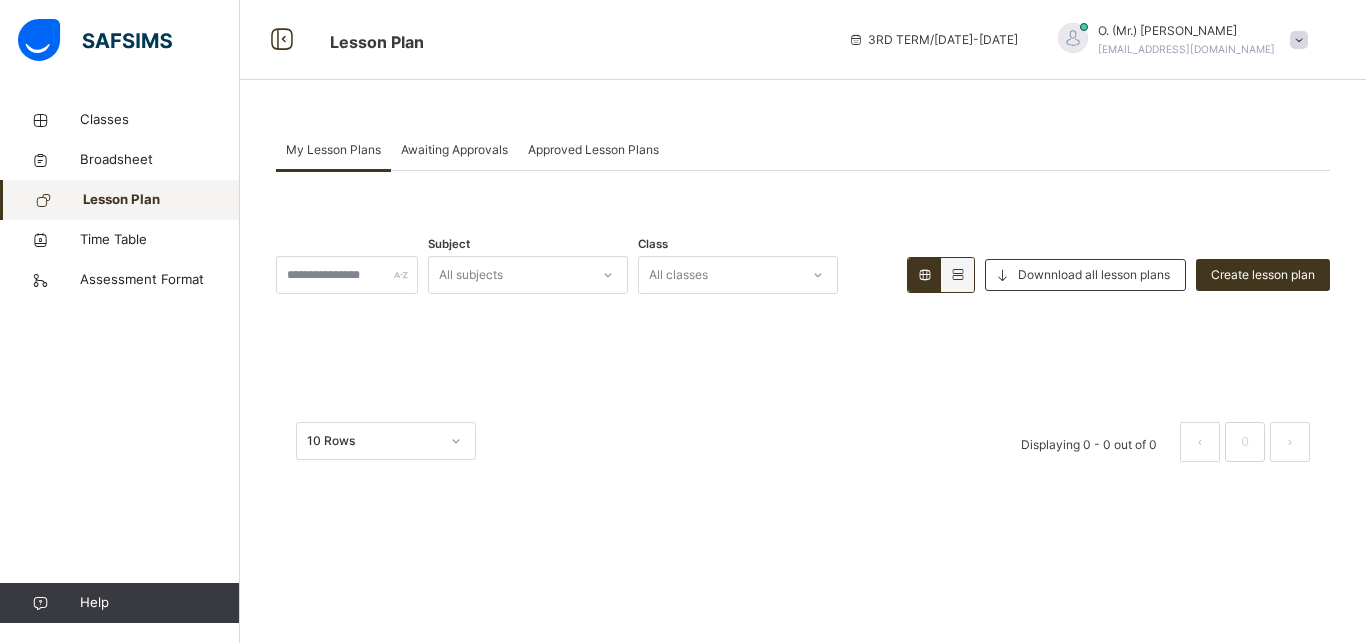 click at bounding box center (924, 274) 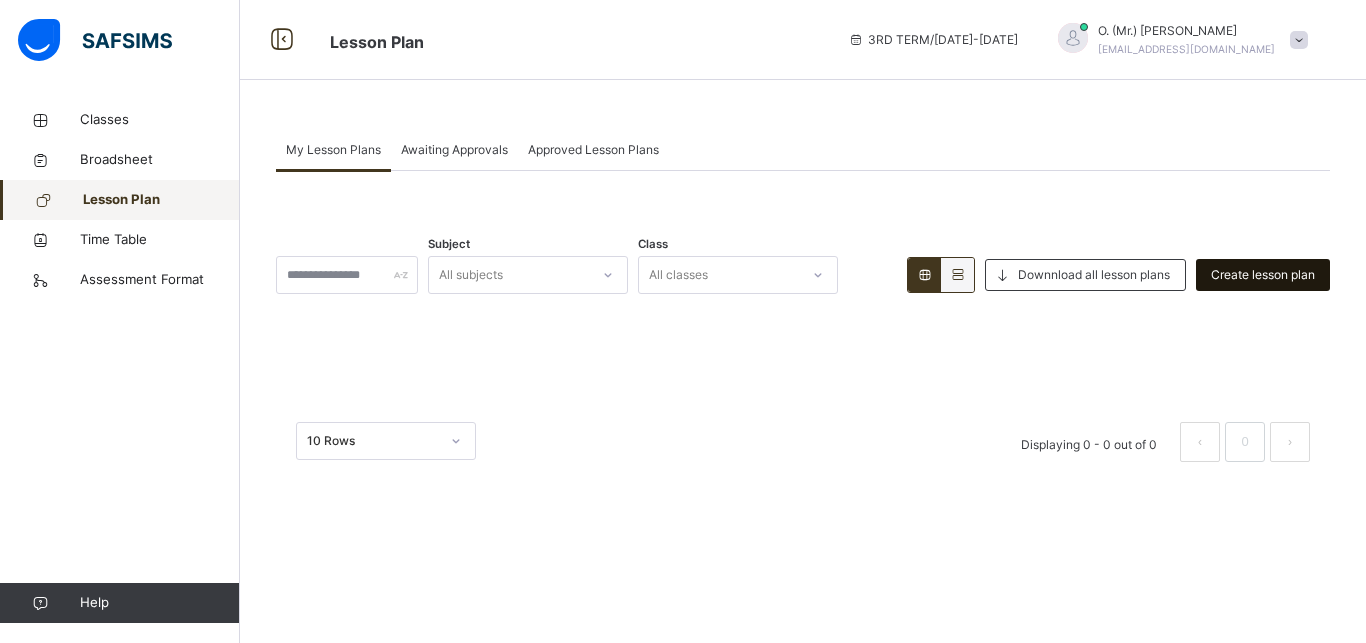 click on "Create lesson plan" at bounding box center (1263, 275) 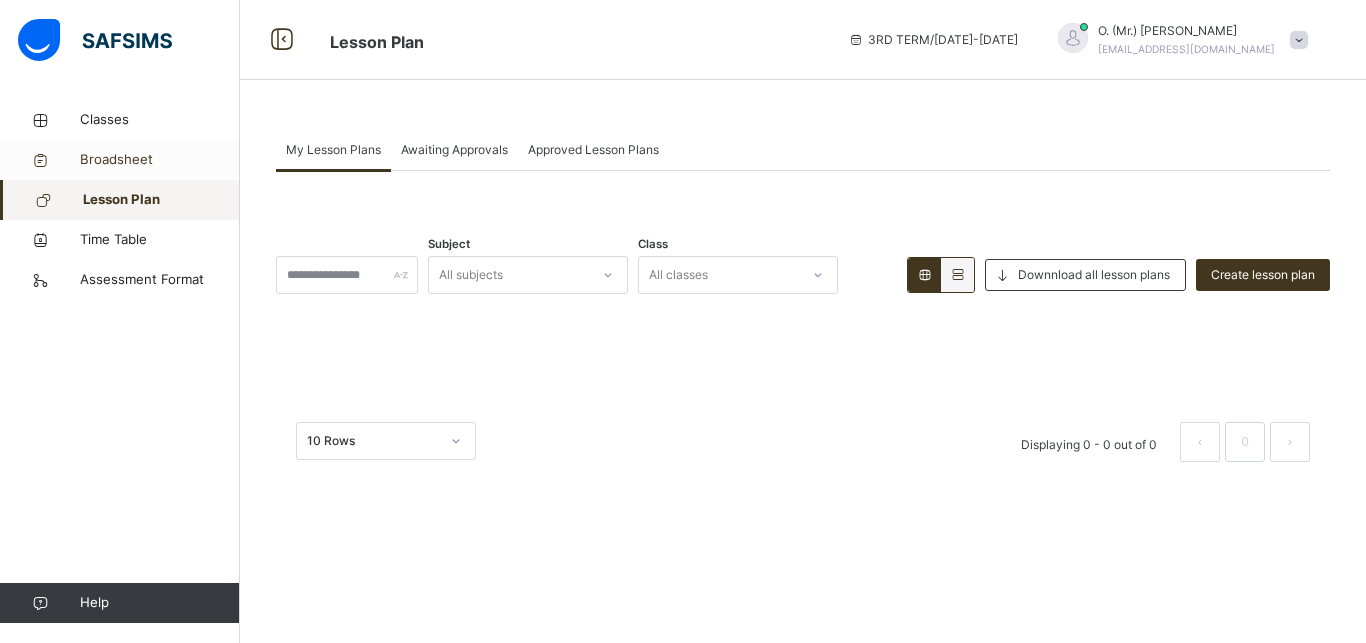 click on "Broadsheet" at bounding box center (160, 160) 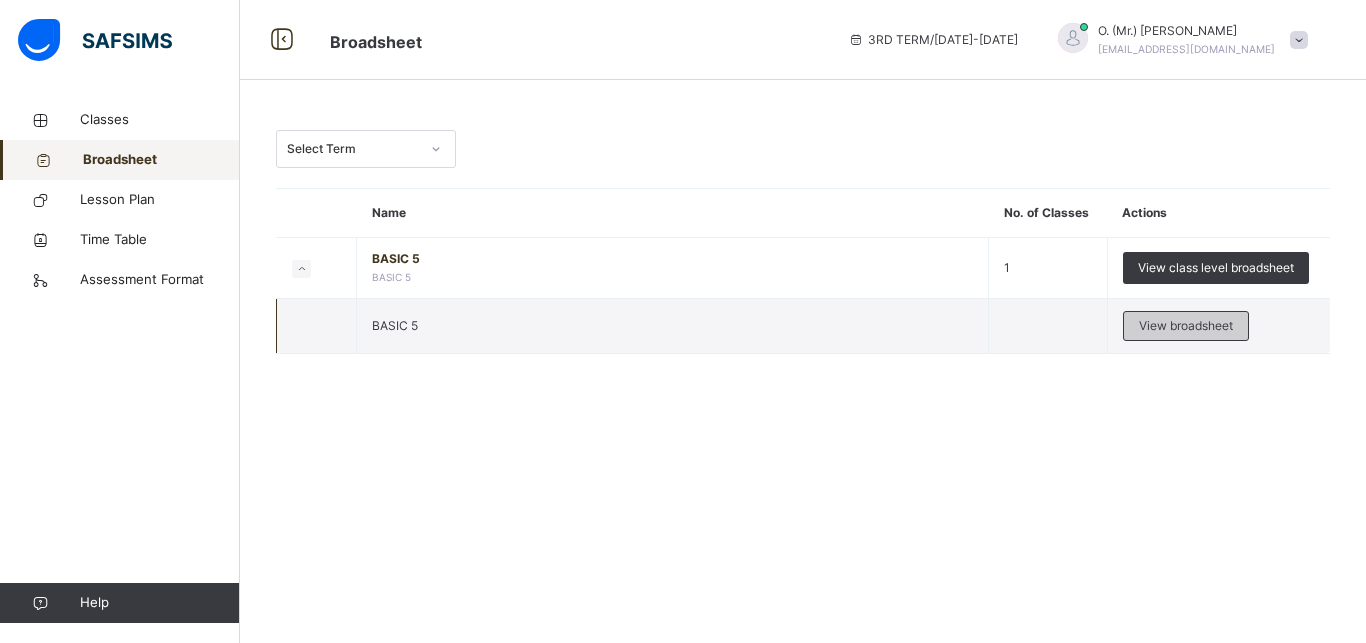 click on "View broadsheet" at bounding box center [1186, 326] 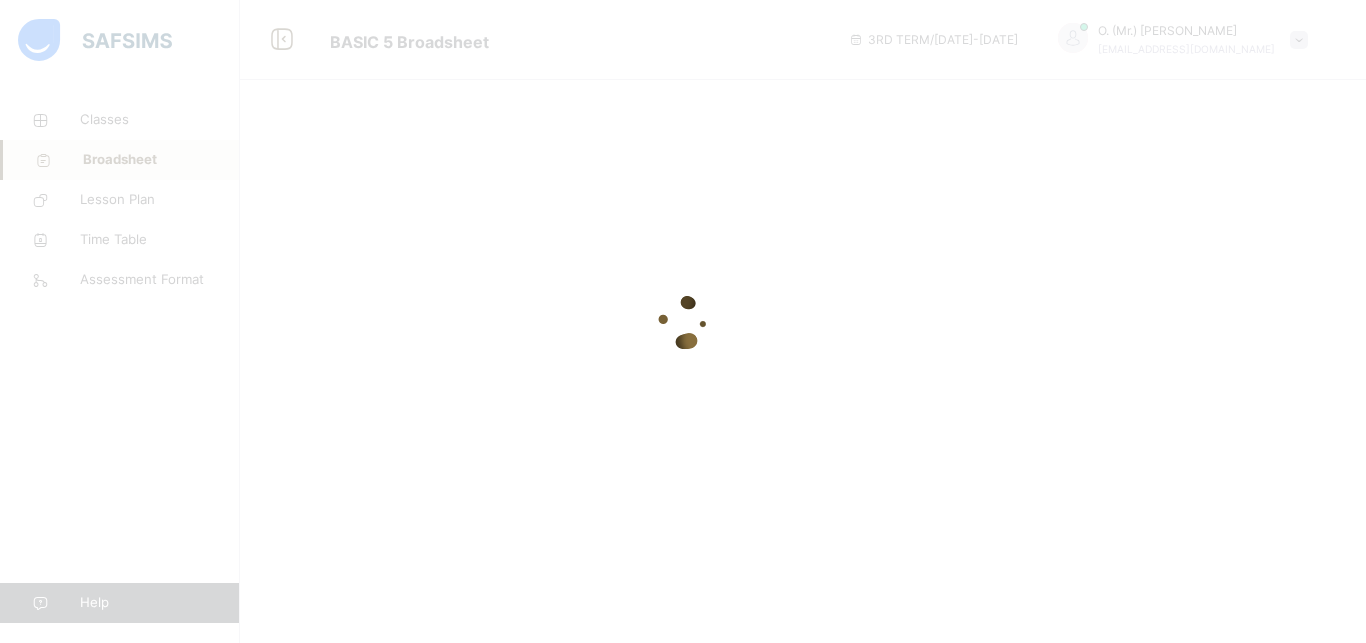 click at bounding box center [683, 321] 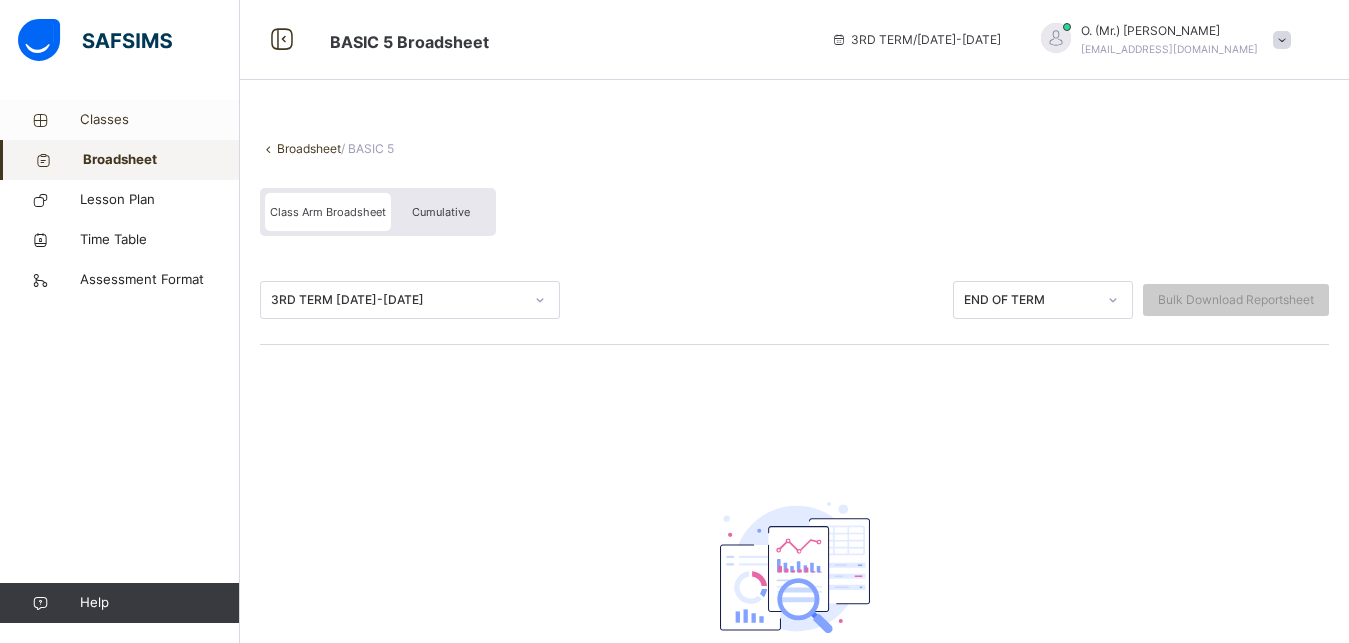 click on "Classes" at bounding box center [160, 120] 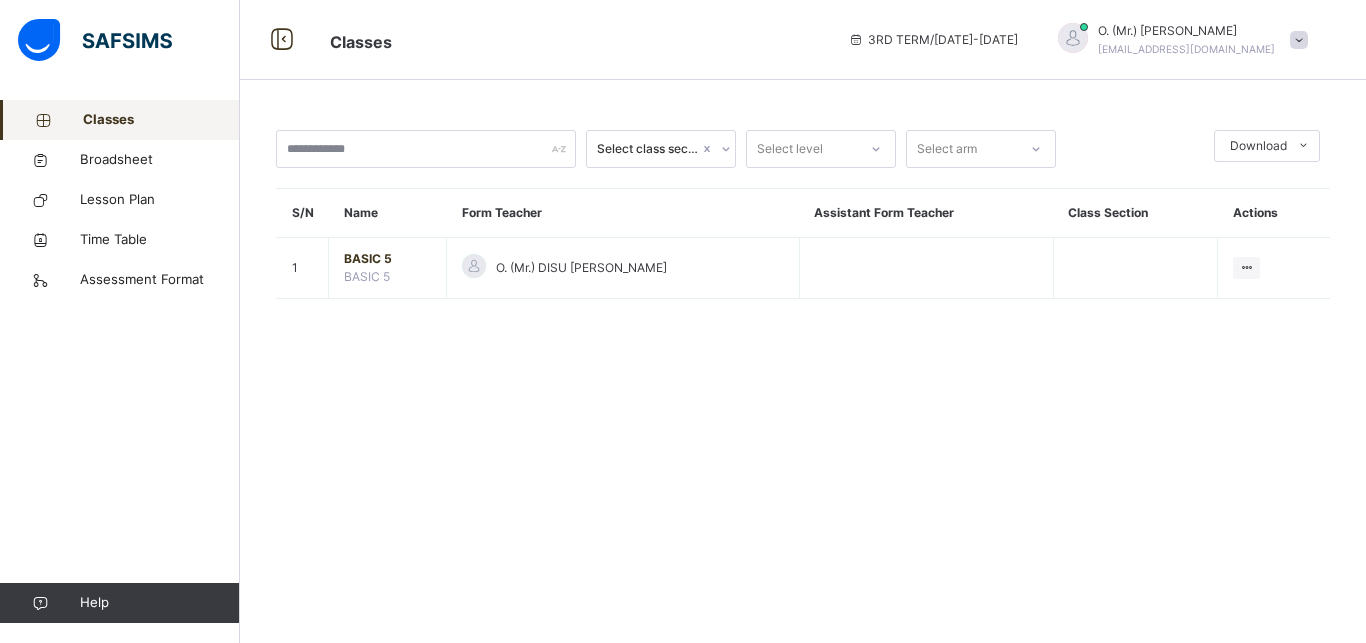 click on "Form Teacher" at bounding box center (623, 213) 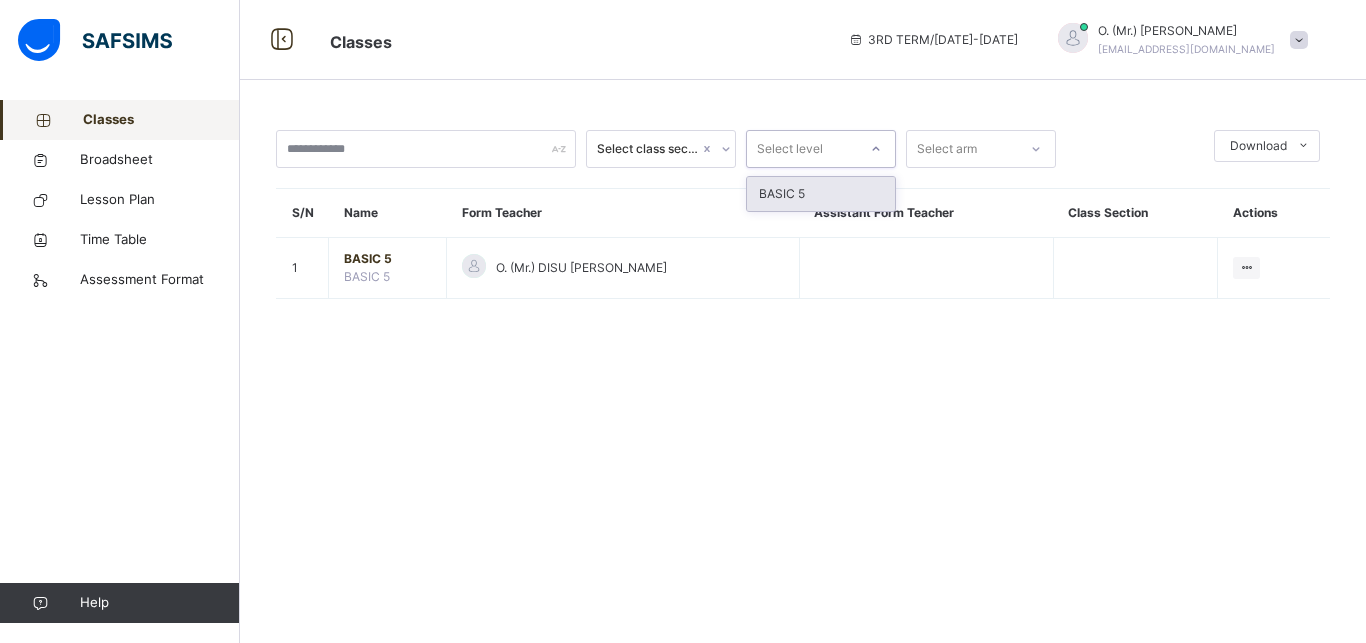 click on "Select class section      option BASIC 5 focused, 1 of 1. 1 result available. Use Up and Down to choose options, press Enter to select the currently focused option, press Escape to exit the menu, press Tab to select the option and exit the menu. Select level BASIC 5 Select arm Download Pdf Report Excel Report S/N Name Form Teacher Assistant Form Teacher Class Section Actions 1 BASIC 5     BASIC 5 O. (Mr.) DISU [PERSON_NAME] View Class × Form Teacher Select Form Teacher O. (Mr.) DISU [PERSON_NAME] Select Assistant Form Teacher Cancel Save [GEOGRAPHIC_DATA]
[GEOGRAPHIC_DATA] , Phone:   [PHONE_NUMBER] List of Classes [DATE] 11:26:50 pm Total no. of classes:  10 Term:  3RD TERM Session:  [DATE]-[DATE] S/N Class name Class Arms Form Teacher Supervisor Subject Teachers 1 KINDERGARTEN KINDERGARTEN No form teacher No supervisor No class teachers 2 KINDERGARTEN 2 KINDERGARTEN 2 No form teacher No supervisor No class teachers 3 NURSERY 1 NURSERY 1 [PERSON_NAME]  4 5 6 7" at bounding box center [803, 321] 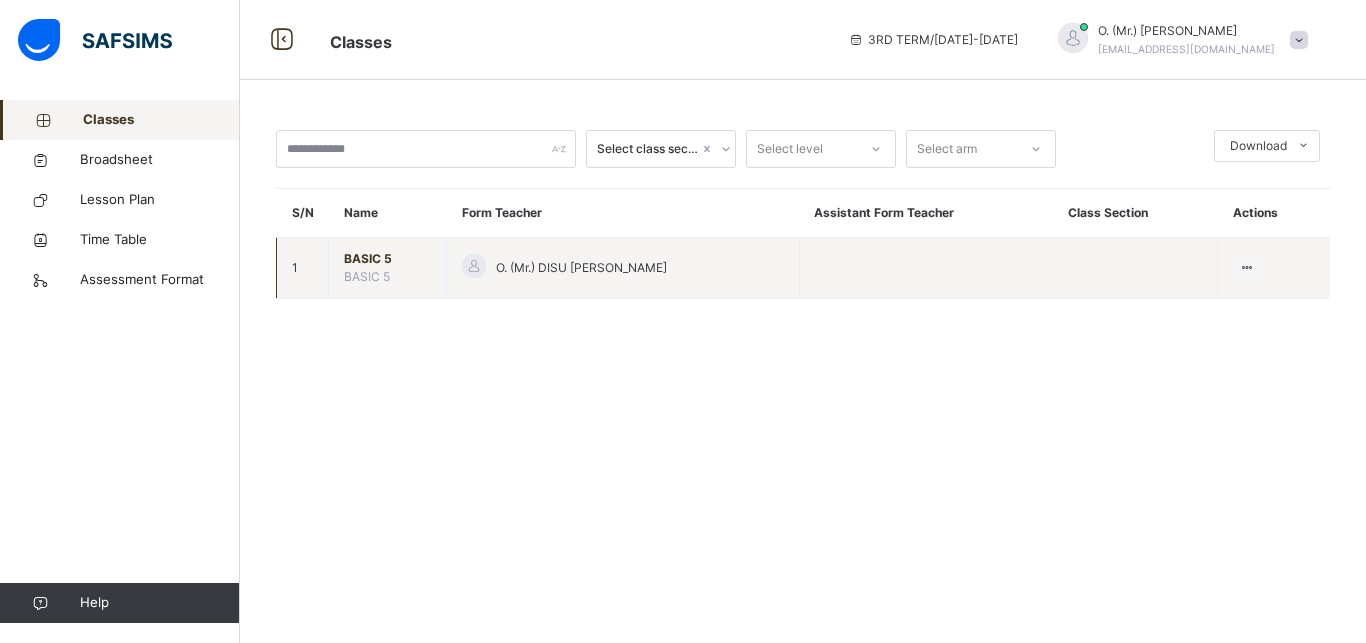 click on "BASIC 5" at bounding box center [387, 259] 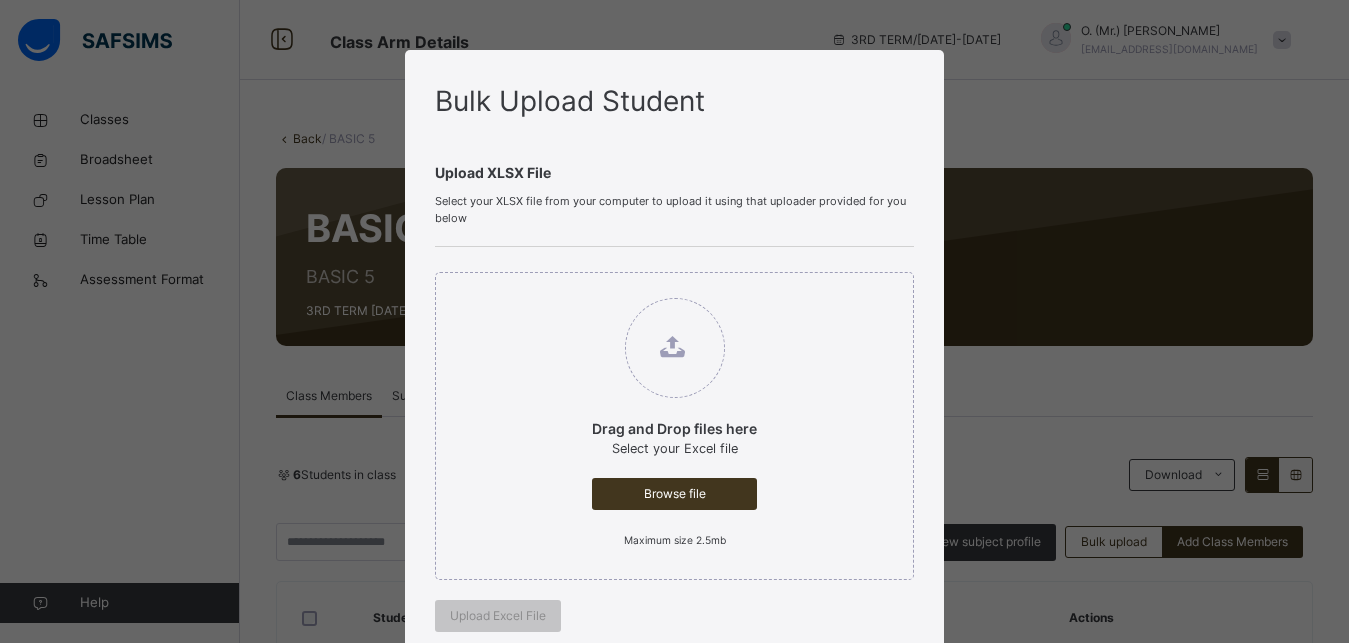 click on "Bulk Upload Student Upload XLSX File   Select your XLSX file from your computer to upload it using that uploader provided for you below   Drag and Drop files here Select your Excel file Browse file Maximum size 2.5mb Upload Excel File Download XLSX file   Follow the steps below to download and use the excel file effectively    Step 1:  Click the button below to download the student bulk create excel file Download XLSX File  Step 2:  Open the file on your computer  Step 3:  Skip sample Data and start filling from the next line  Step 4:  Fill all sections provided in the specified format using the sample provided as a guide, then save  Step 5:  Click on the 'Browse File' button to select the filled template saved on your computer  Step 6:  Click on the 'Upload Excel File' button to upload Cancel" at bounding box center [674, 321] 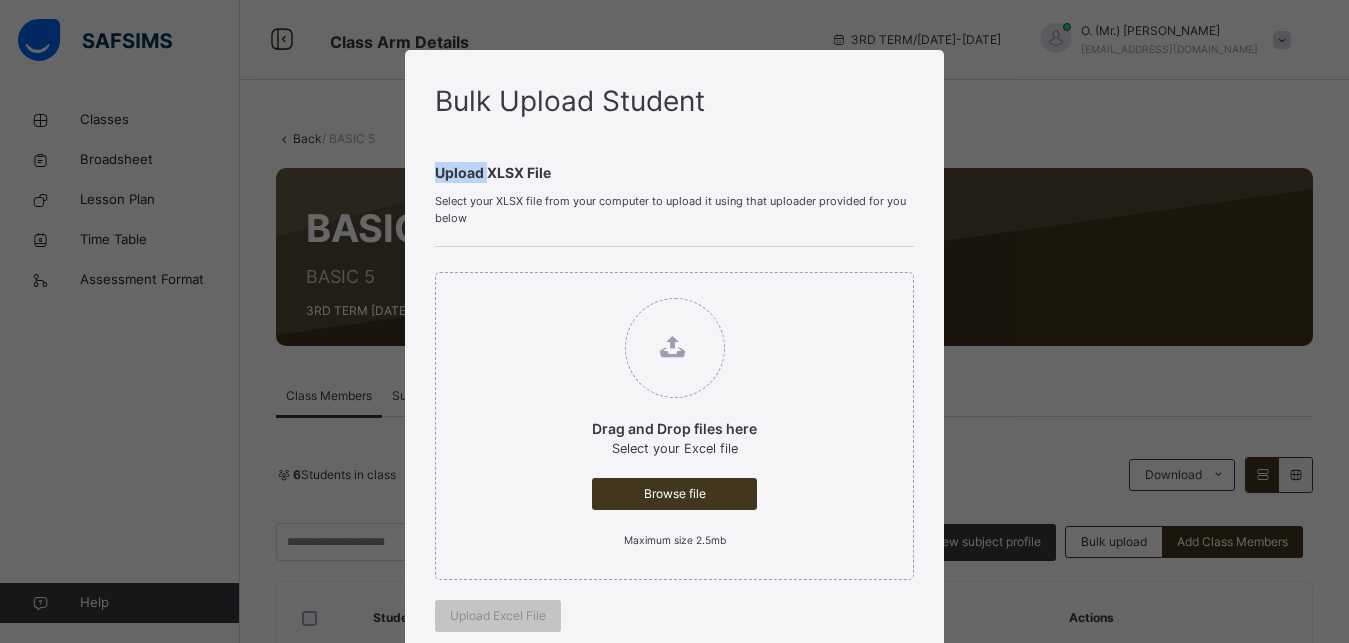 click on "Bulk Upload Student Upload XLSX File   Select your XLSX file from your computer to upload it using that uploader provided for you below   Drag and Drop files here Select your Excel file Browse file Maximum size 2.5mb Upload Excel File Download XLSX file   Follow the steps below to download and use the excel file effectively    Step 1:  Click the button below to download the student bulk create excel file Download XLSX File  Step 2:  Open the file on your computer  Step 3:  Skip sample Data and start filling from the next line  Step 4:  Fill all sections provided in the specified format using the sample provided as a guide, then save  Step 5:  Click on the 'Browse File' button to select the filled template saved on your computer  Step 6:  Click on the 'Upload Excel File' button to upload Cancel" at bounding box center (674, 321) 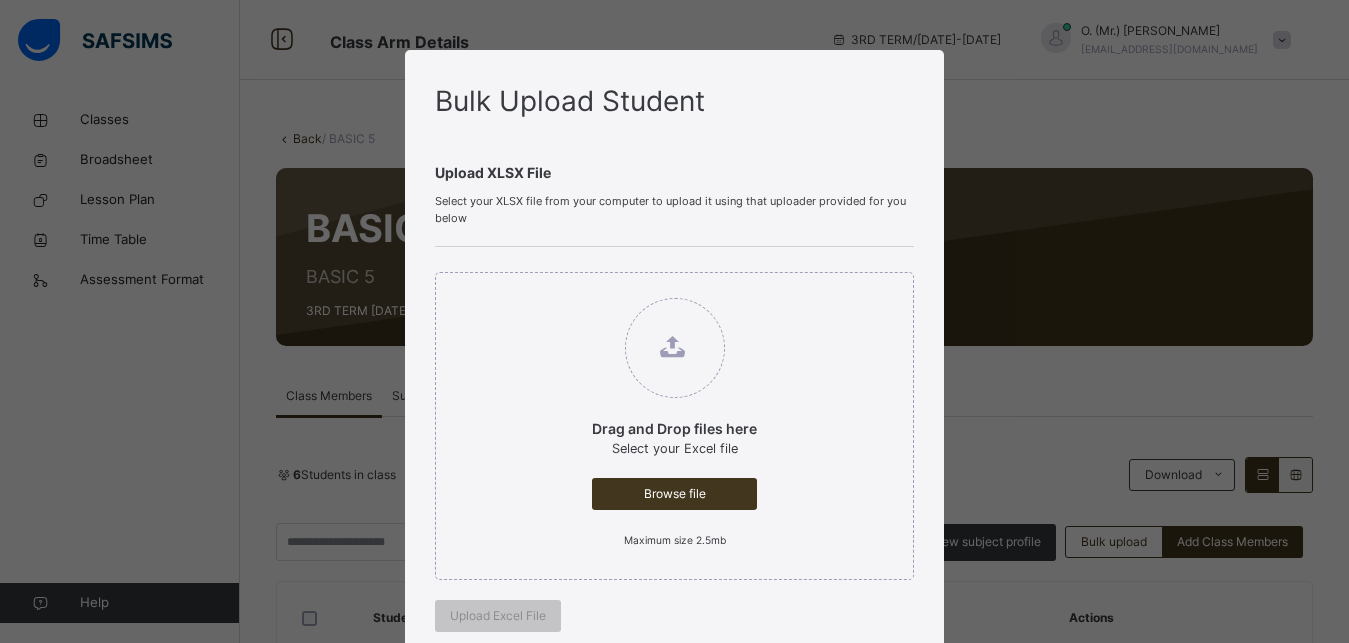 click on "Bulk Upload Student Upload XLSX File   Select your XLSX file from your computer to upload it using that uploader provided for you below   Drag and Drop files here Select your Excel file Browse file Maximum size 2.5mb Upload Excel File Download XLSX file   Follow the steps below to download and use the excel file effectively    Step 1:  Click the button below to download the student bulk create excel file Download XLSX File  Step 2:  Open the file on your computer  Step 3:  Skip sample Data and start filling from the next line  Step 4:  Fill all sections provided in the specified format using the sample provided as a guide, then save  Step 5:  Click on the 'Browse File' button to select the filled template saved on your computer  Step 6:  Click on the 'Upload Excel File' button to upload Cancel" at bounding box center [674, 321] 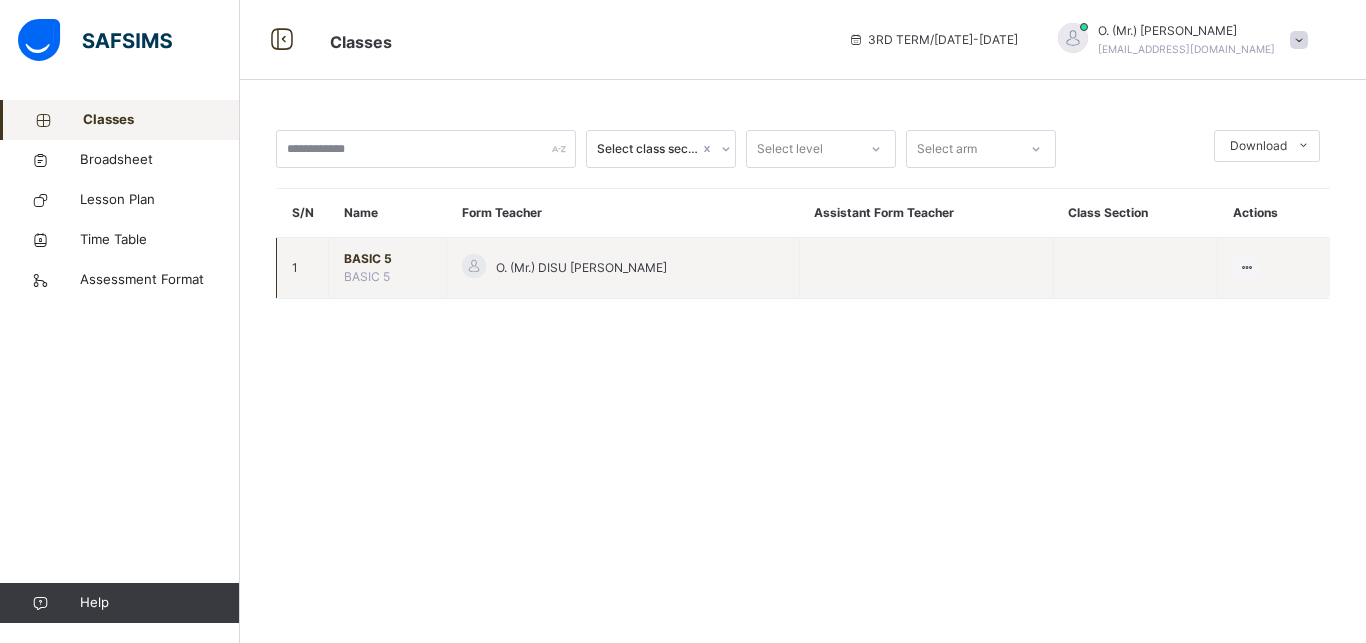 click on "BASIC 5" at bounding box center (367, 276) 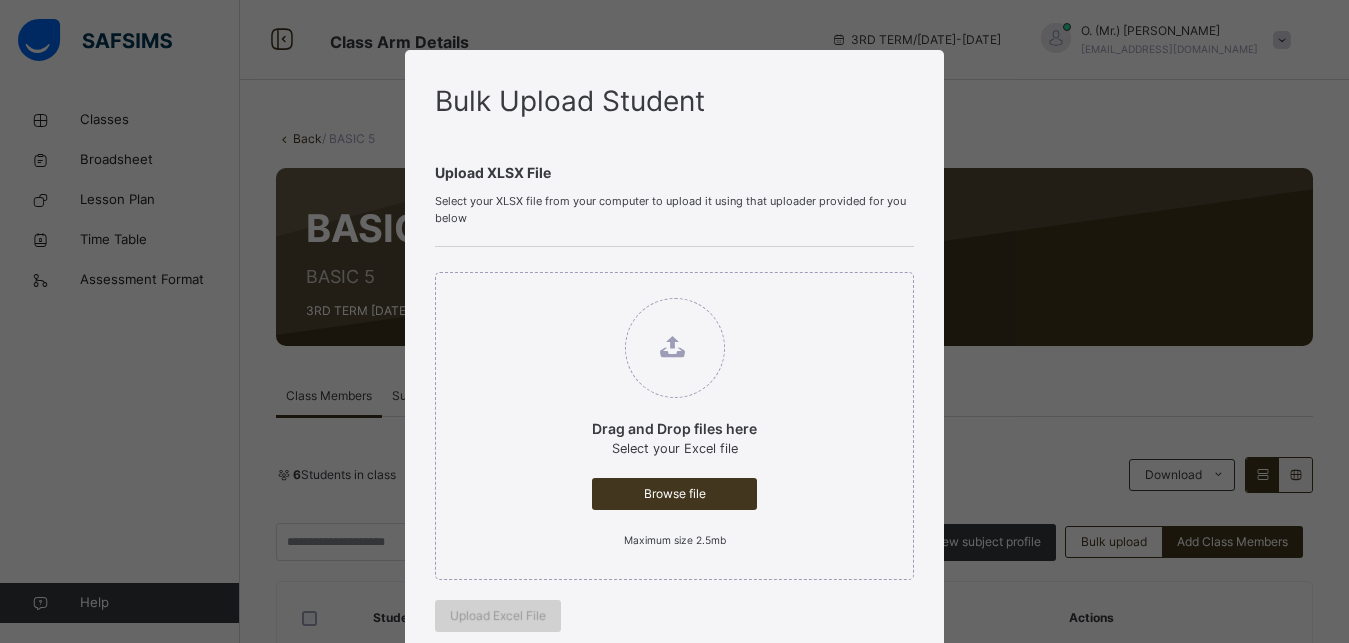 click on "Upload Excel File" at bounding box center (498, 616) 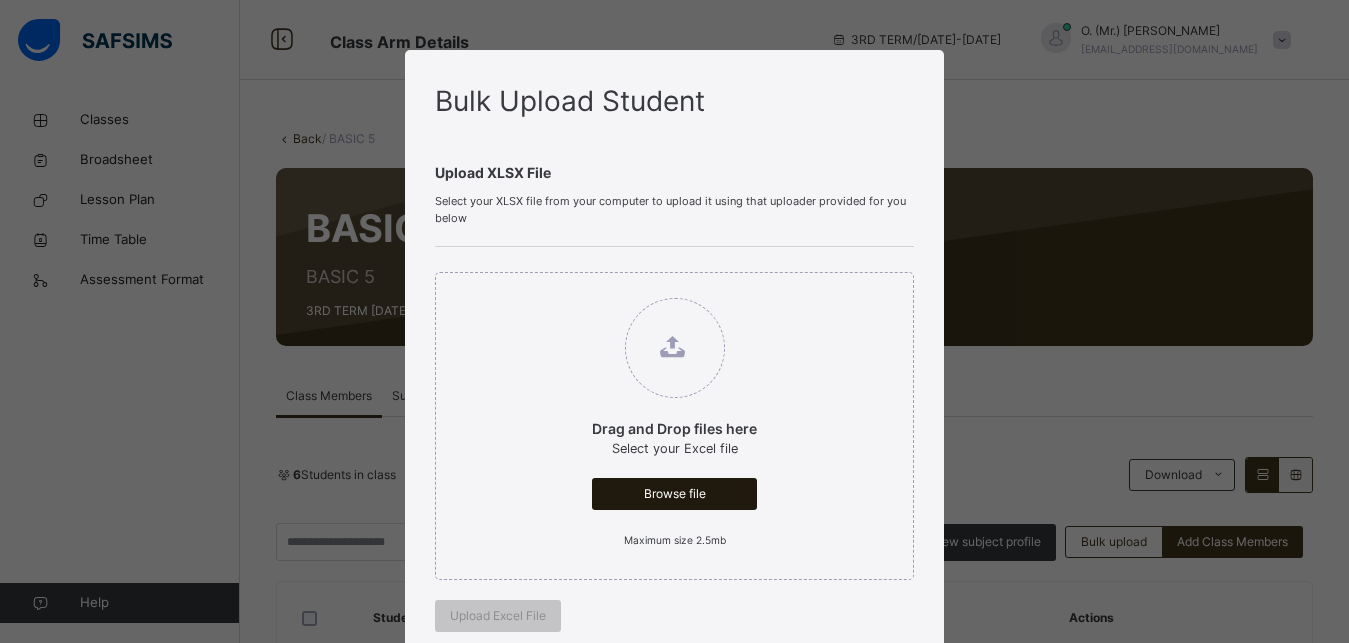 click on "Browse file" at bounding box center [674, 494] 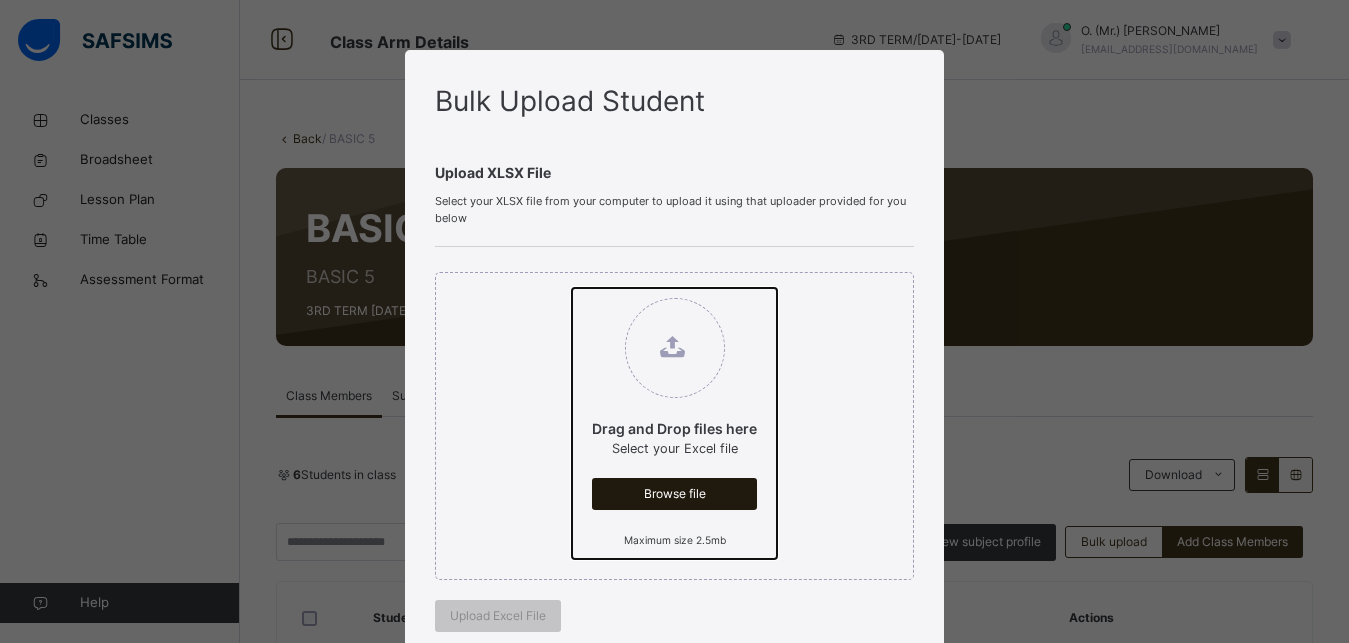 click on "Drag and Drop files here Select your Excel file Browse file Maximum size 2.5mb" at bounding box center [572, 288] 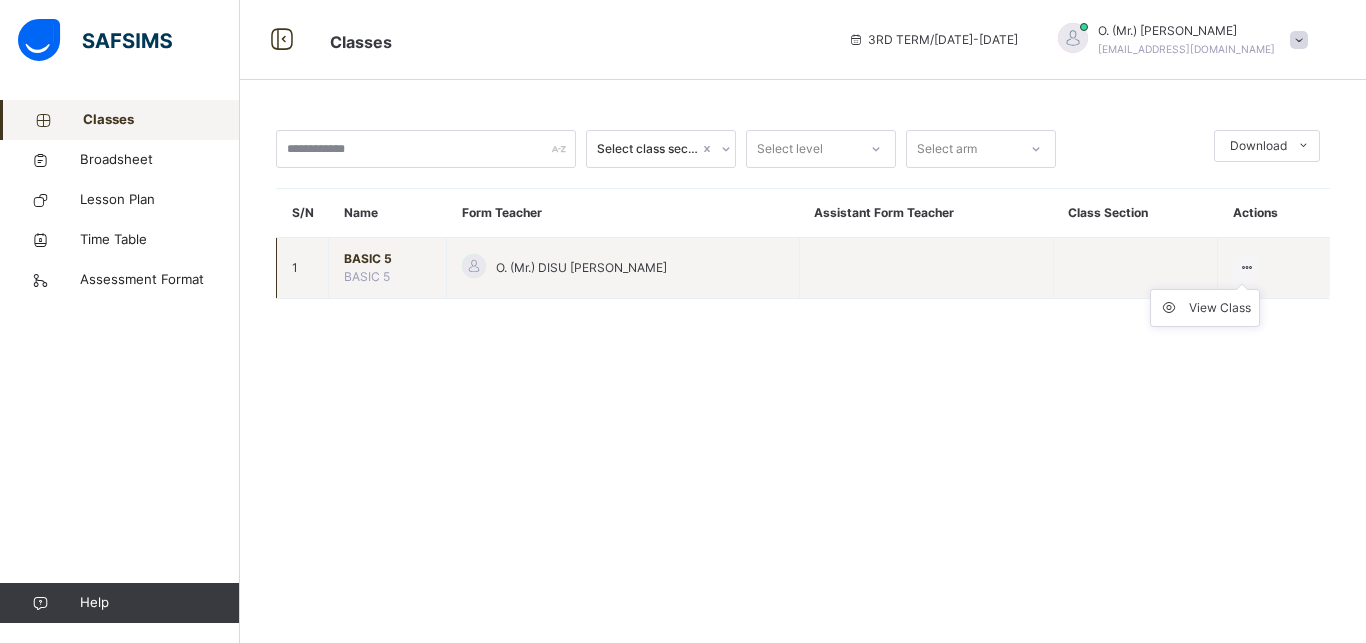 click at bounding box center (1246, 267) 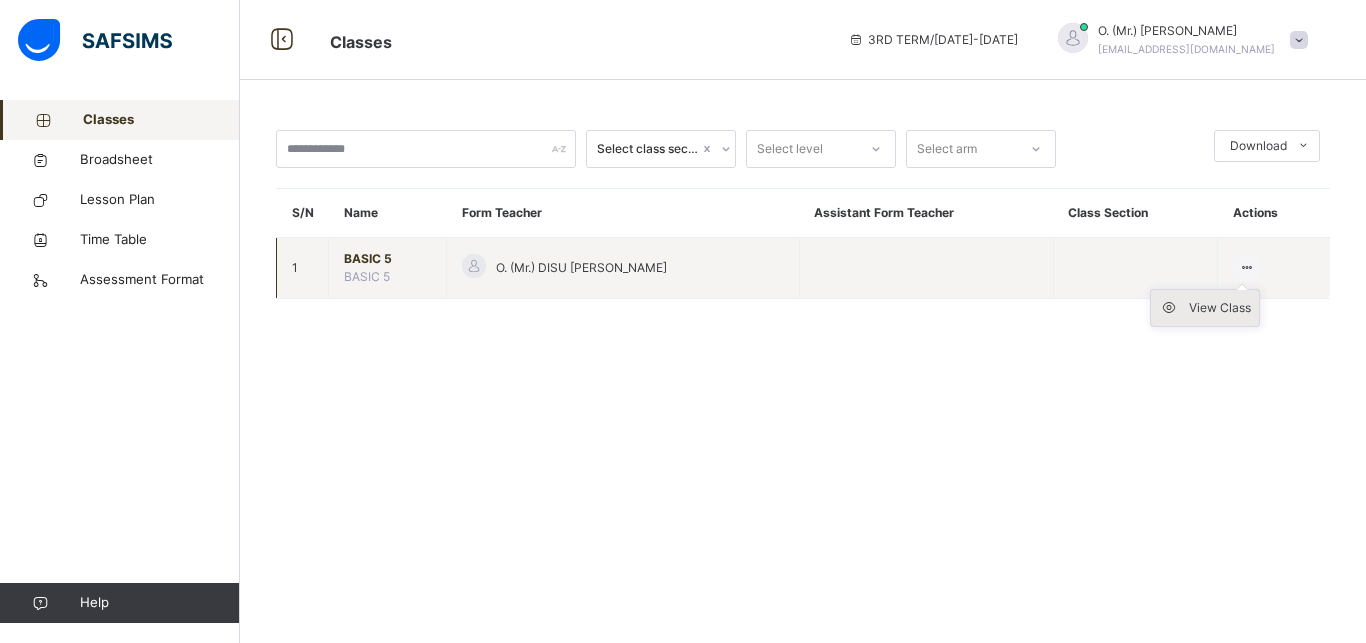 click on "View Class" at bounding box center (1220, 308) 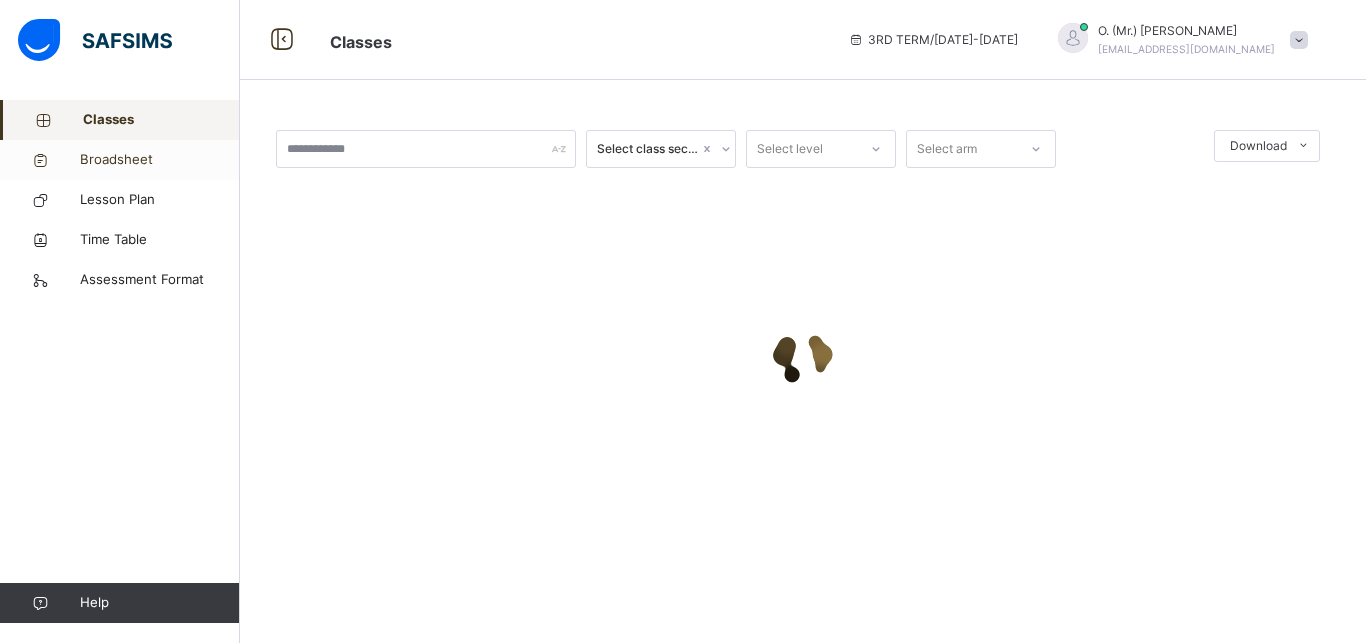 click on "Broadsheet" at bounding box center [160, 160] 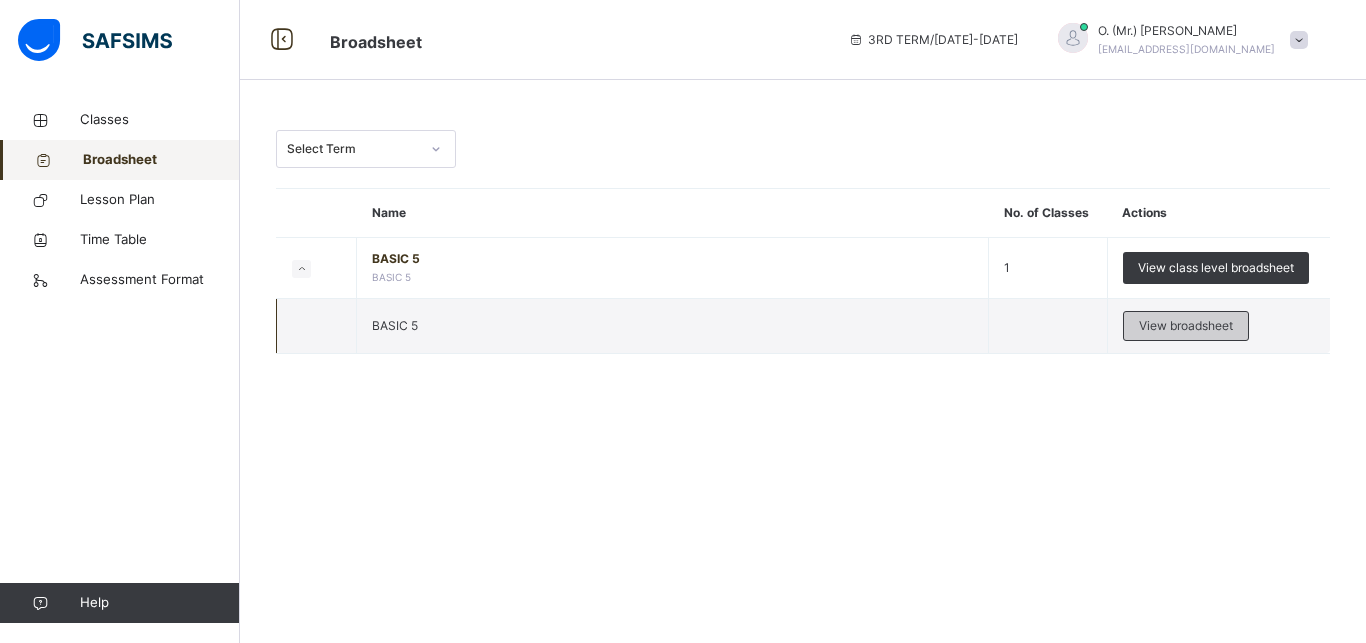 click on "View broadsheet" at bounding box center [1186, 326] 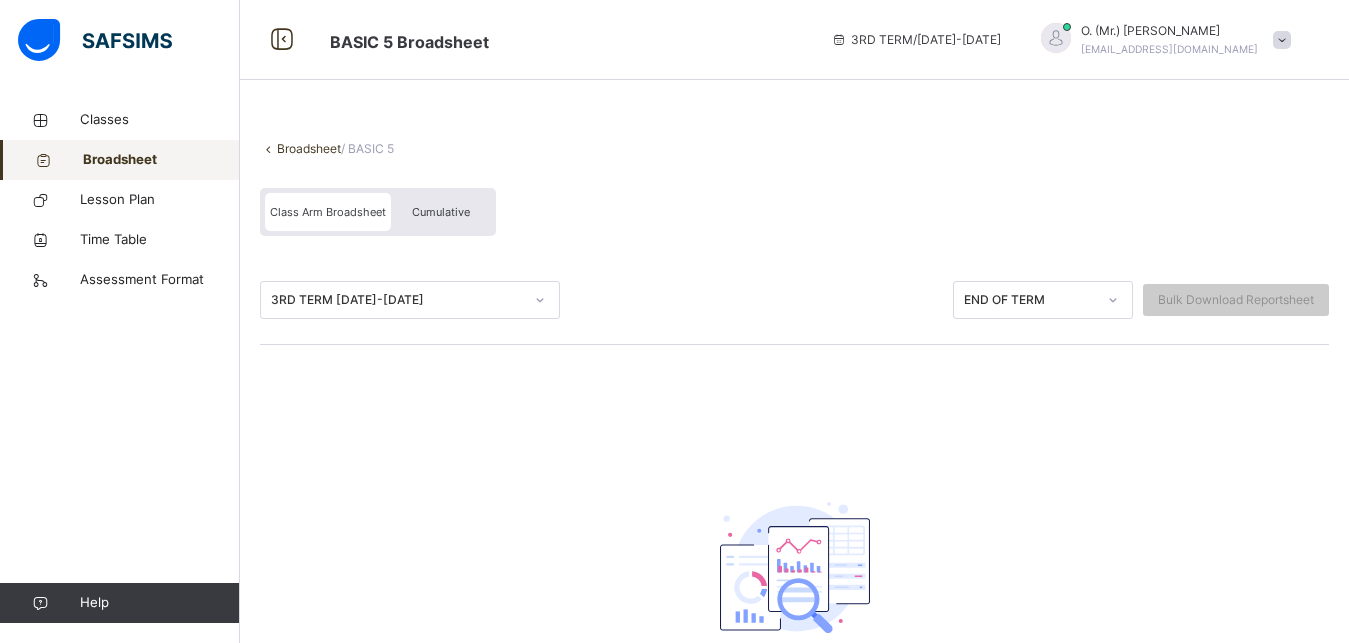 click on "END OF TERM" at bounding box center [1030, 300] 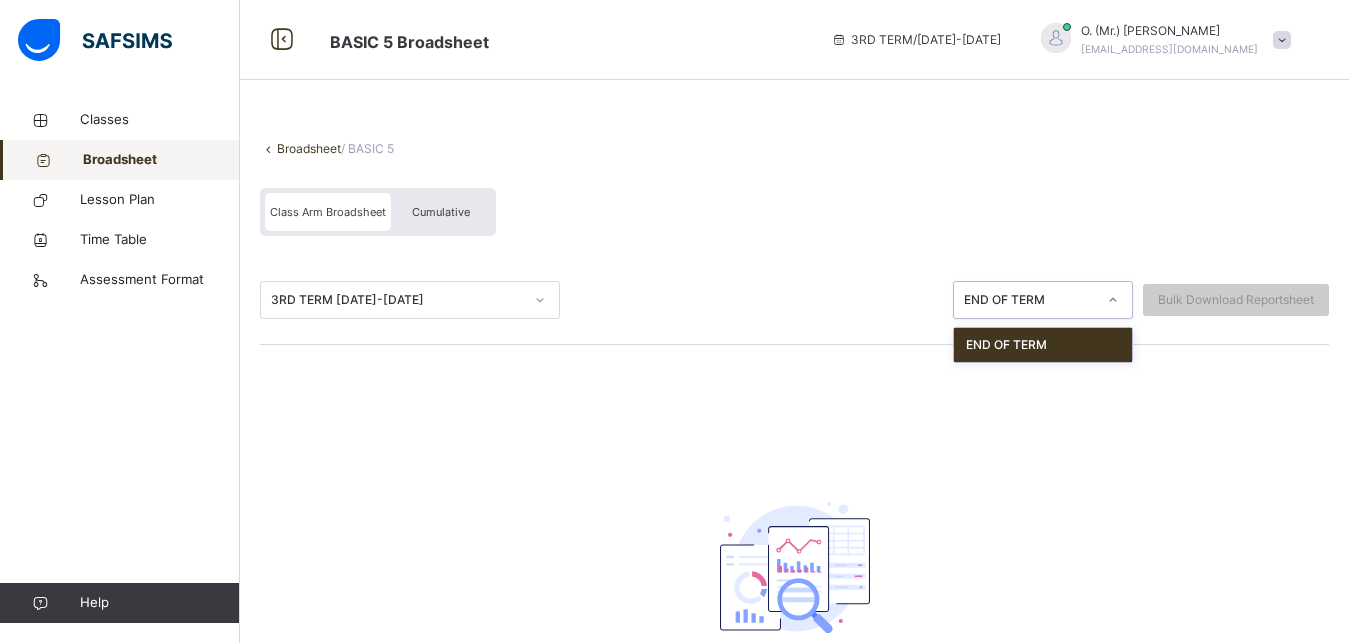 click on "END OF TERM" at bounding box center [1043, 345] 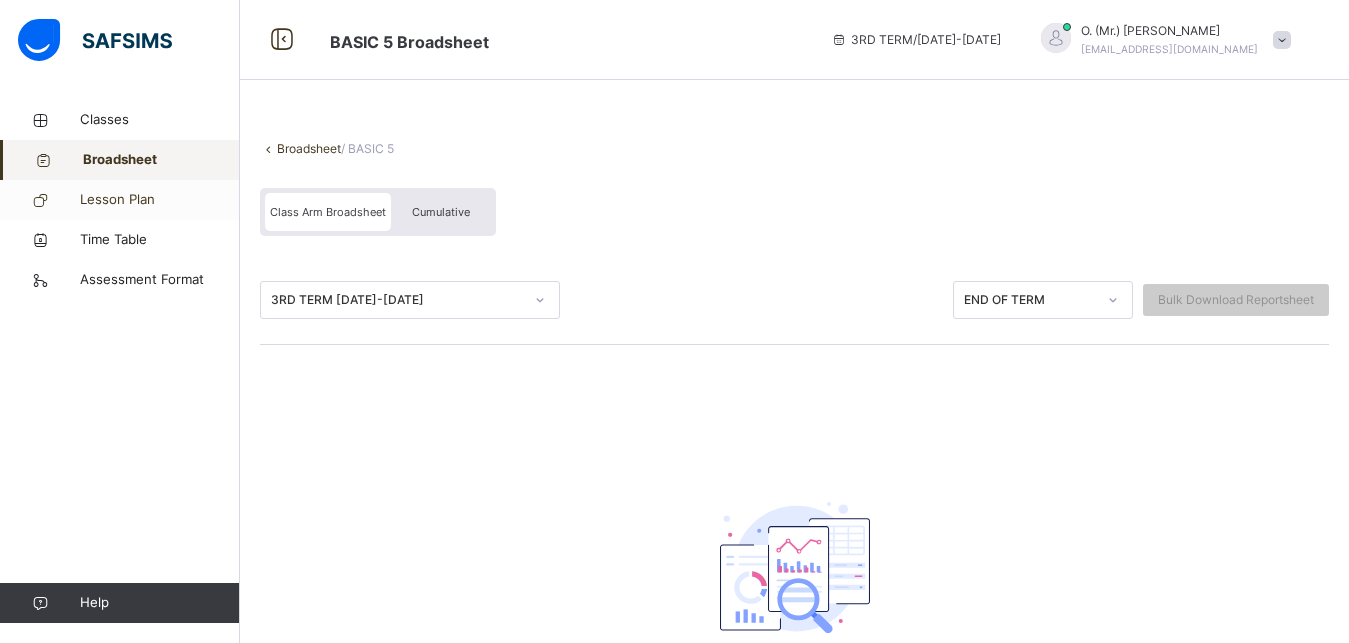 click on "Lesson Plan" at bounding box center [160, 200] 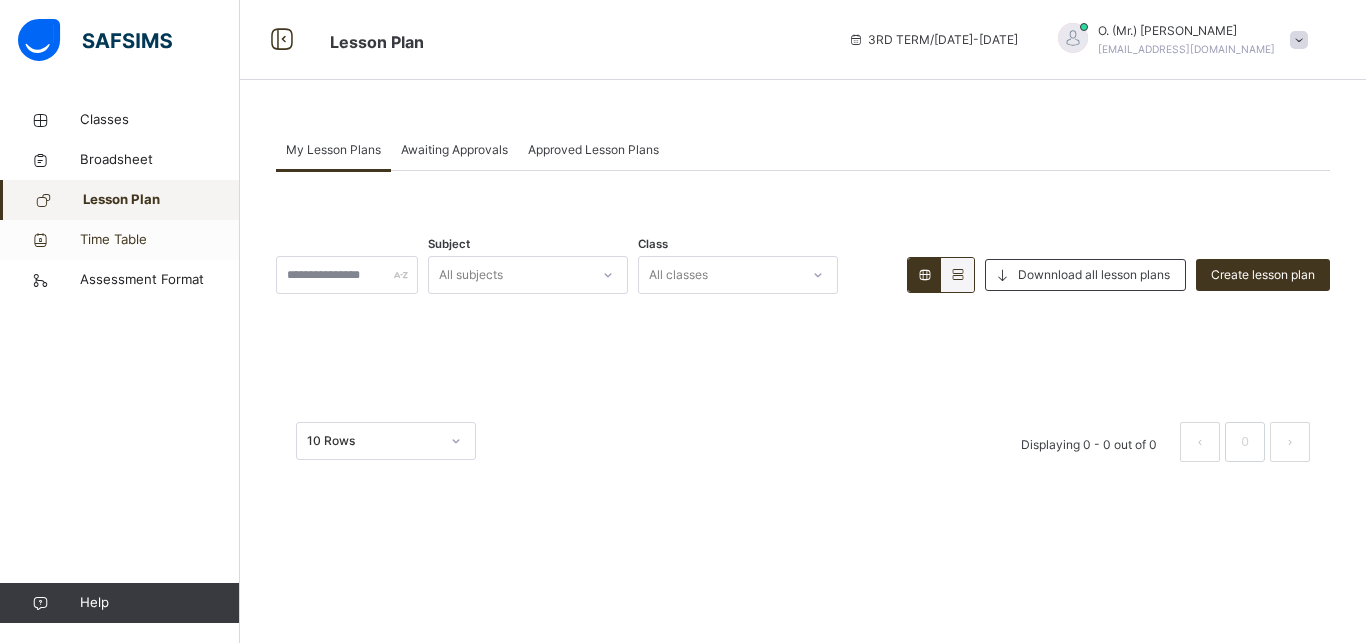 click on "Time Table" at bounding box center (160, 240) 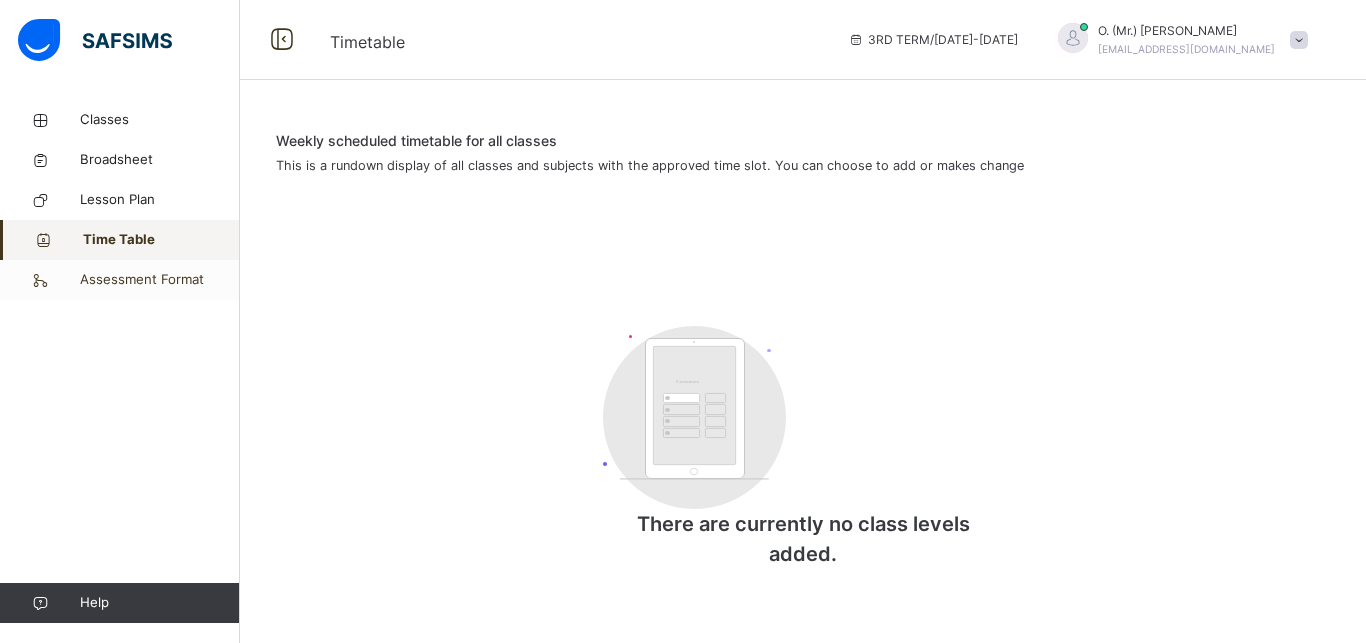 click on "Assessment Format" at bounding box center [120, 280] 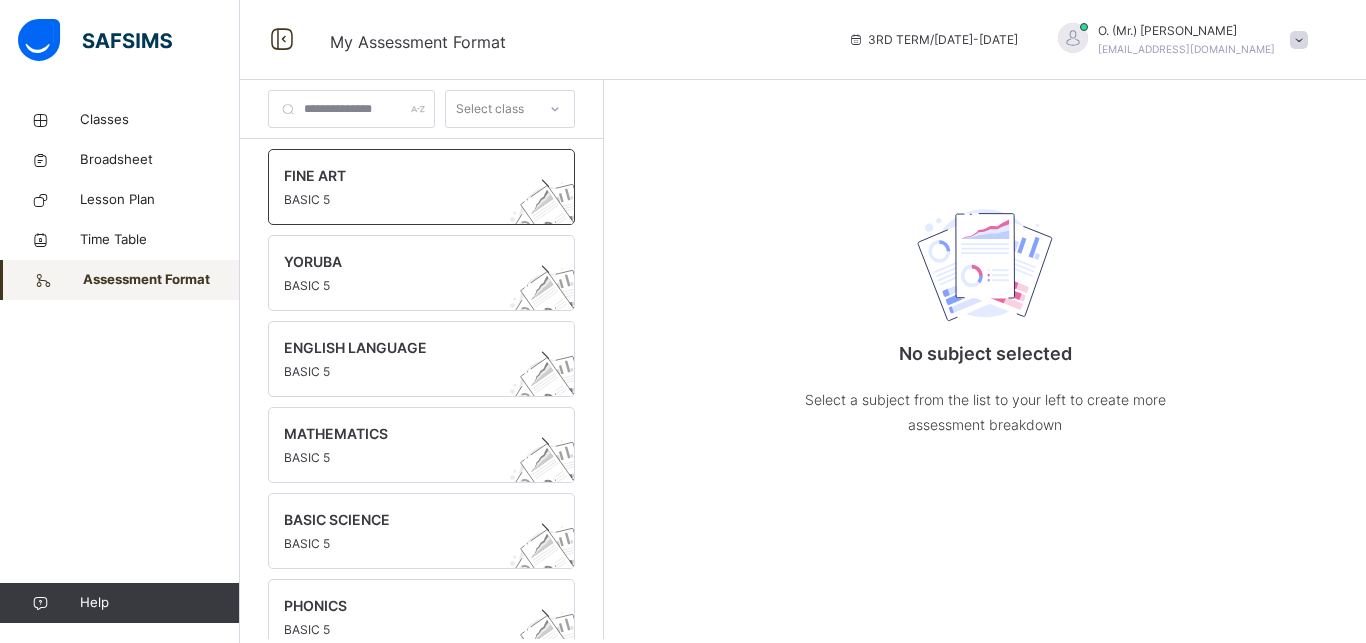 click at bounding box center [402, 188] 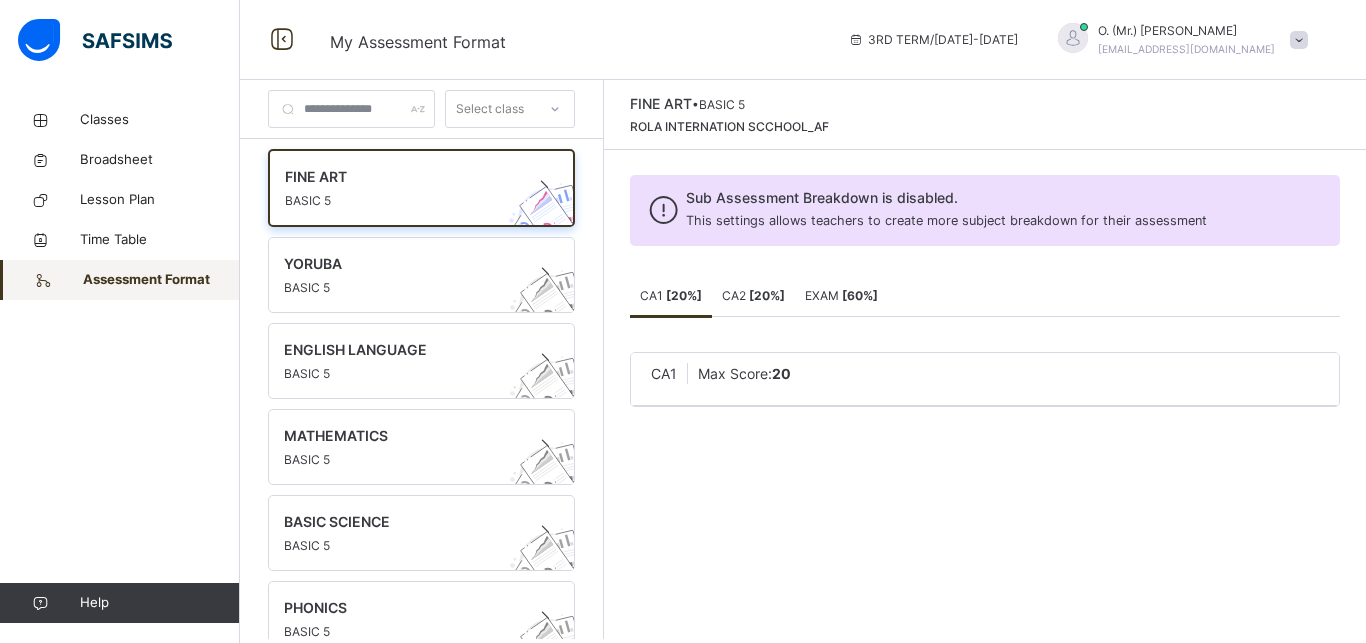 click on "Classes Broadsheet Lesson Plan Time Table Assessment Format   Help" at bounding box center (120, 361) 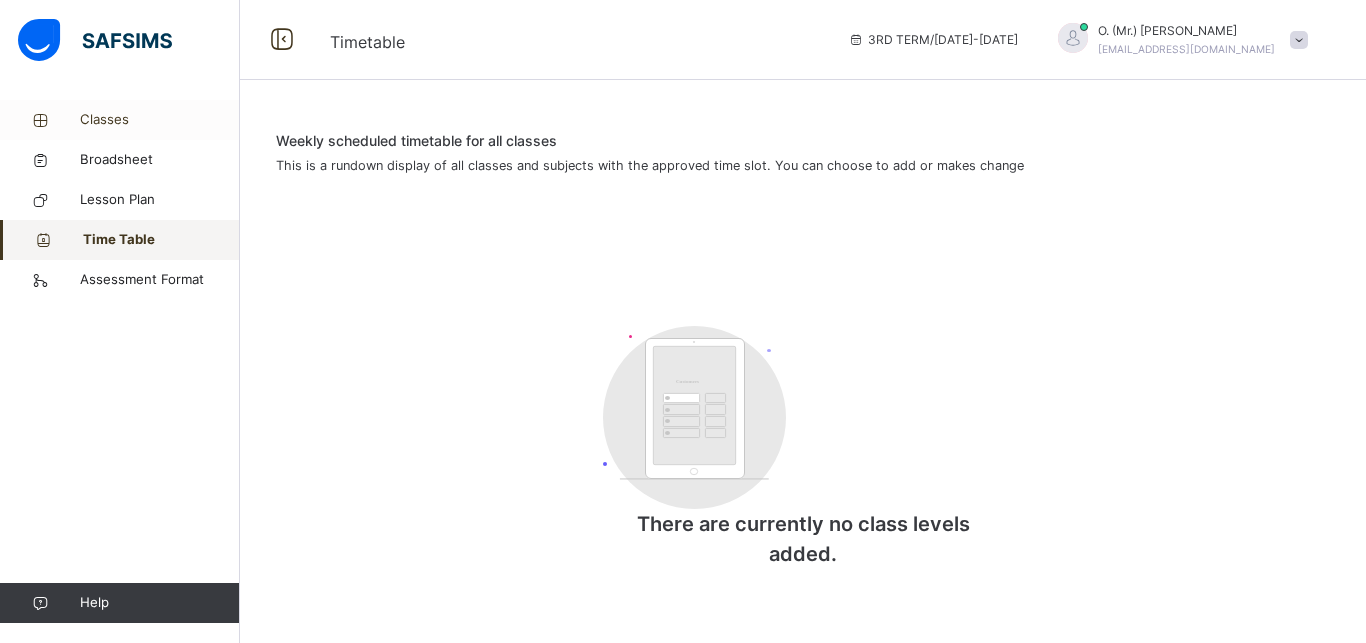 click on "Classes" at bounding box center [160, 120] 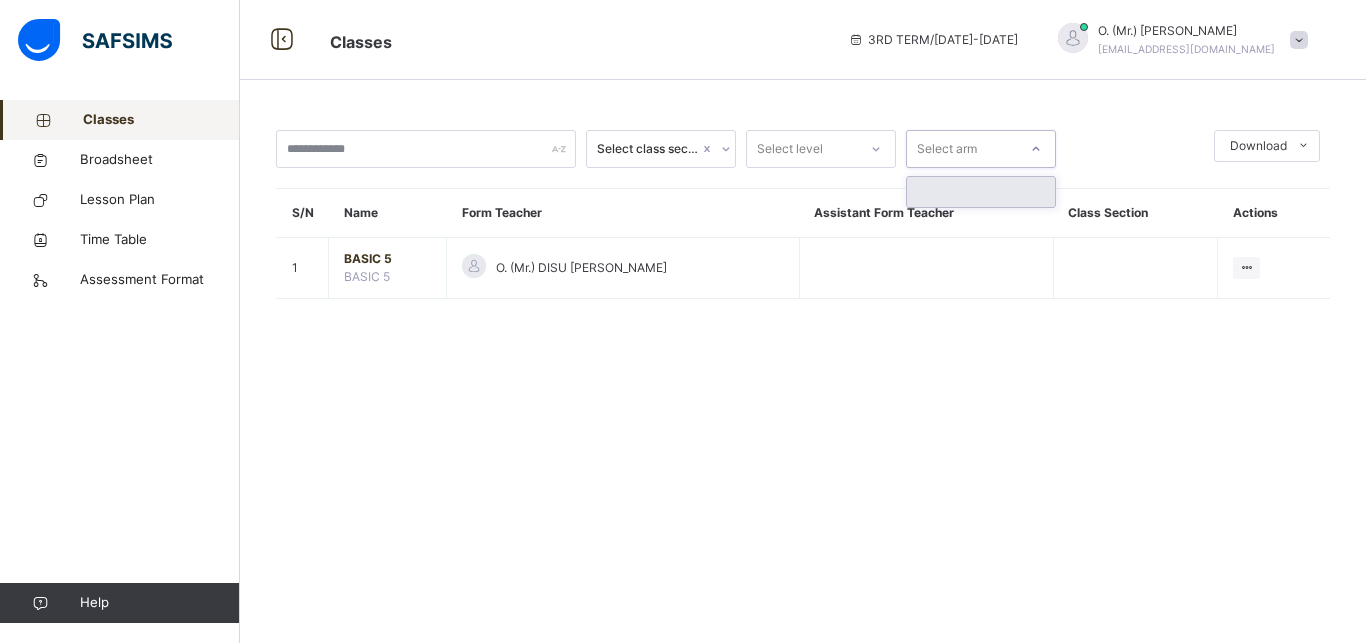 click 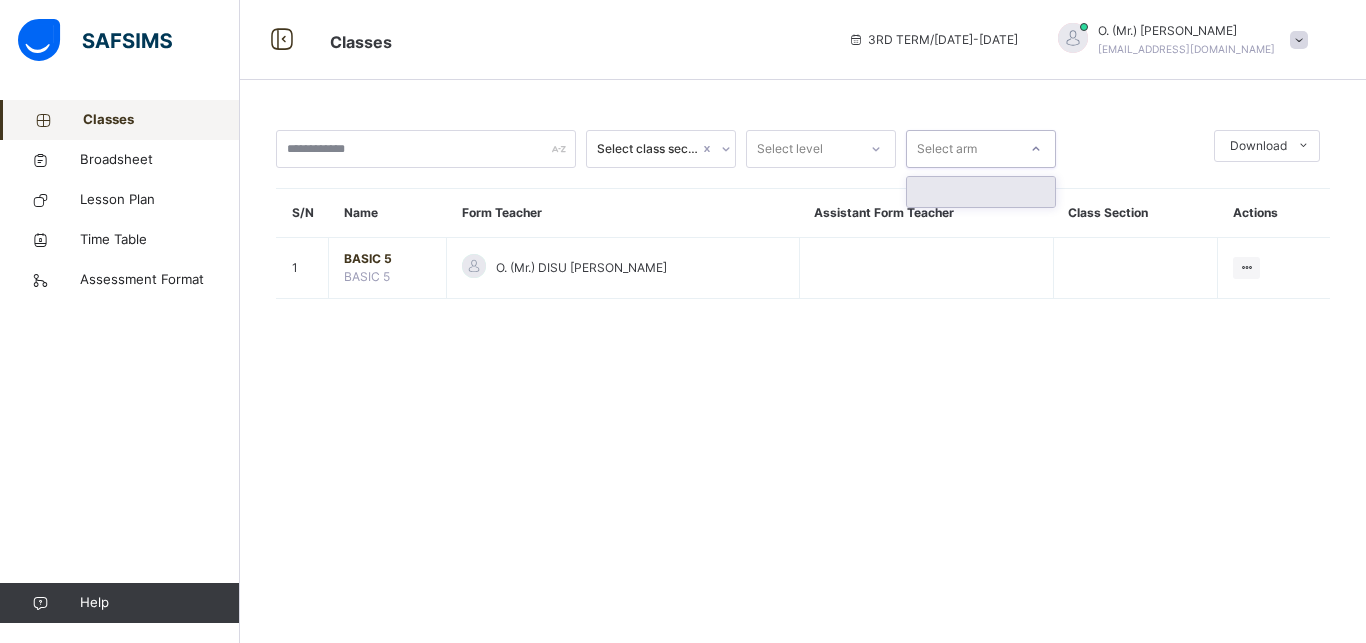 click 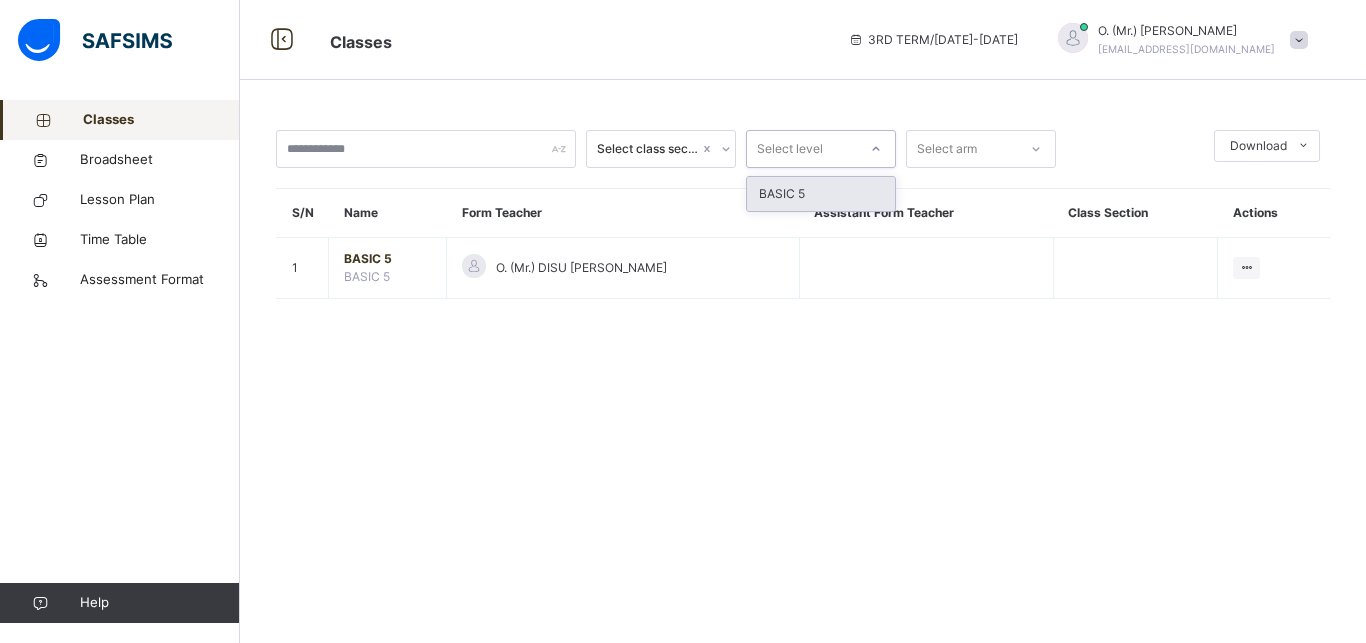 click on "BASIC 5" at bounding box center (821, 194) 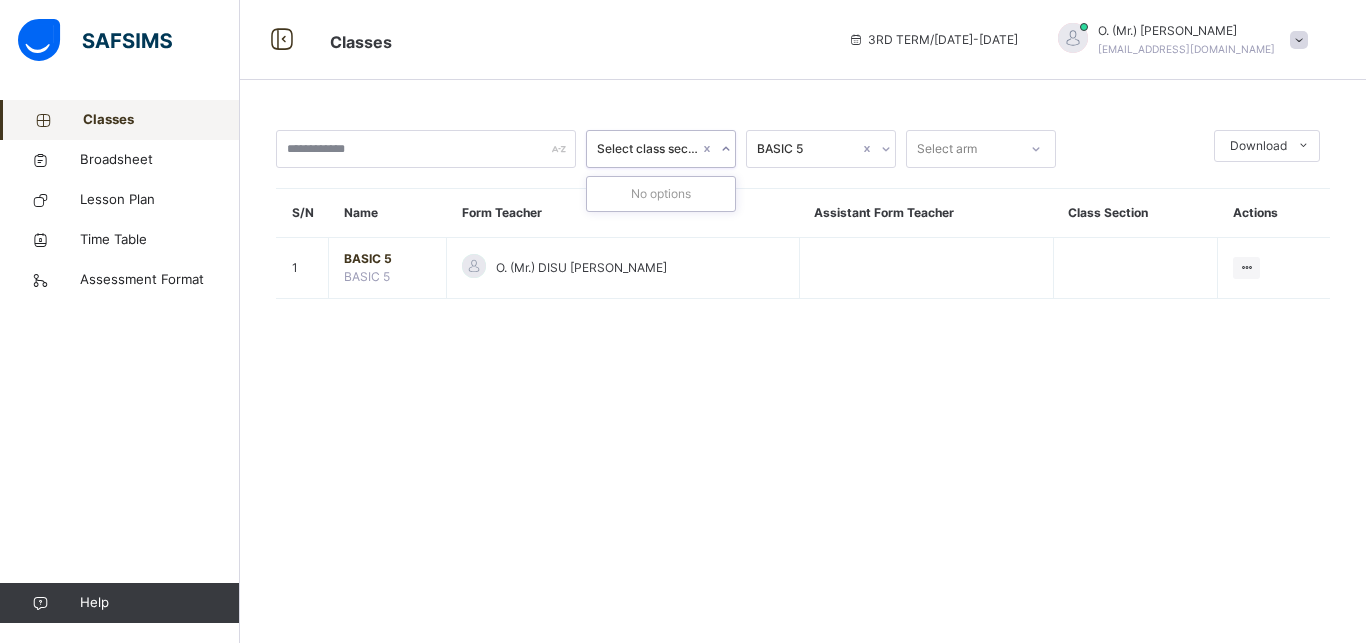 click 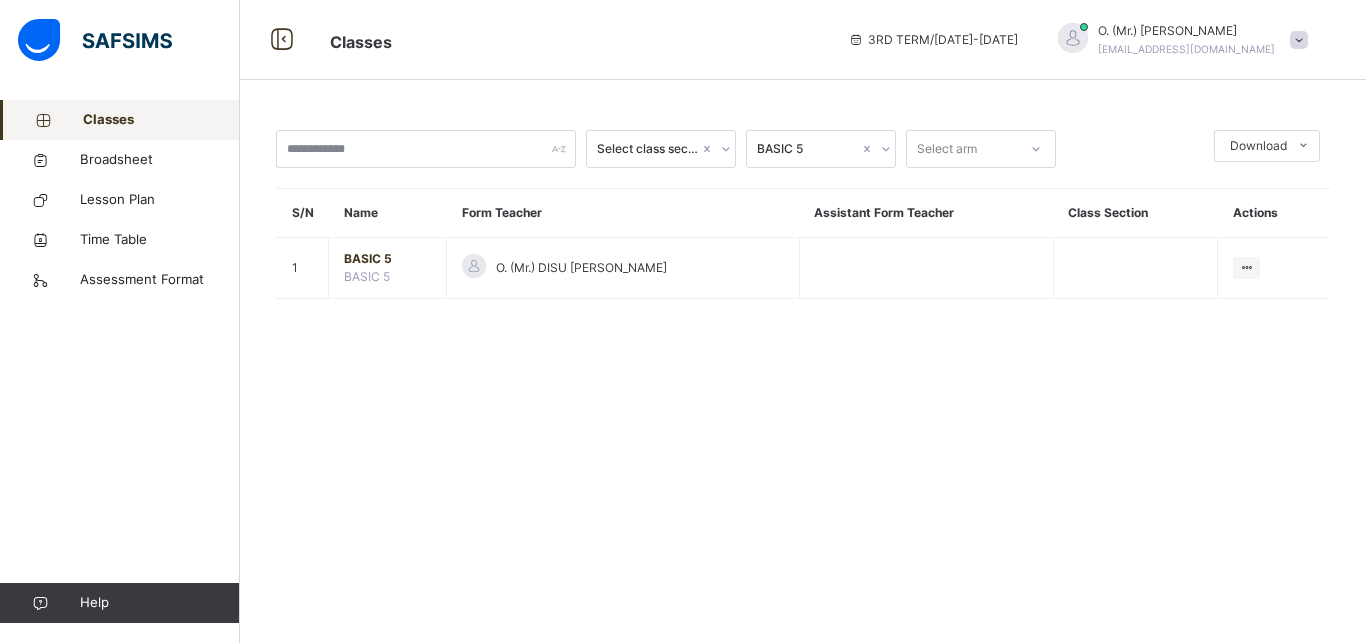 click on "Form Teacher" at bounding box center (623, 213) 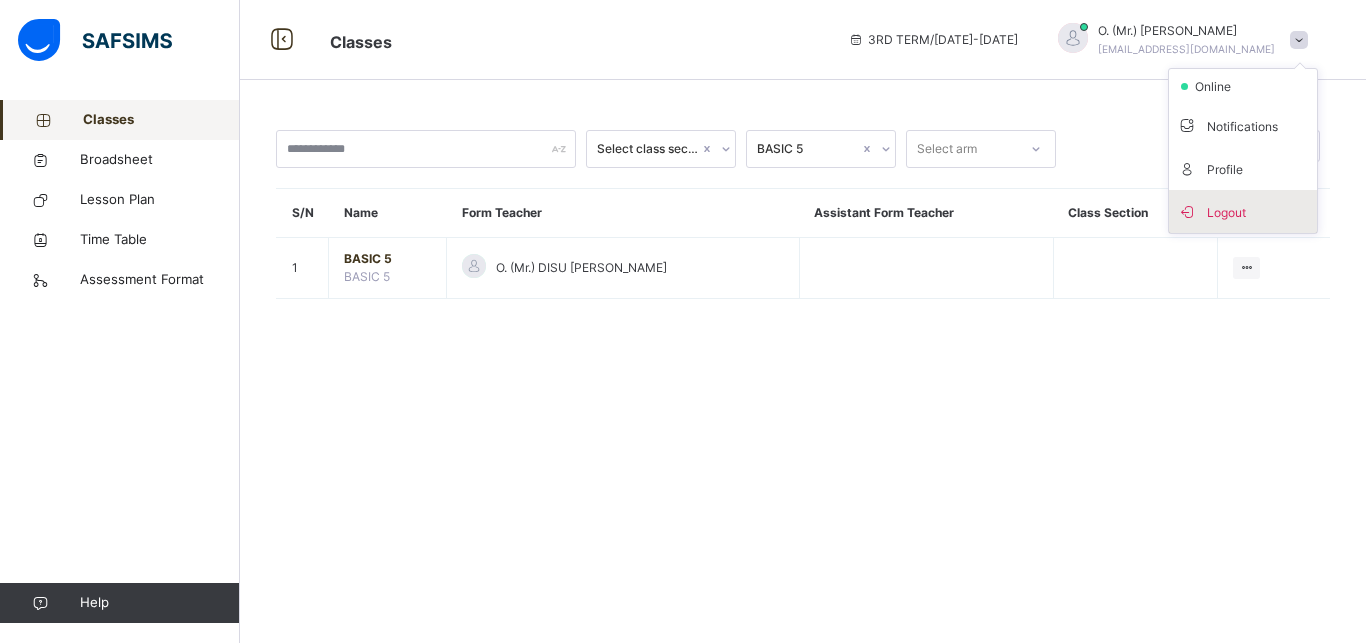 click on "Logout" at bounding box center (1243, 211) 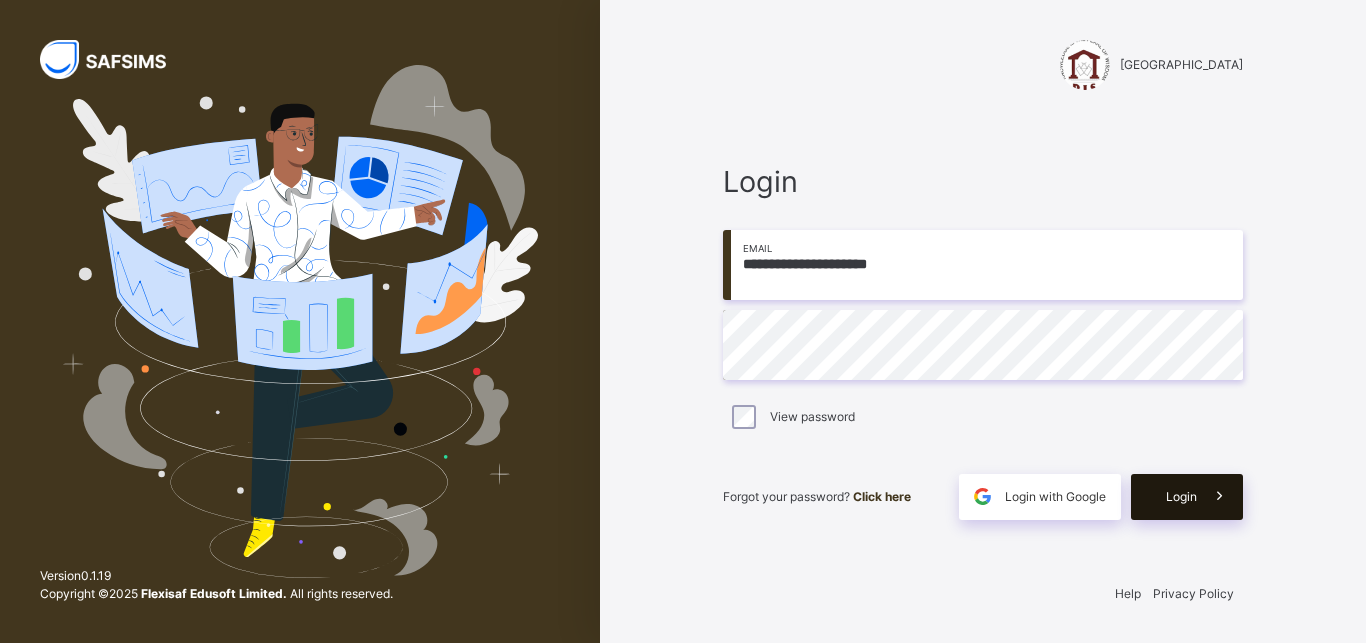 click on "Login" at bounding box center [1187, 497] 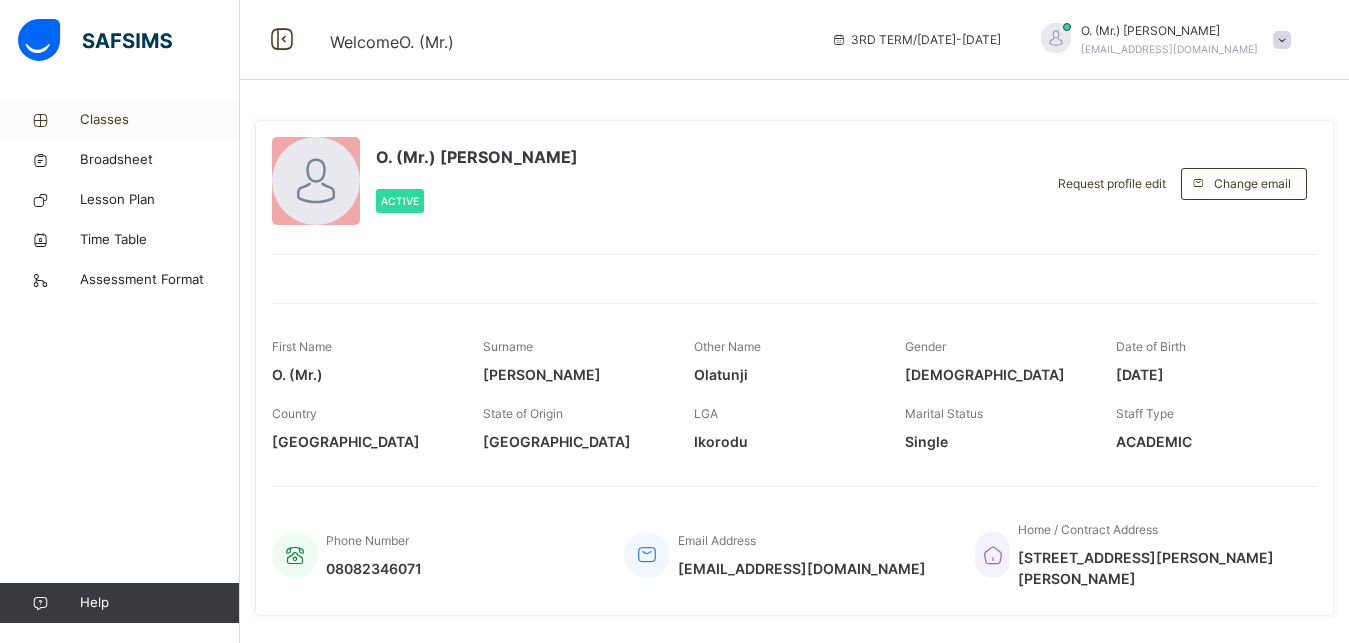 click on "Classes" at bounding box center (160, 120) 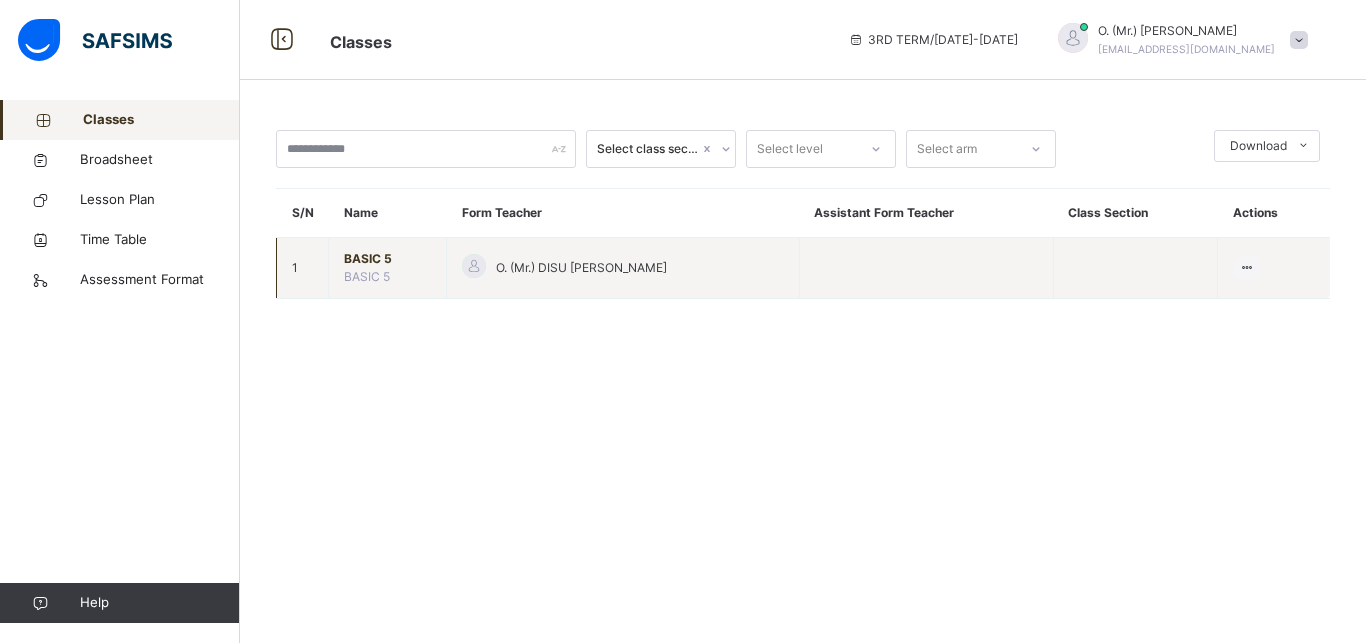 click on "BASIC 5" at bounding box center (387, 259) 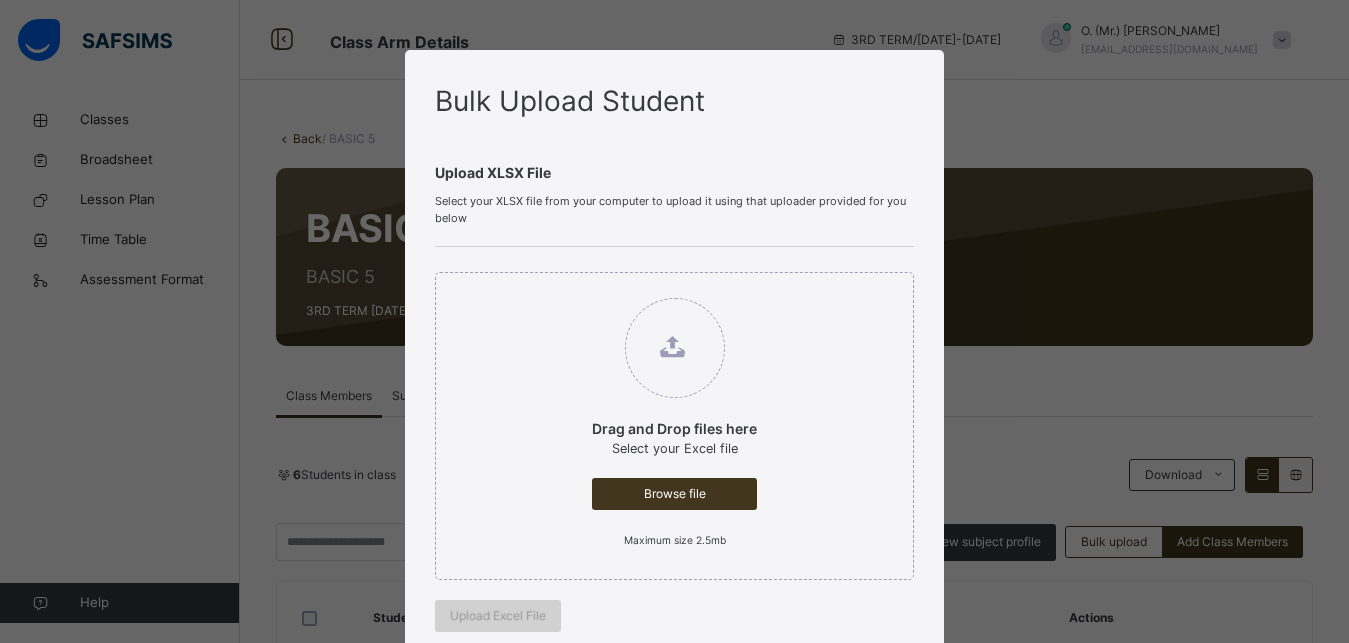 click on "Upload Excel File" at bounding box center [498, 616] 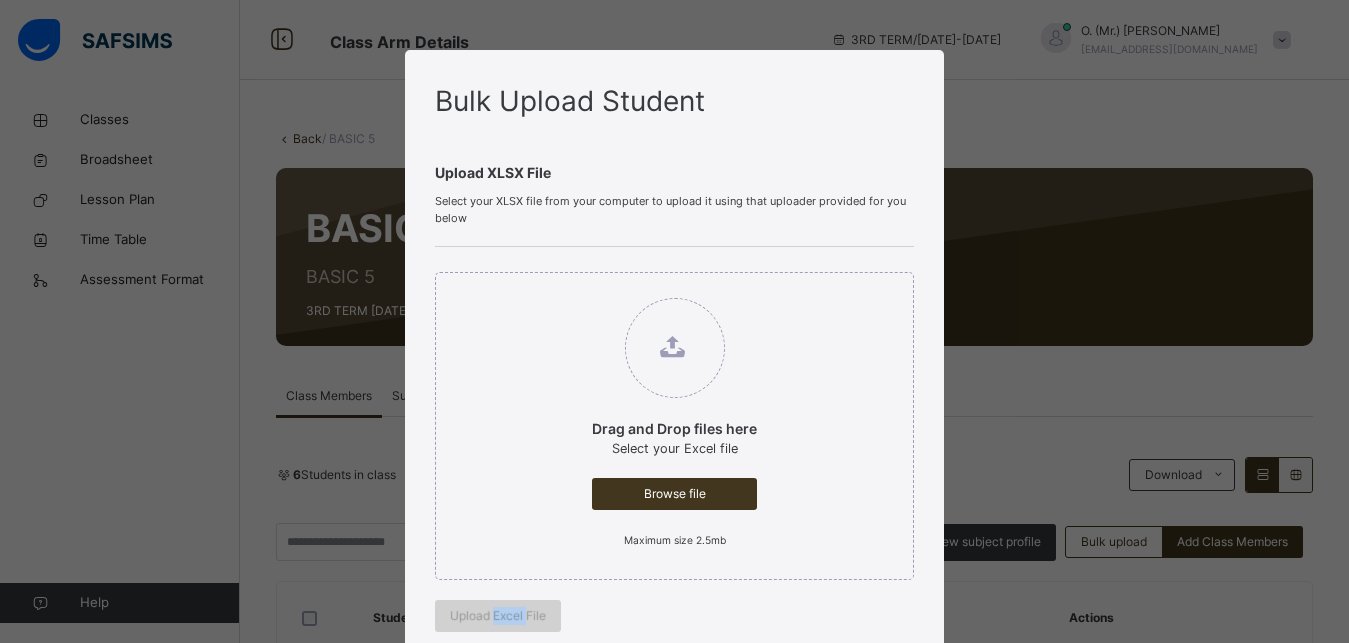 click on "Upload Excel File" at bounding box center [498, 616] 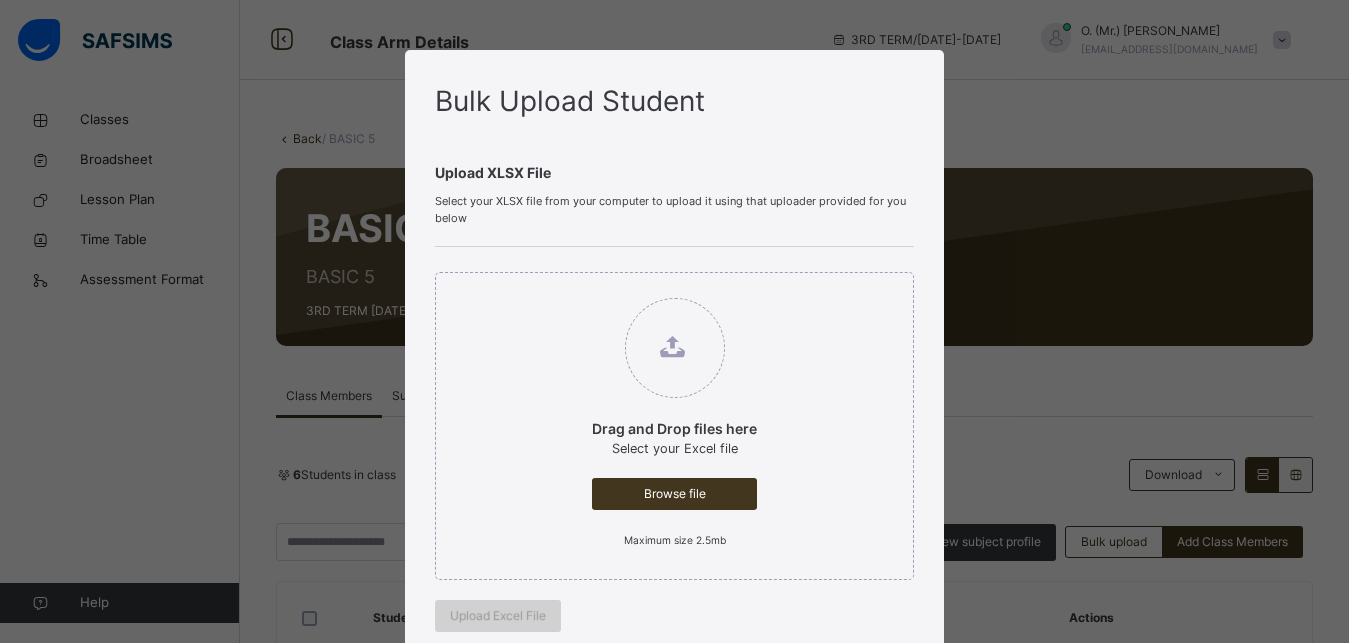 click on "Upload Excel File" at bounding box center [498, 616] 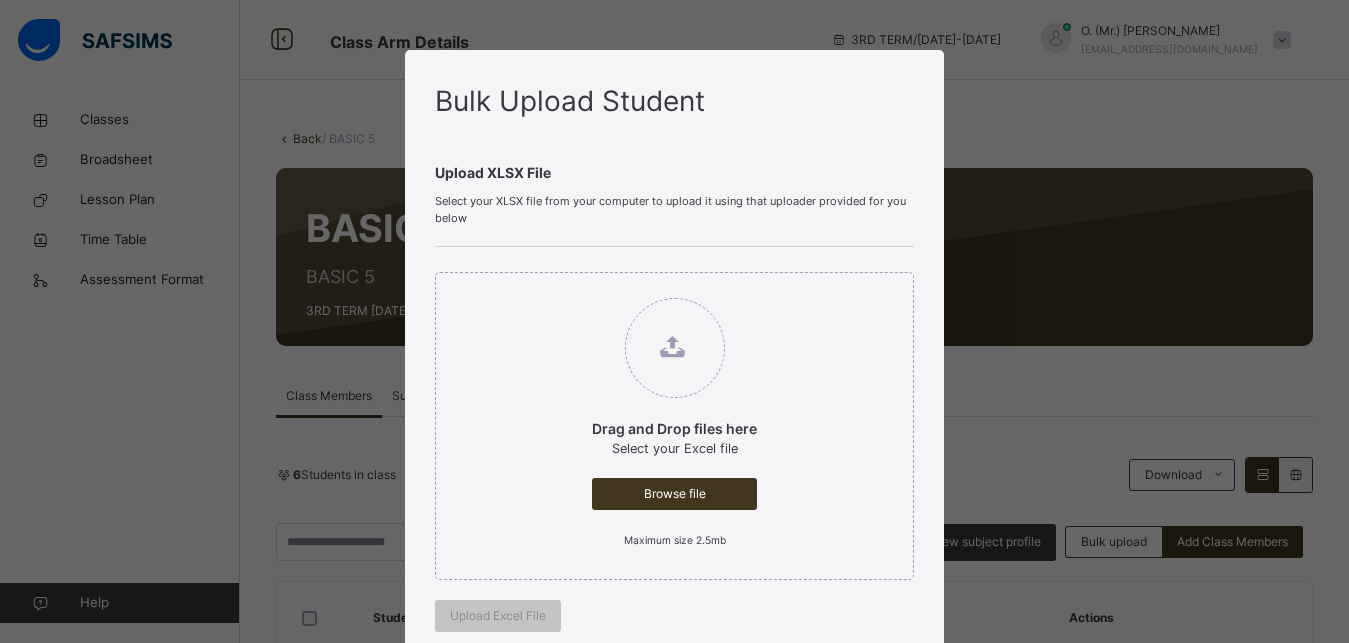 click at bounding box center [675, 348] 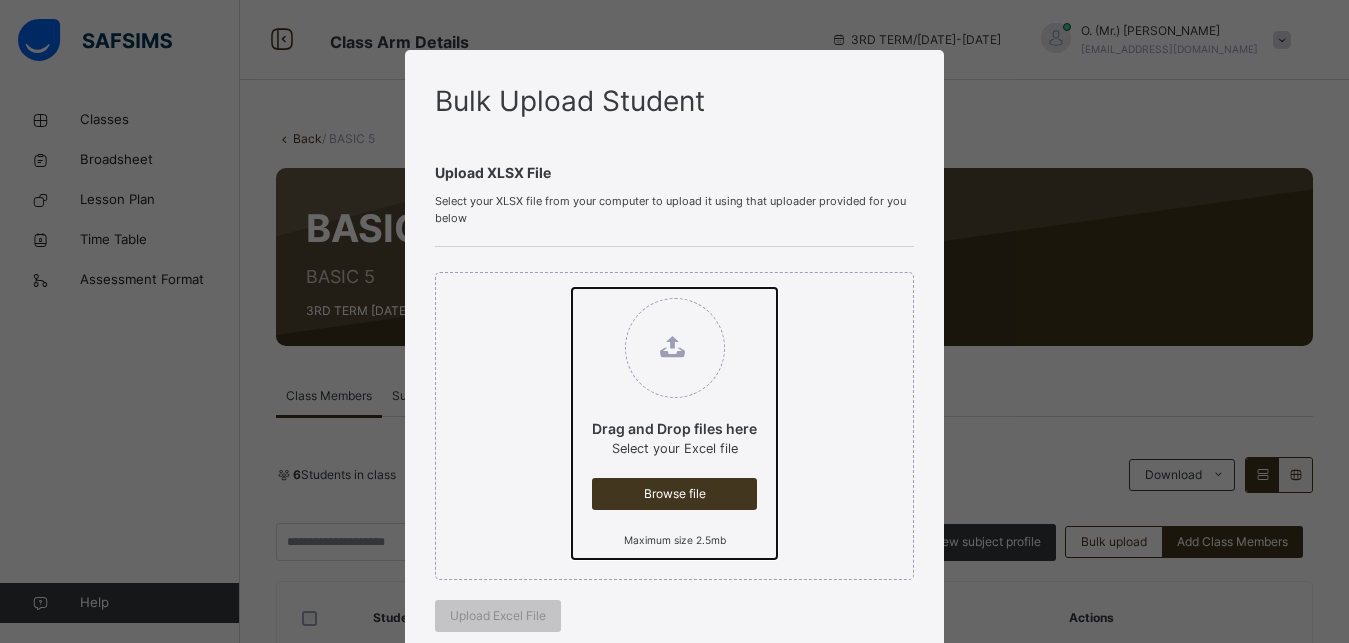 click on "Drag and Drop files here Select your Excel file Browse file Maximum size 2.5mb" at bounding box center (572, 288) 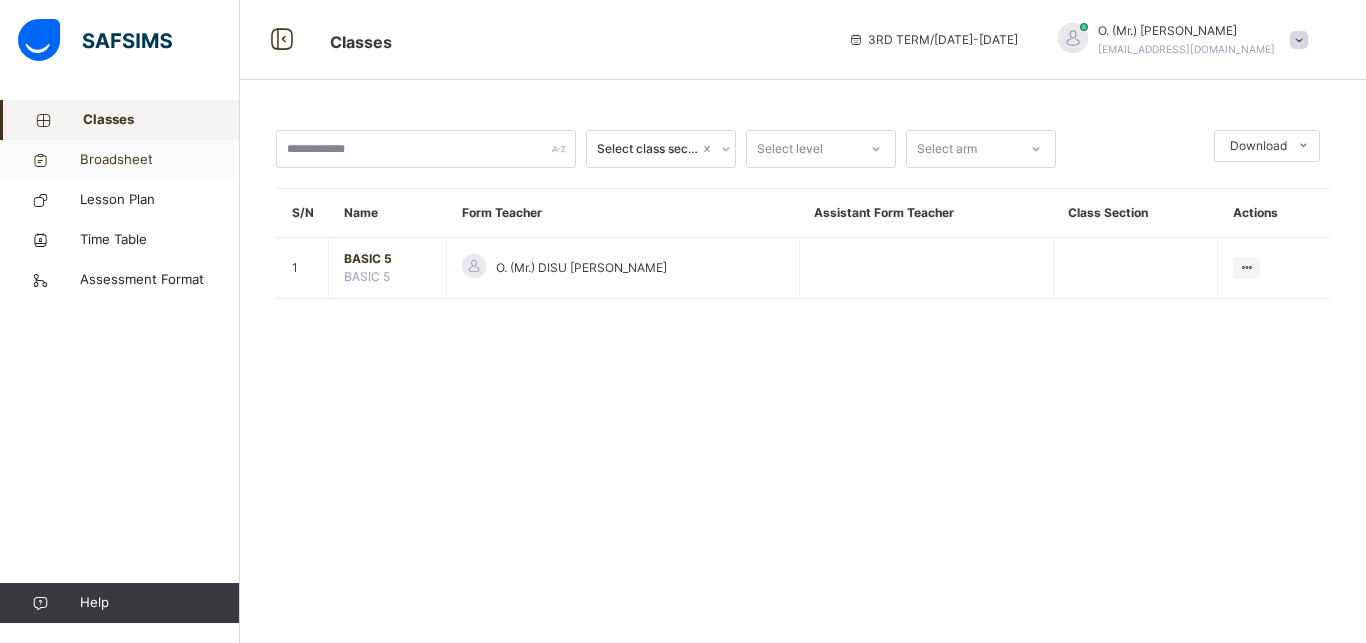 click on "Broadsheet" at bounding box center [160, 160] 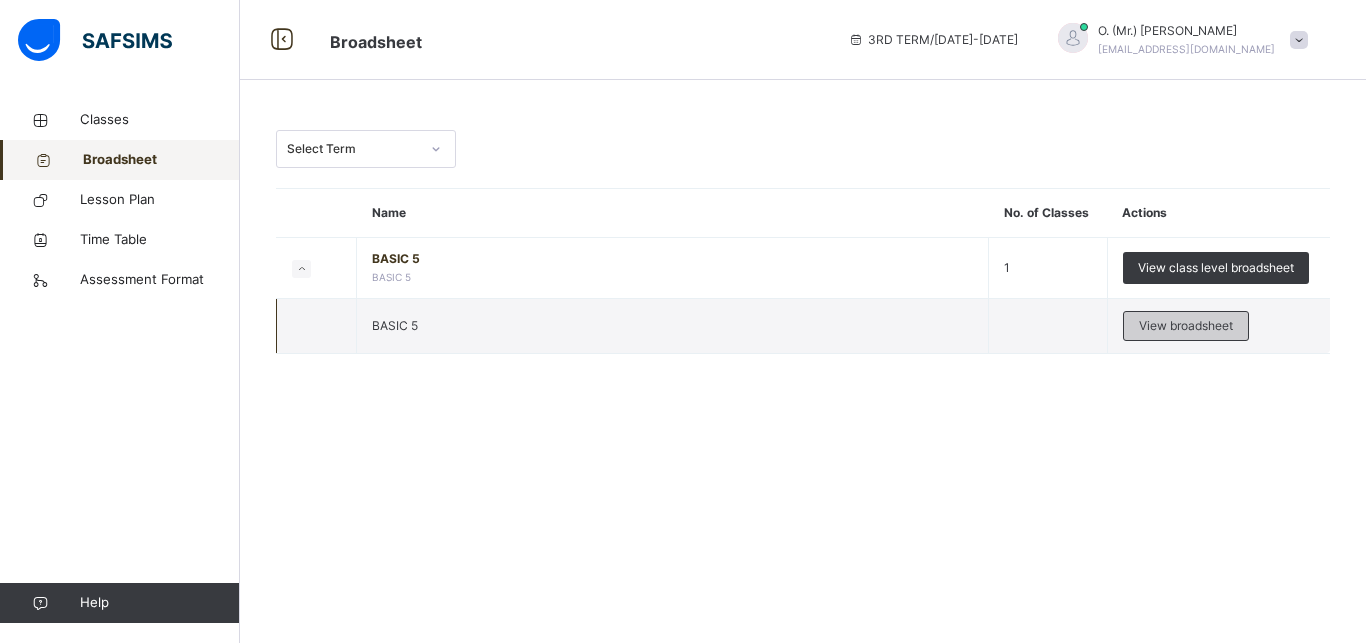 click on "View broadsheet" at bounding box center [1186, 326] 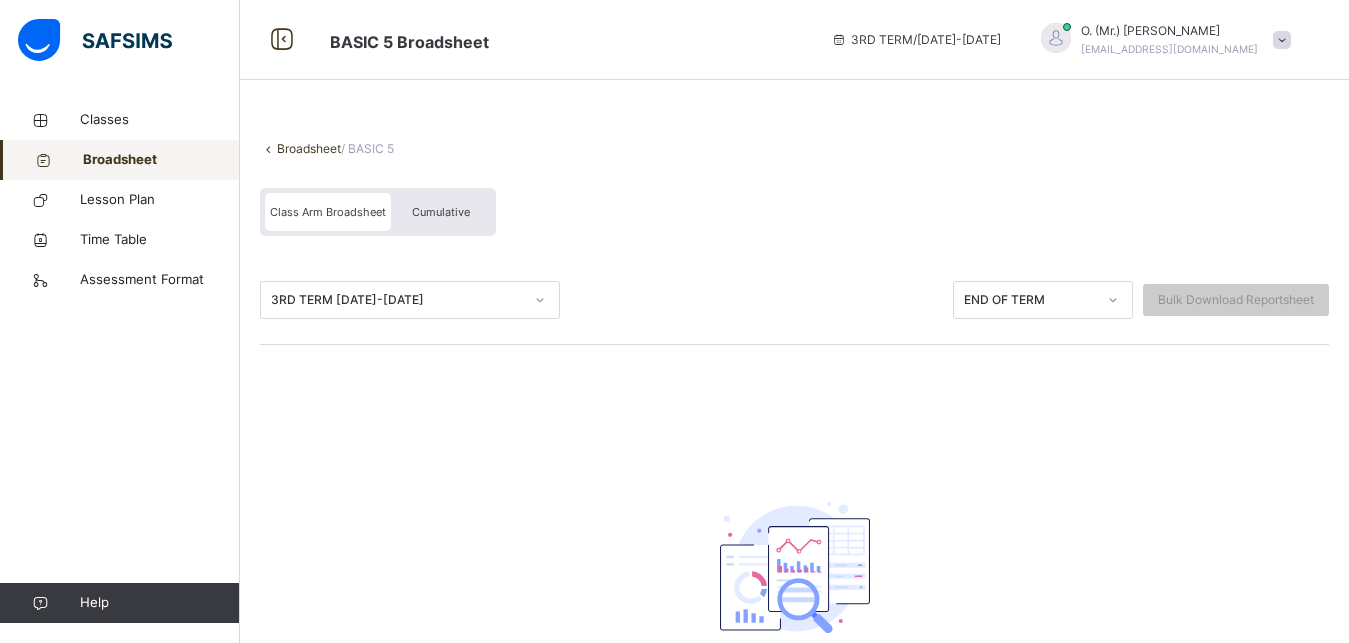 click on "Cumulative" at bounding box center [441, 212] 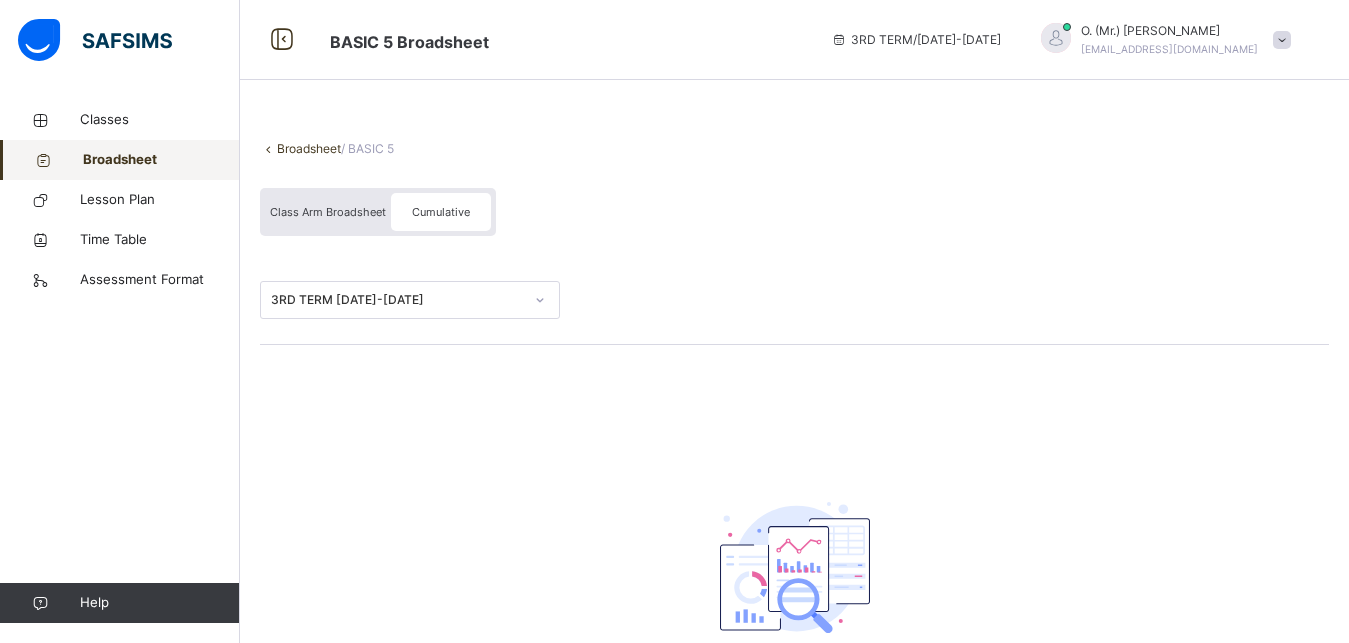 click on "Class Arm Broadsheet" at bounding box center (328, 212) 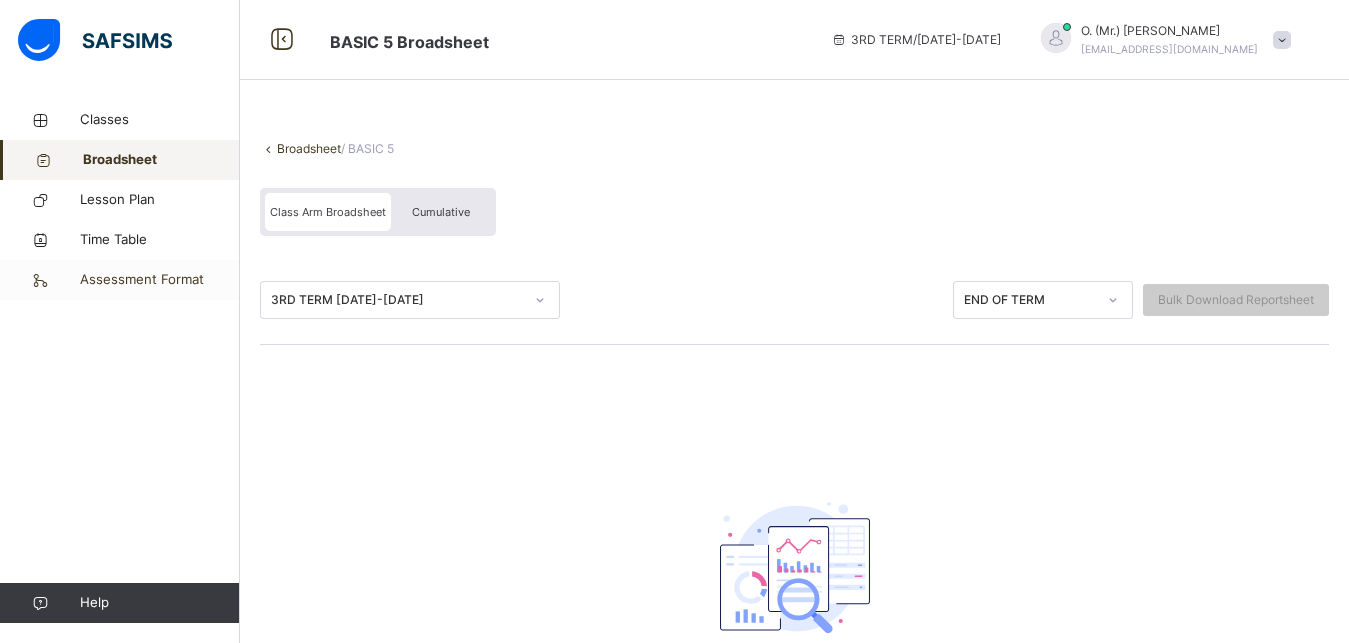 click on "Assessment Format" at bounding box center (160, 280) 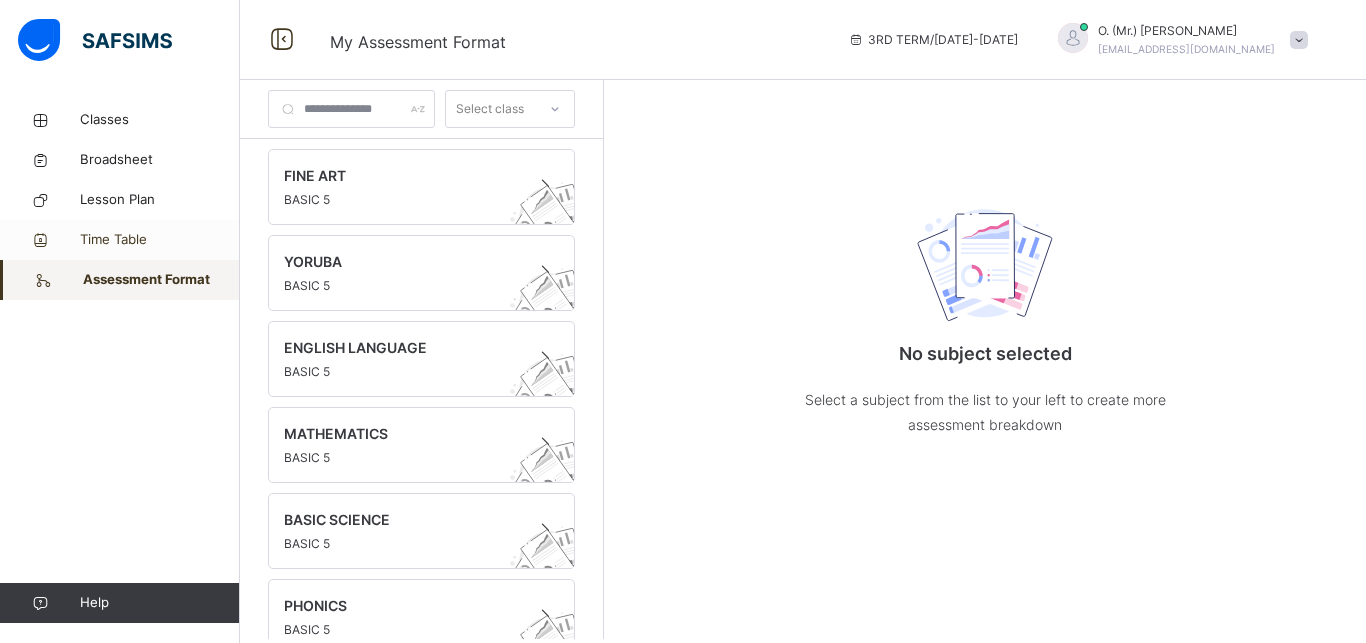 click on "Time Table" at bounding box center [160, 240] 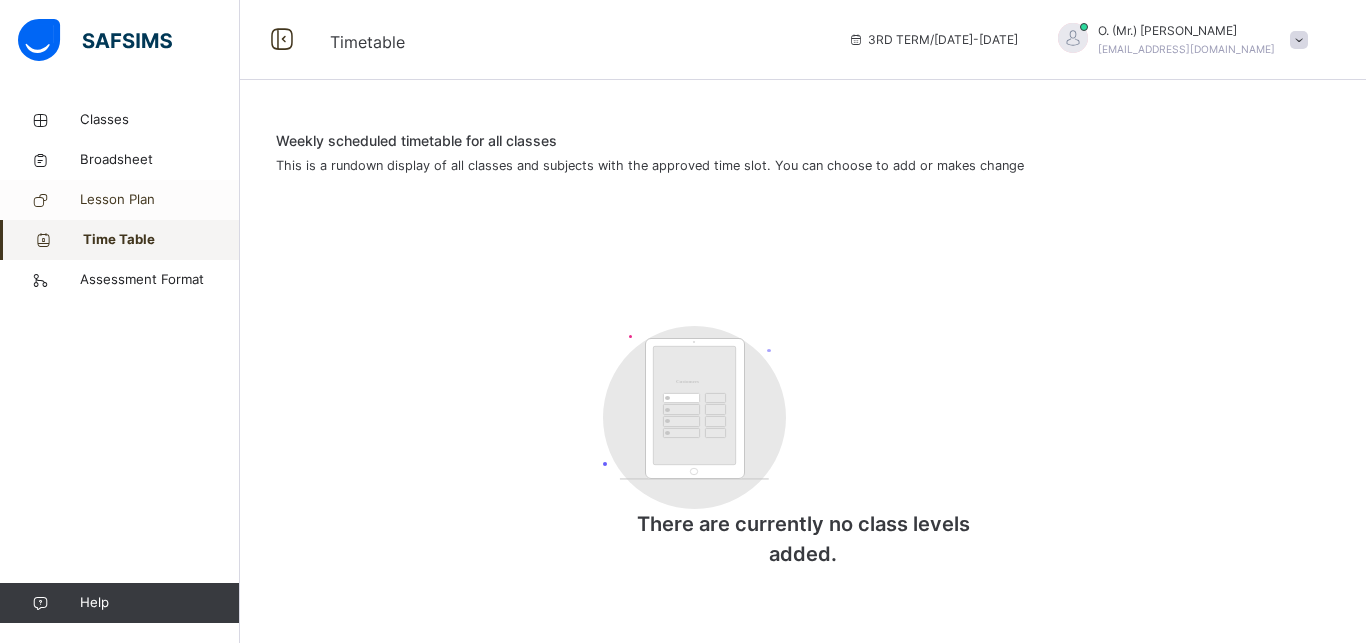 click on "Lesson Plan" at bounding box center (120, 200) 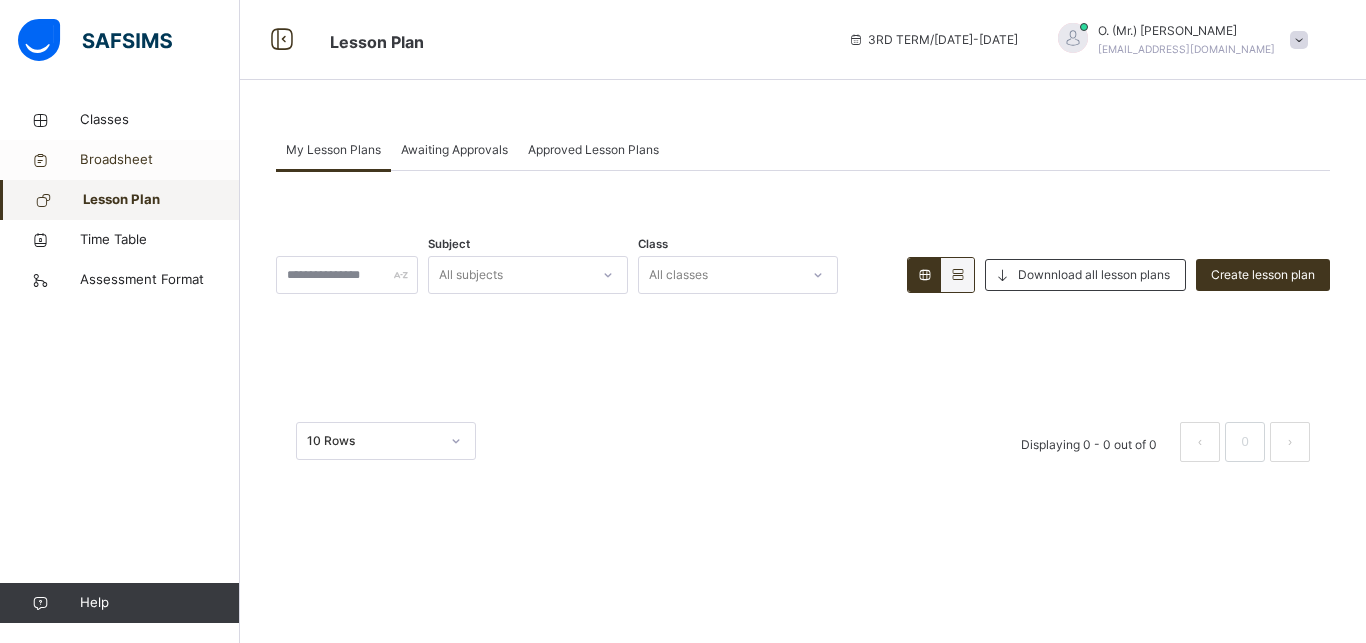 click on "Broadsheet" at bounding box center [160, 160] 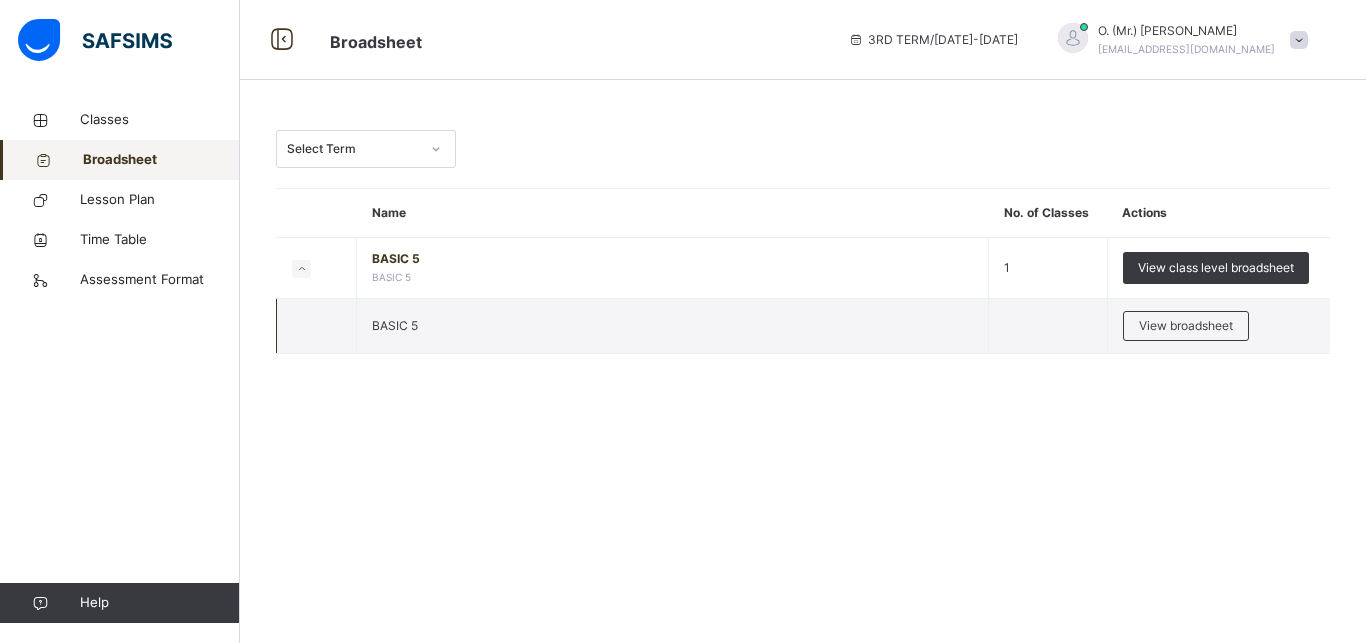 click on "BASIC 5" at bounding box center [673, 326] 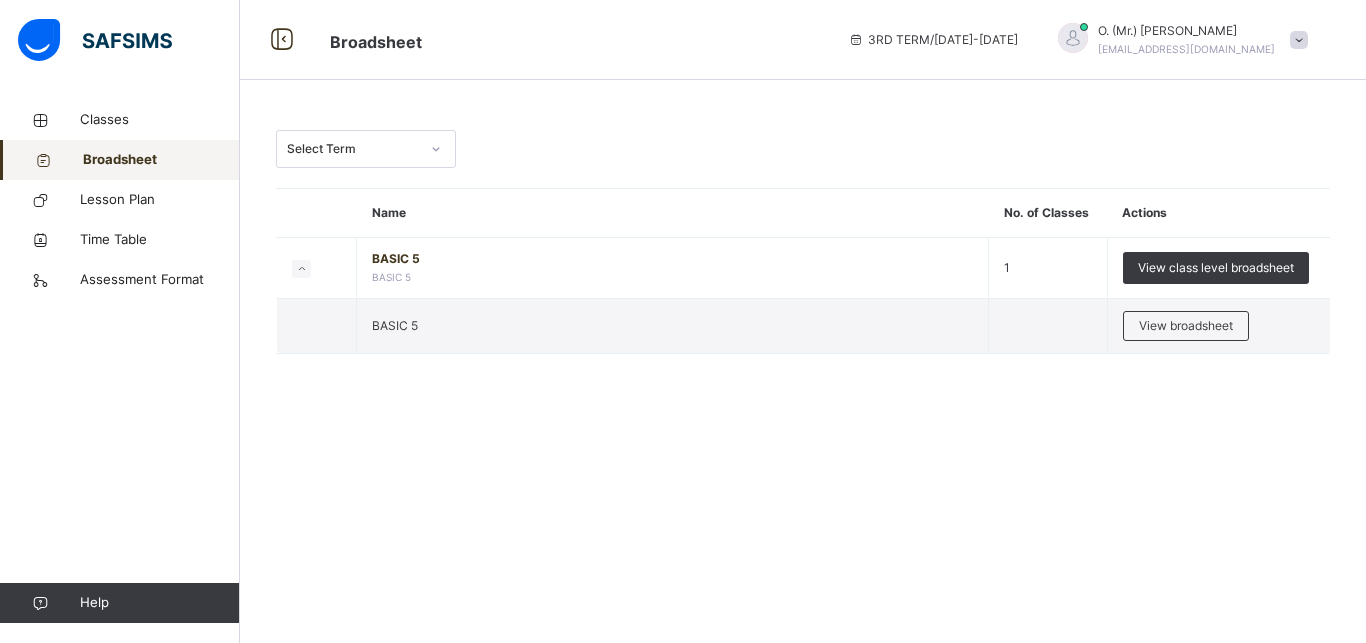 click 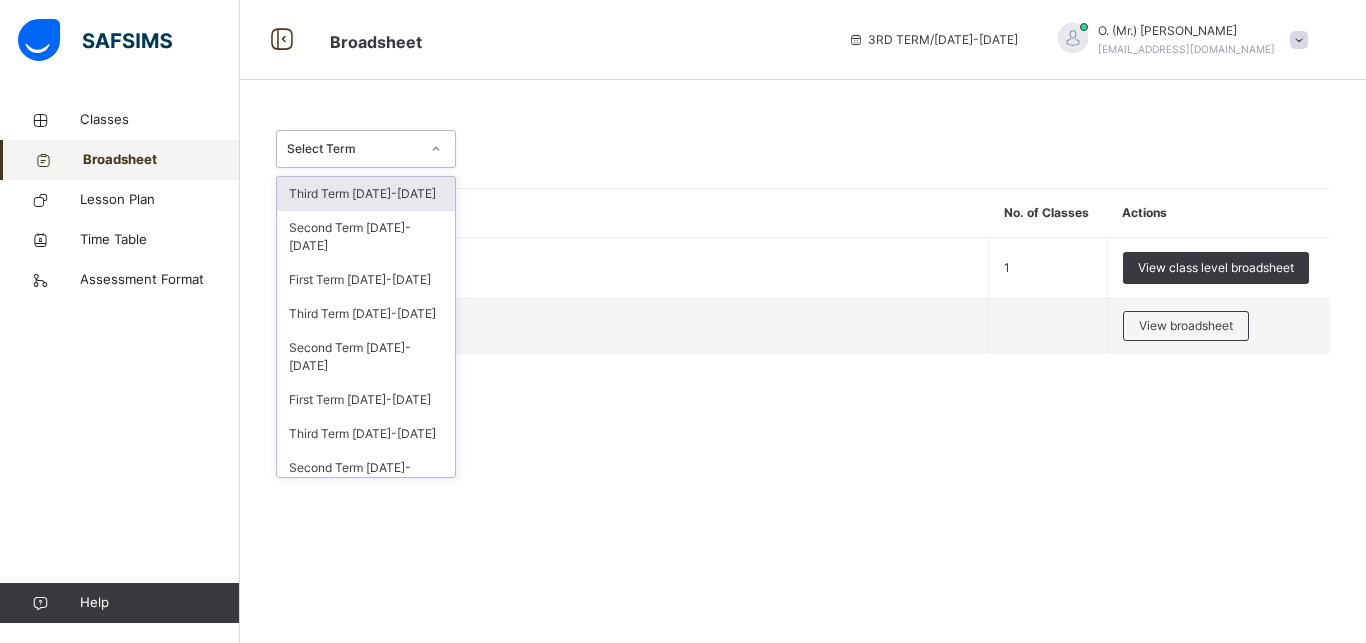 click on "Third Term [DATE]-[DATE]" at bounding box center (366, 194) 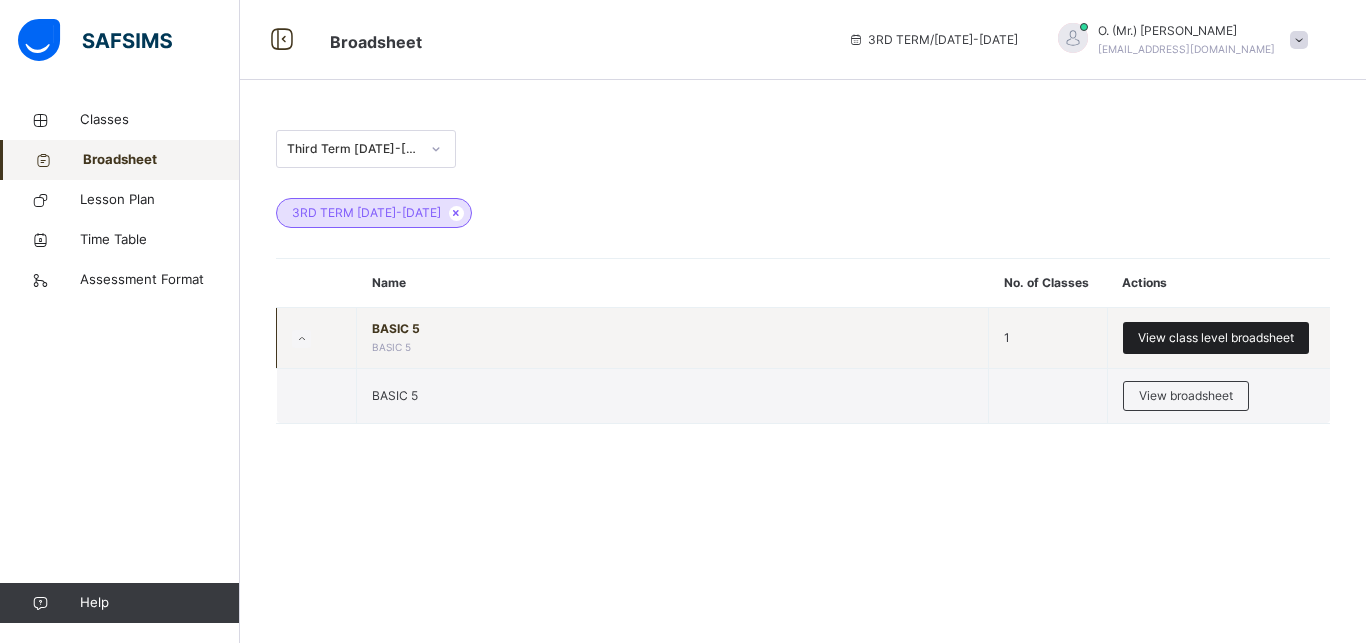 click on "View class level broadsheet" at bounding box center [1216, 338] 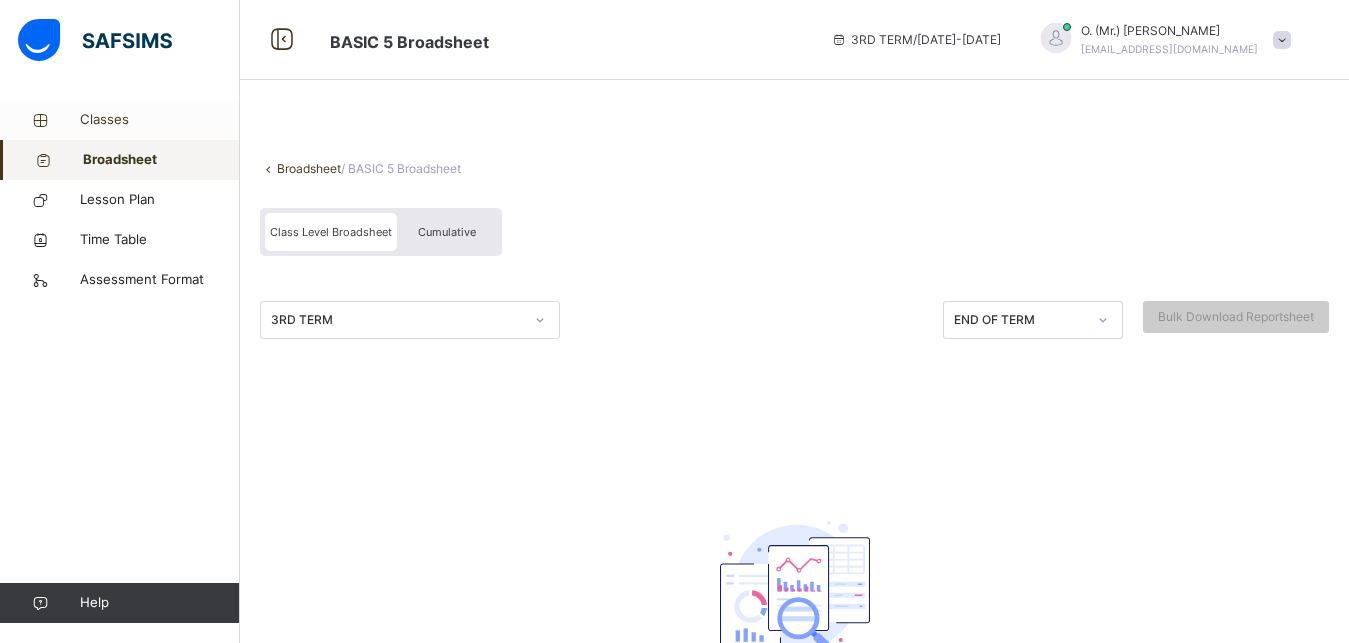 click on "Classes" at bounding box center [160, 120] 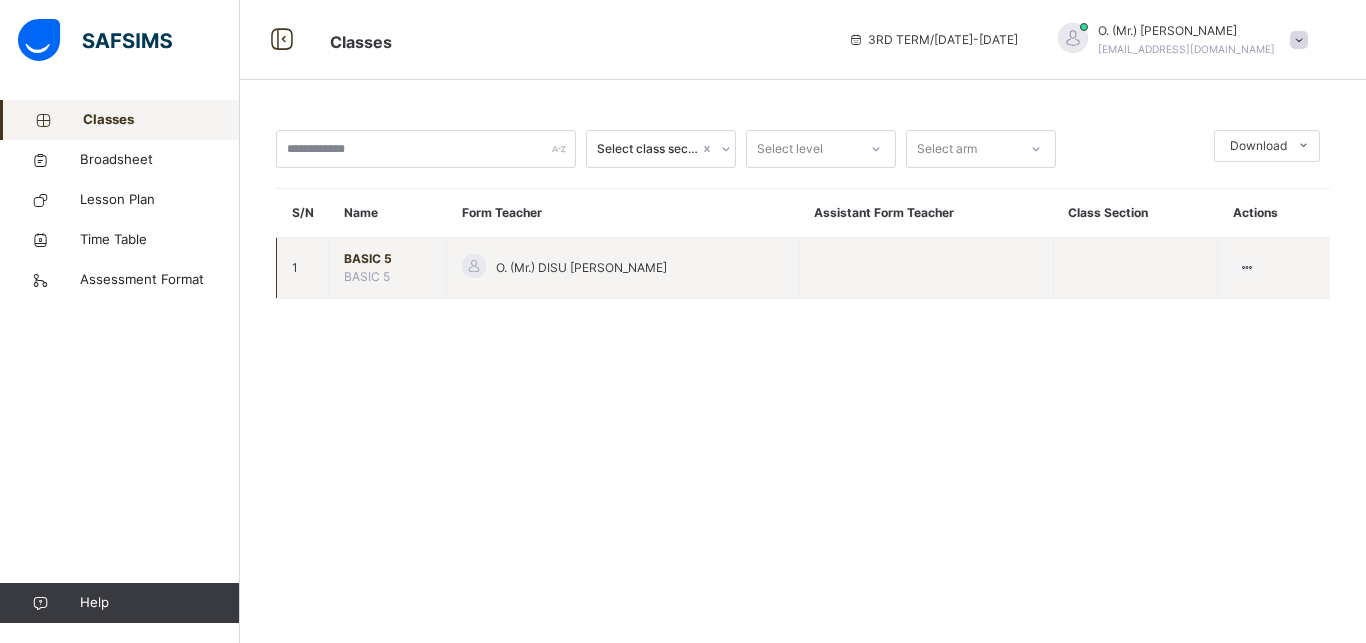 click on "BASIC 5" at bounding box center [387, 259] 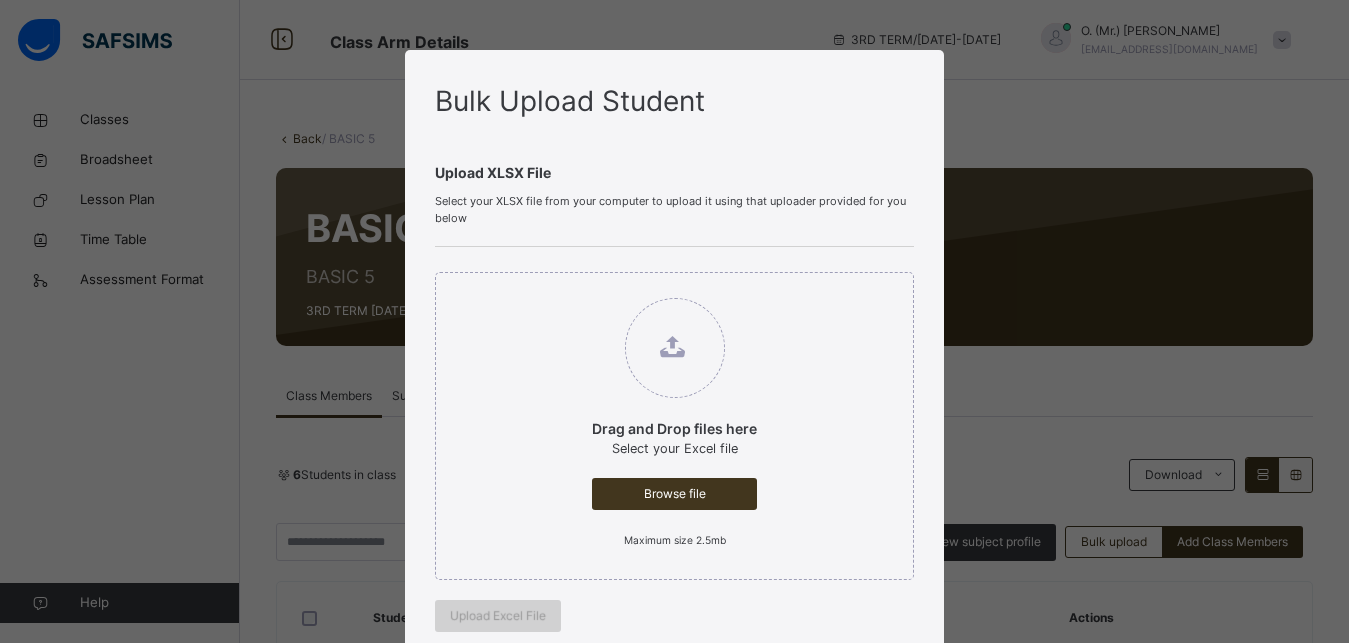 click on "Upload Excel File" at bounding box center (498, 616) 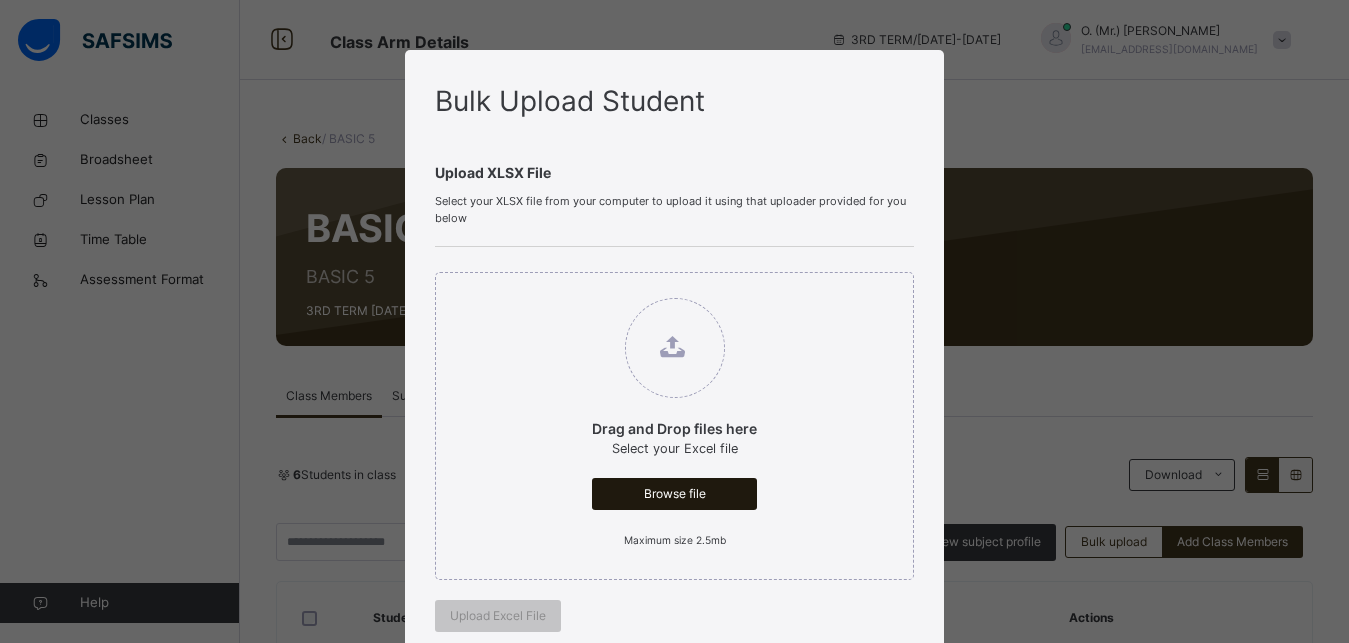click on "Browse file" at bounding box center [674, 494] 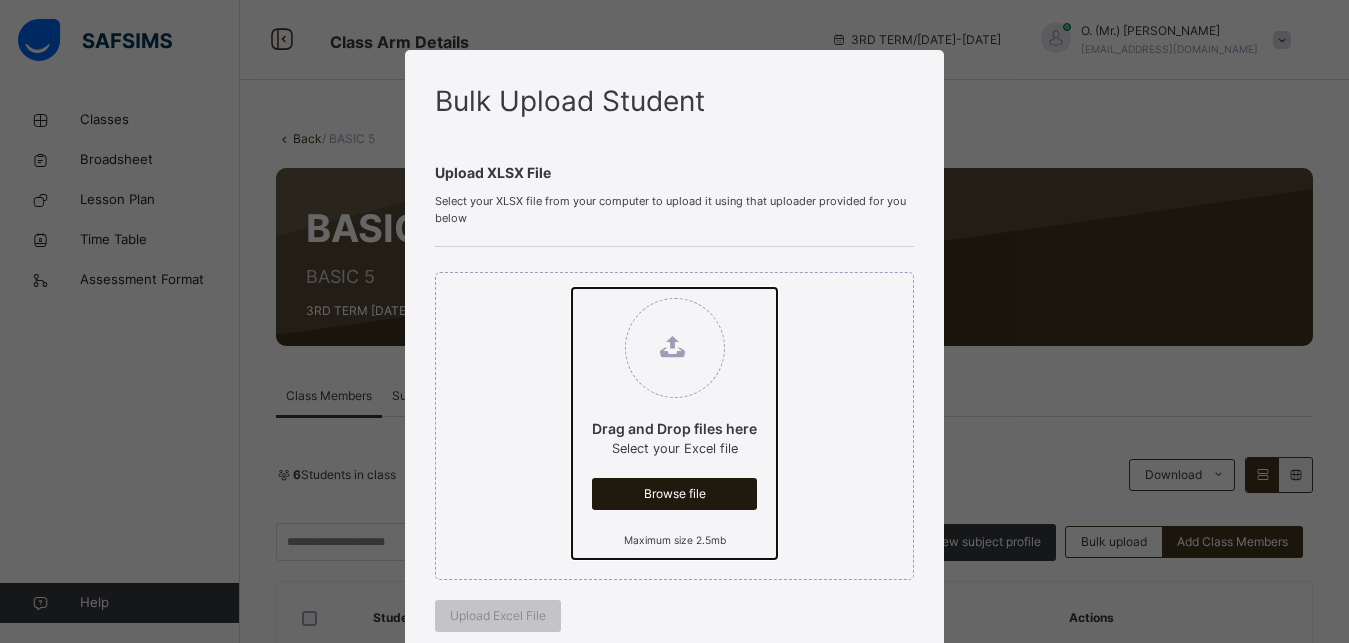 click on "Drag and Drop files here Select your Excel file Browse file Maximum size 2.5mb" at bounding box center [572, 288] 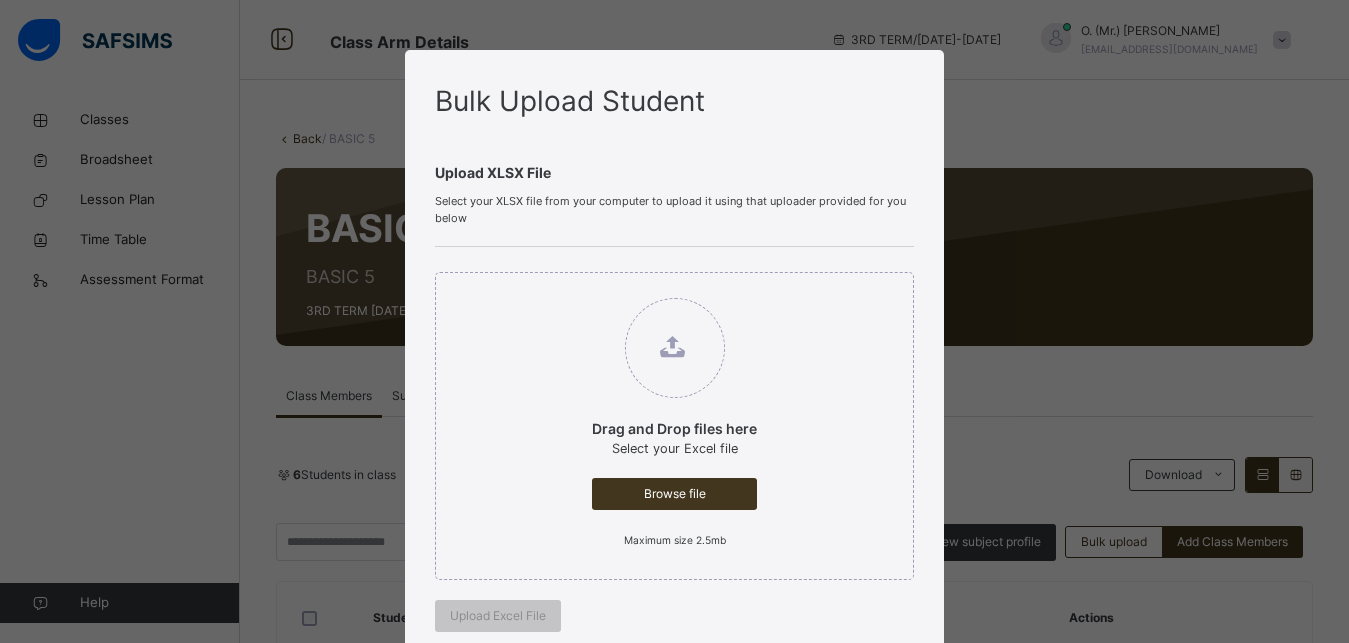 click on "Bulk Upload Student Upload XLSX File   Select your XLSX file from your computer to upload it using that uploader provided for you below   Drag and Drop files here Select your Excel file Browse file Maximum size 2.5mb Upload Excel File Download XLSX file   Follow the steps below to download and use the excel file effectively    Step 1:  Click the button below to download the student bulk create excel file Download XLSX File  Step 2:  Open the file on your computer  Step 3:  Skip sample Data and start filling from the next line  Step 4:  Fill all sections provided in the specified format using the sample provided as a guide, then save  Step 5:  Click on the 'Browse File' button to select the filled template saved on your computer  Step 6:  Click on the 'Upload Excel File' button to upload Cancel" at bounding box center [674, 321] 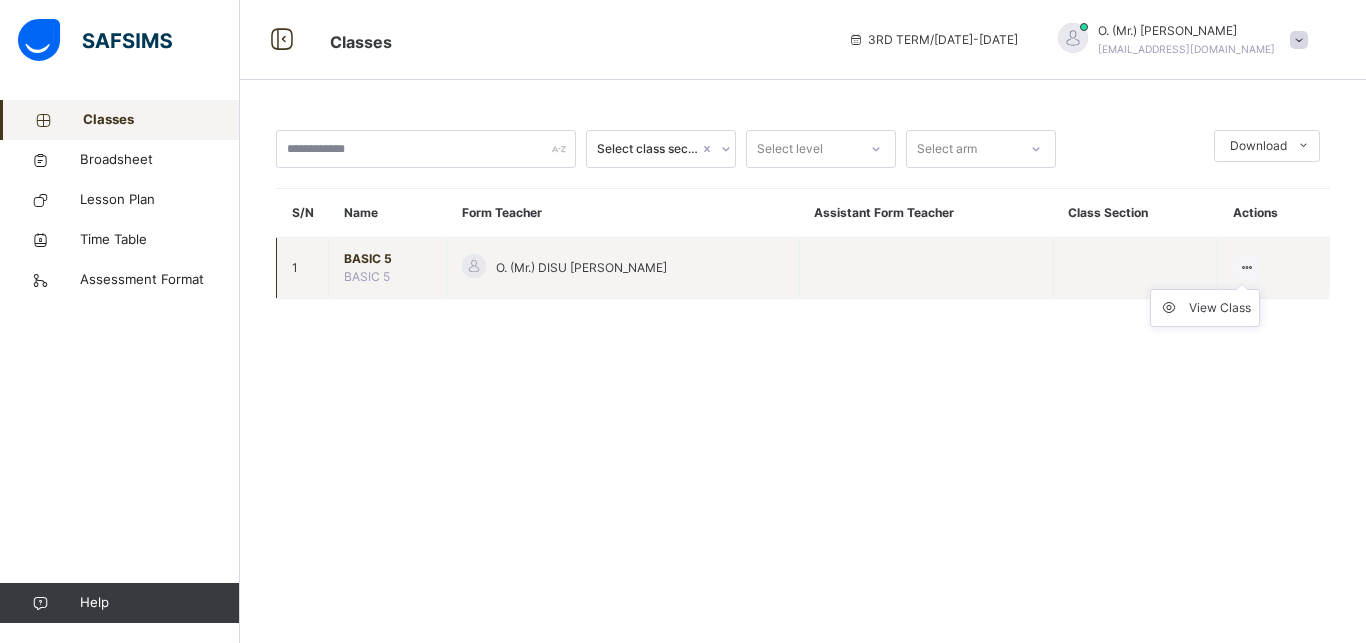 click on "View Class" at bounding box center (1205, 308) 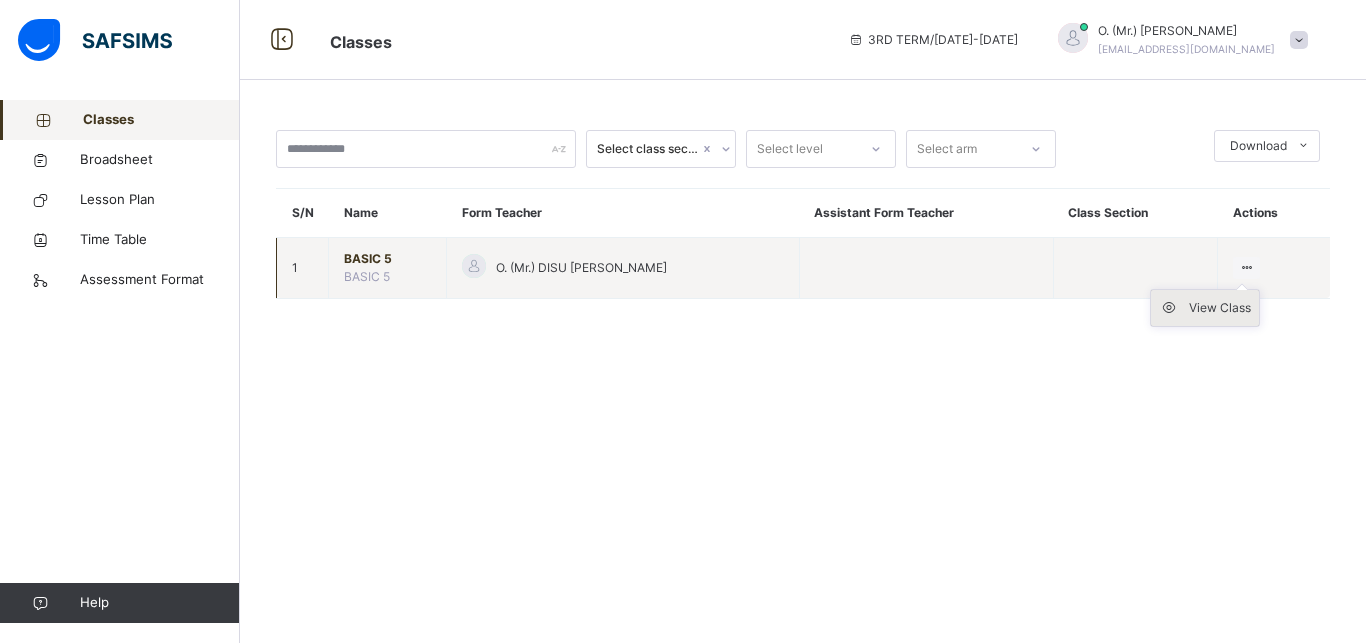 click on "View Class" at bounding box center [1220, 308] 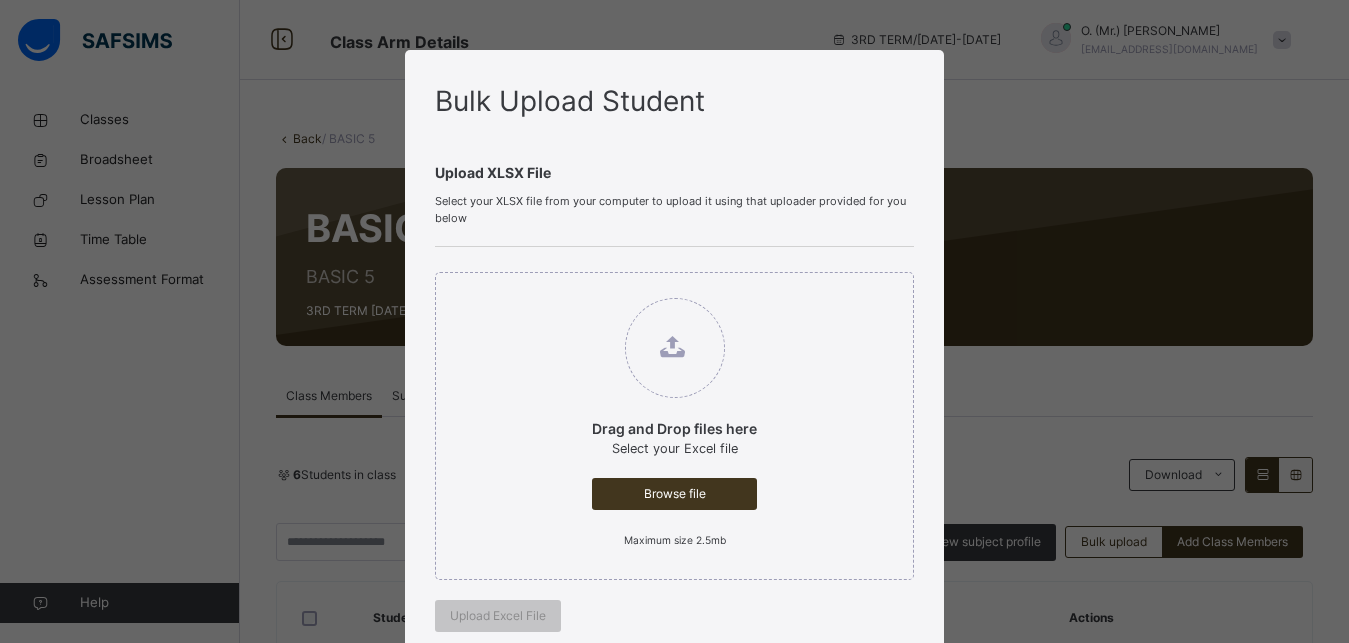click on "Bulk Upload Student Upload XLSX File   Select your XLSX file from your computer to upload it using that uploader provided for you below   Drag and Drop files here Select your Excel file Browse file Maximum size 2.5mb Upload Excel File Download XLSX file   Follow the steps below to download and use the excel file effectively    Step 1:  Click the button below to download the student bulk create excel file Download XLSX File  Step 2:  Open the file on your computer  Step 3:  Skip sample Data and start filling from the next line  Step 4:  Fill all sections provided in the specified format using the sample provided as a guide, then save  Step 5:  Click on the 'Browse File' button to select the filled template saved on your computer  Step 6:  Click on the 'Upload Excel File' button to upload Cancel" at bounding box center [674, 321] 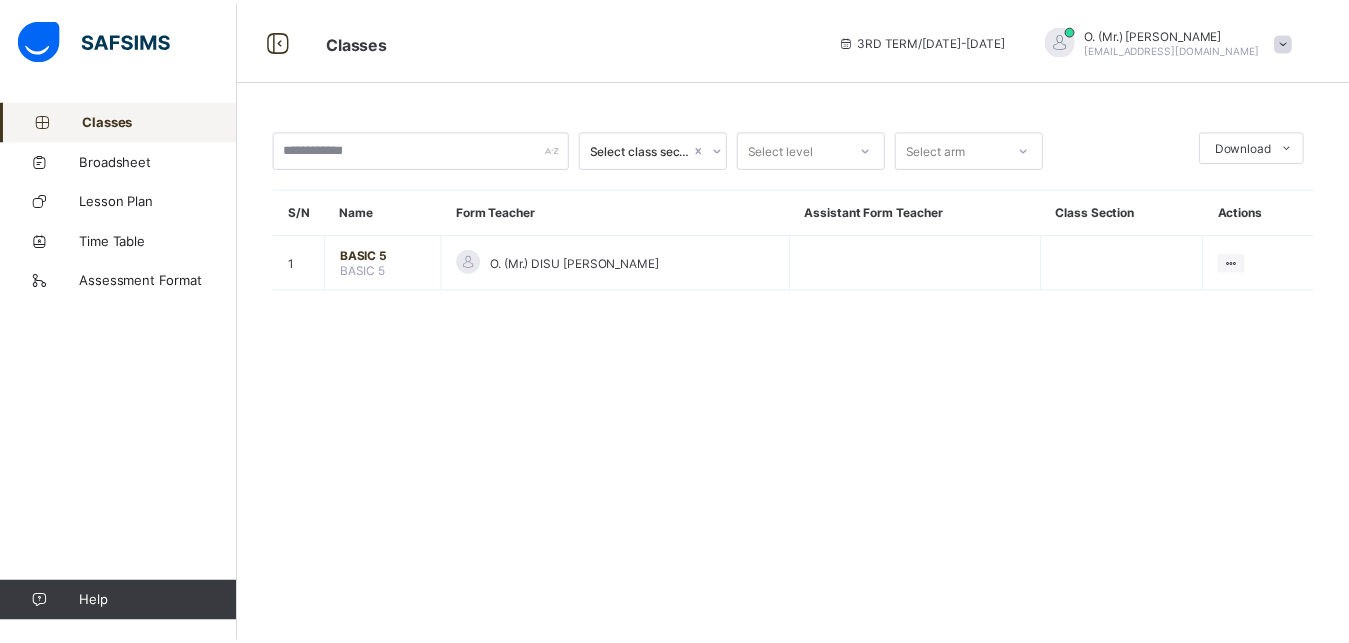 scroll, scrollTop: 0, scrollLeft: 0, axis: both 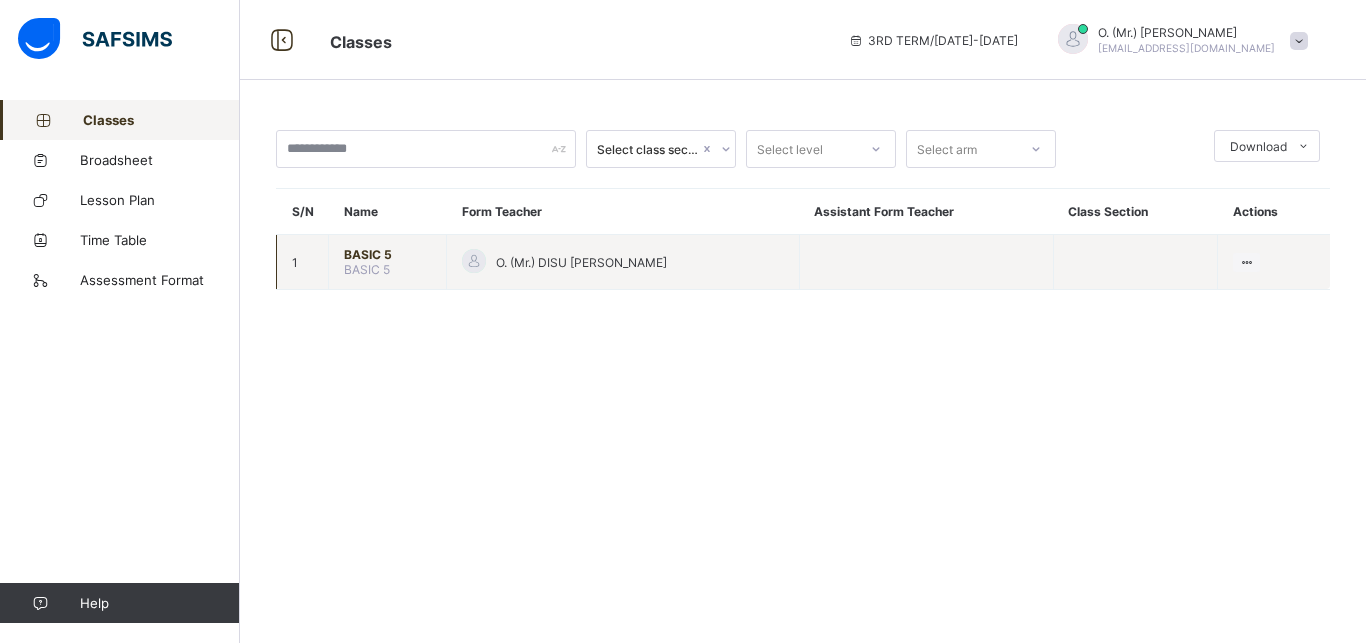 click on "BASIC 5" at bounding box center [387, 254] 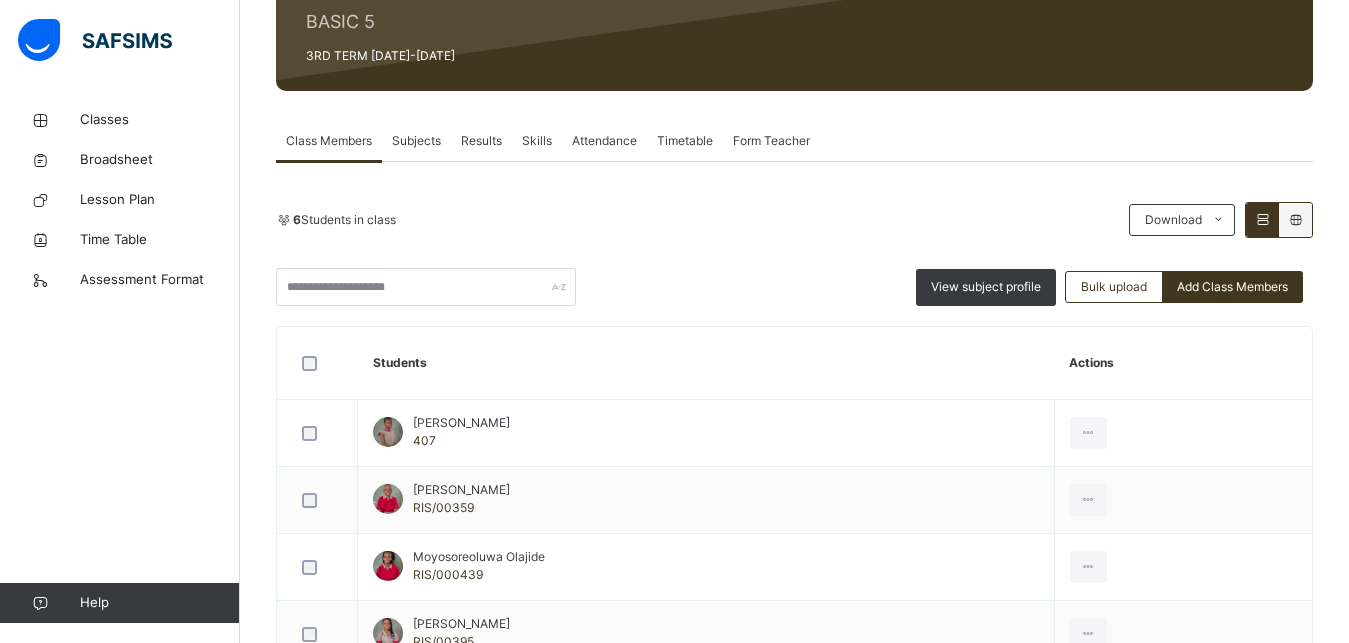 scroll, scrollTop: 306, scrollLeft: 0, axis: vertical 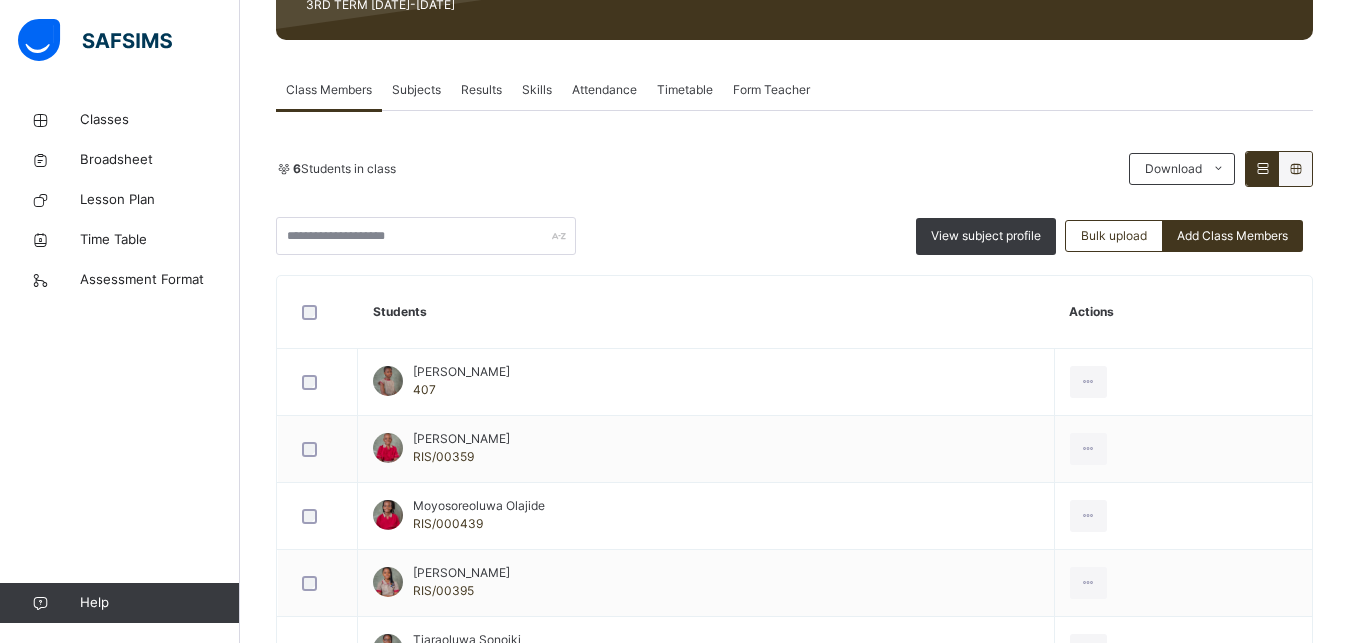 click on "Subjects" at bounding box center [416, 90] 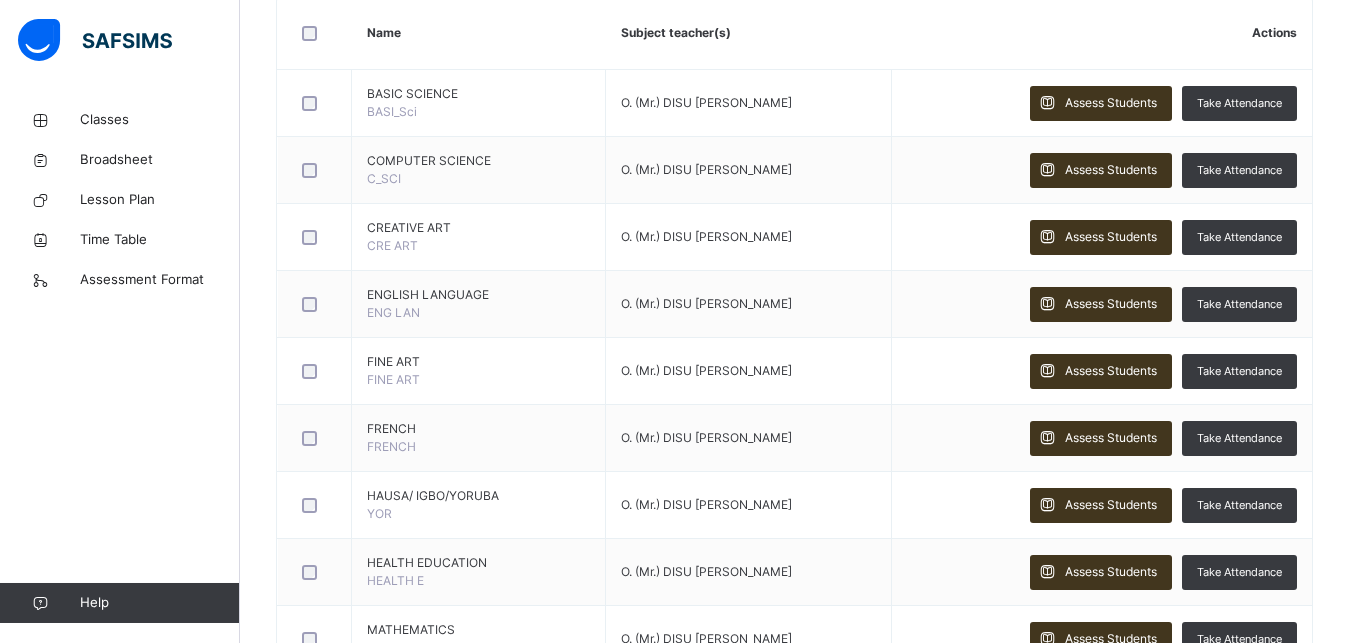 scroll, scrollTop: 510, scrollLeft: 0, axis: vertical 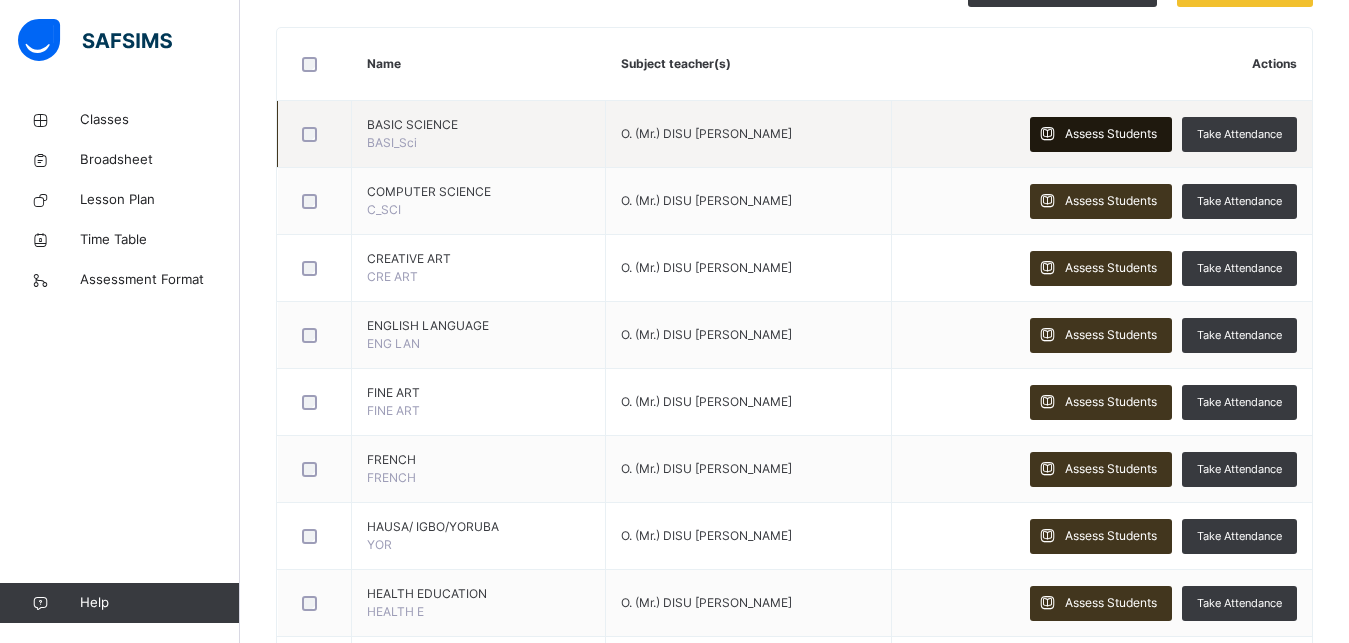 click on "Assess Students" at bounding box center [1111, 134] 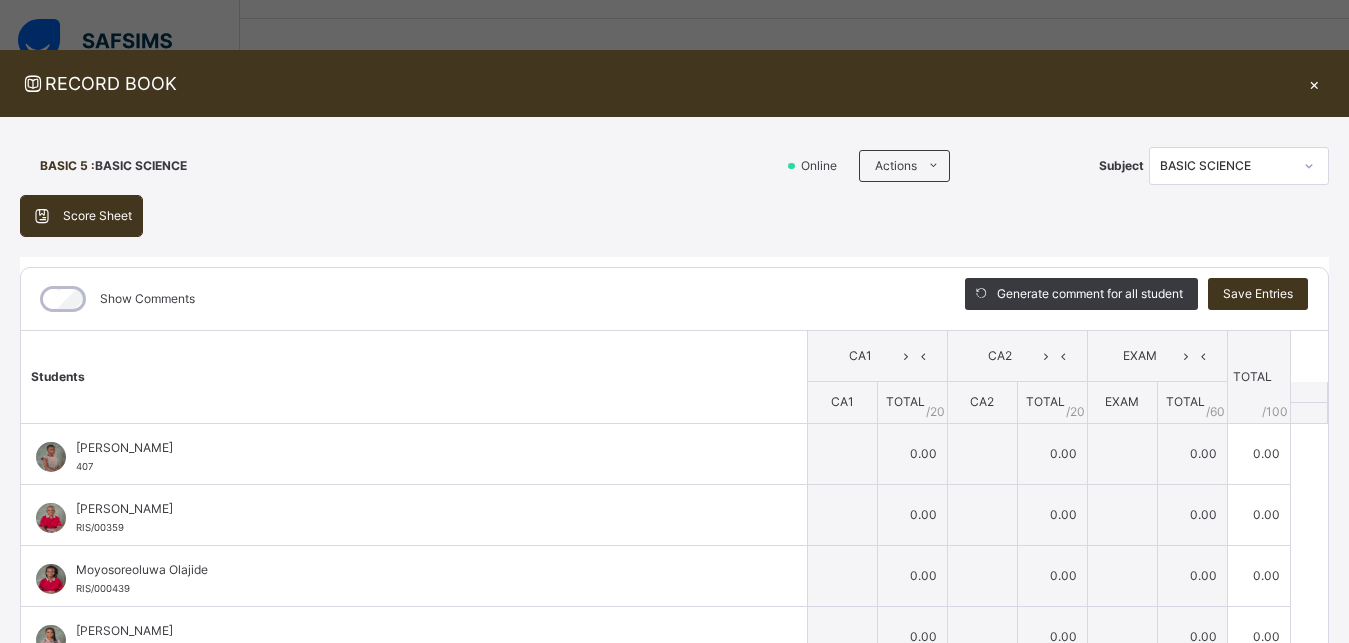 scroll, scrollTop: 0, scrollLeft: 0, axis: both 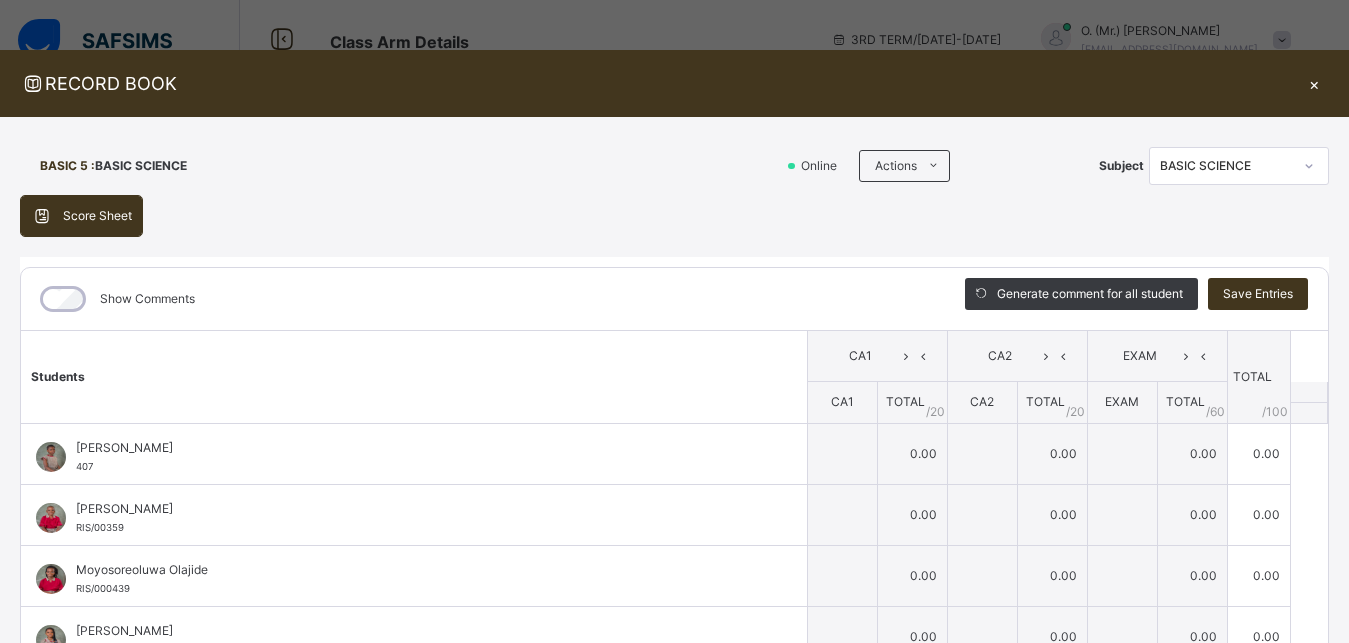click on "×" at bounding box center [1314, 83] 